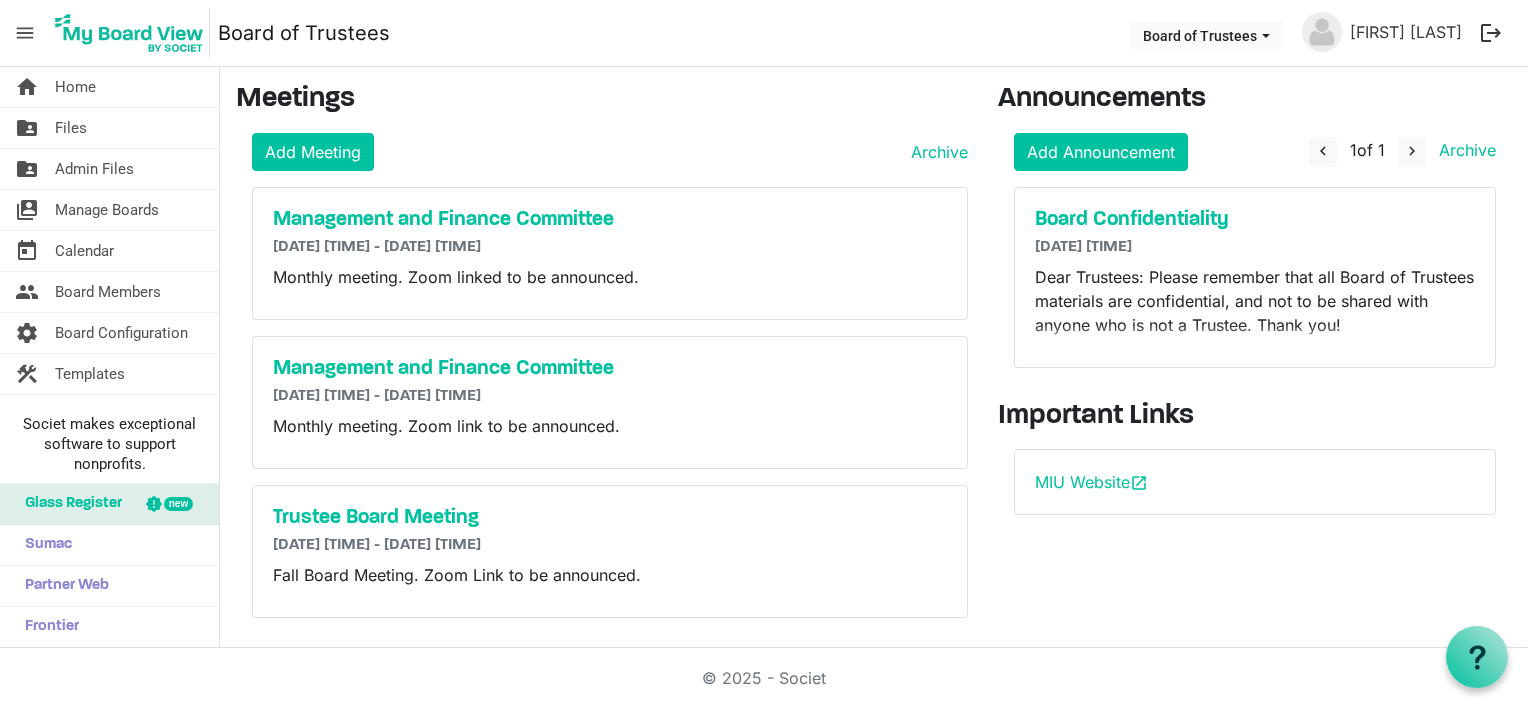 scroll, scrollTop: 0, scrollLeft: 0, axis: both 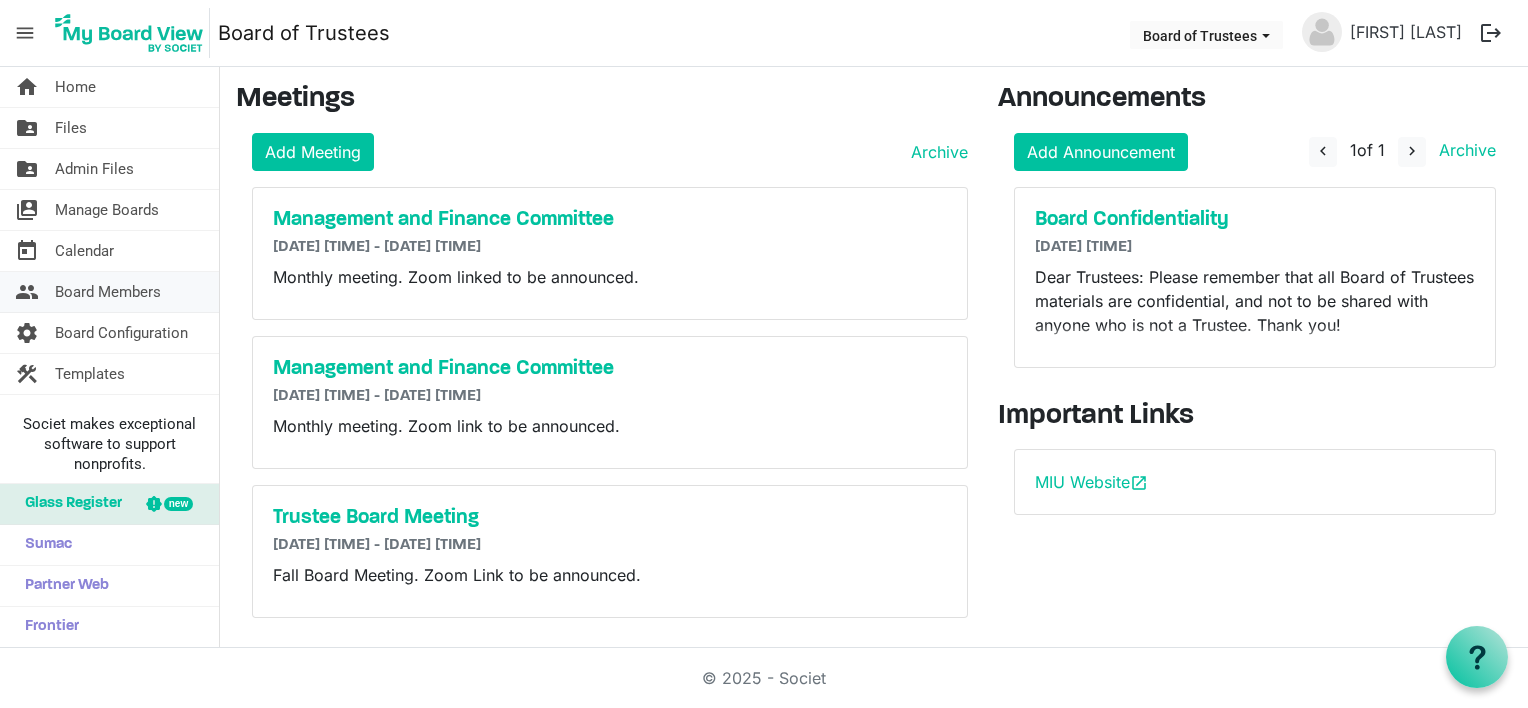 click on "Board Members" at bounding box center [108, 292] 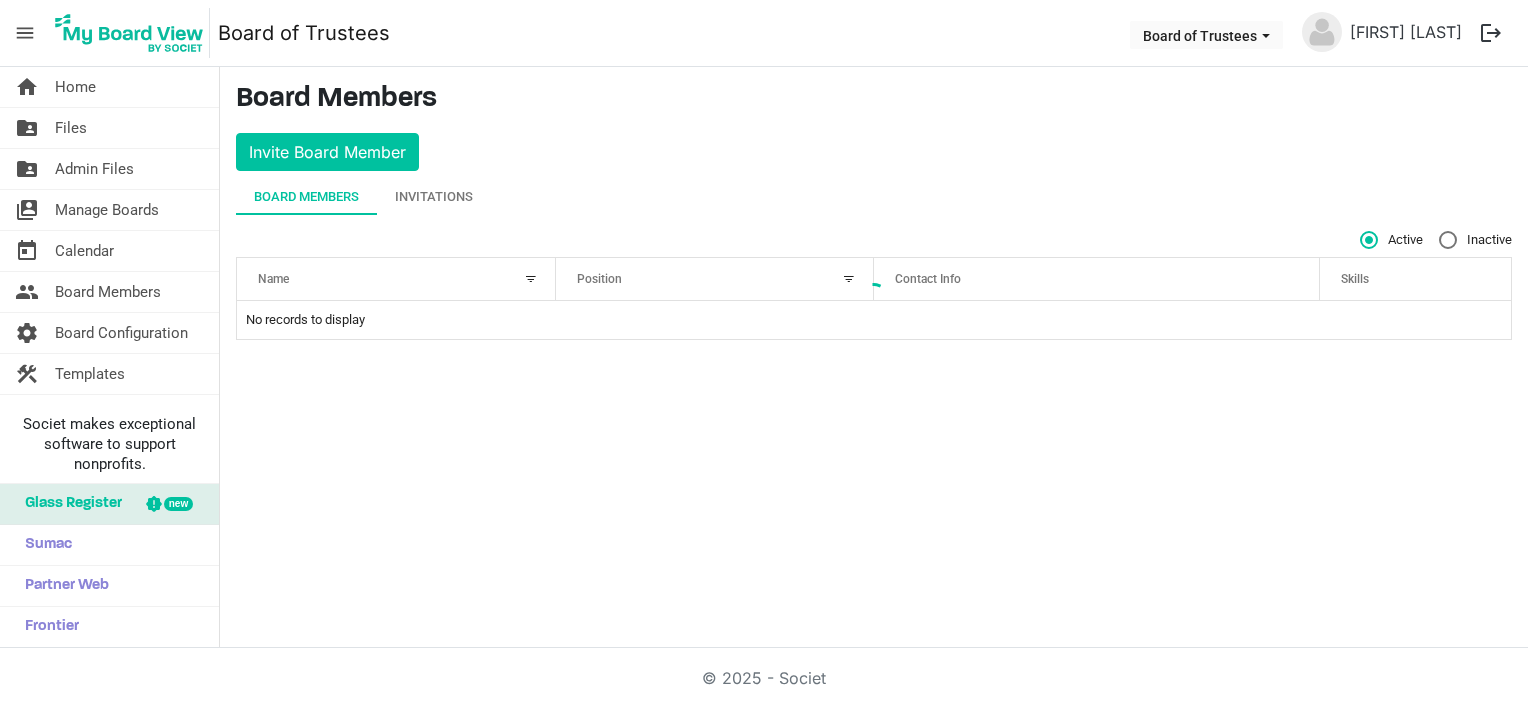 scroll, scrollTop: 0, scrollLeft: 0, axis: both 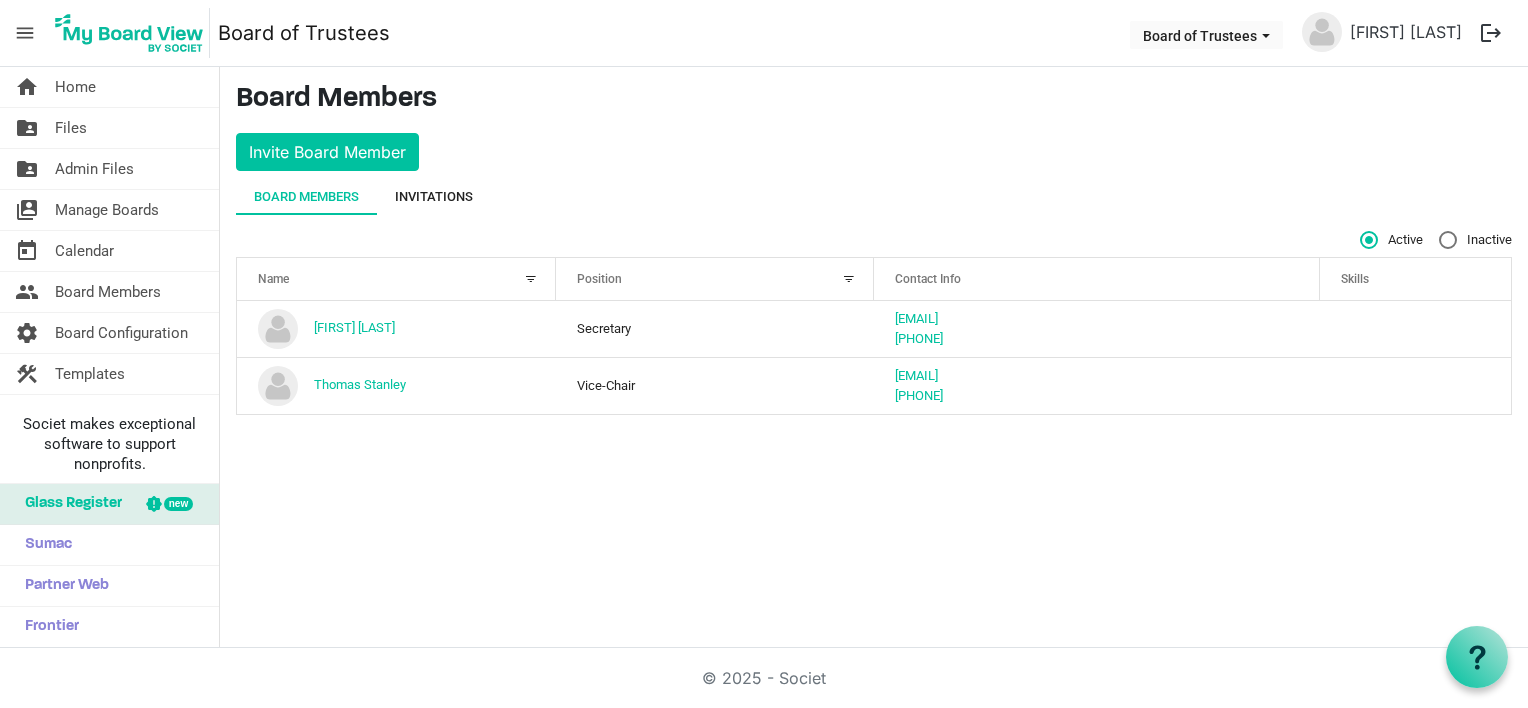 click on "Invitations" at bounding box center [434, 197] 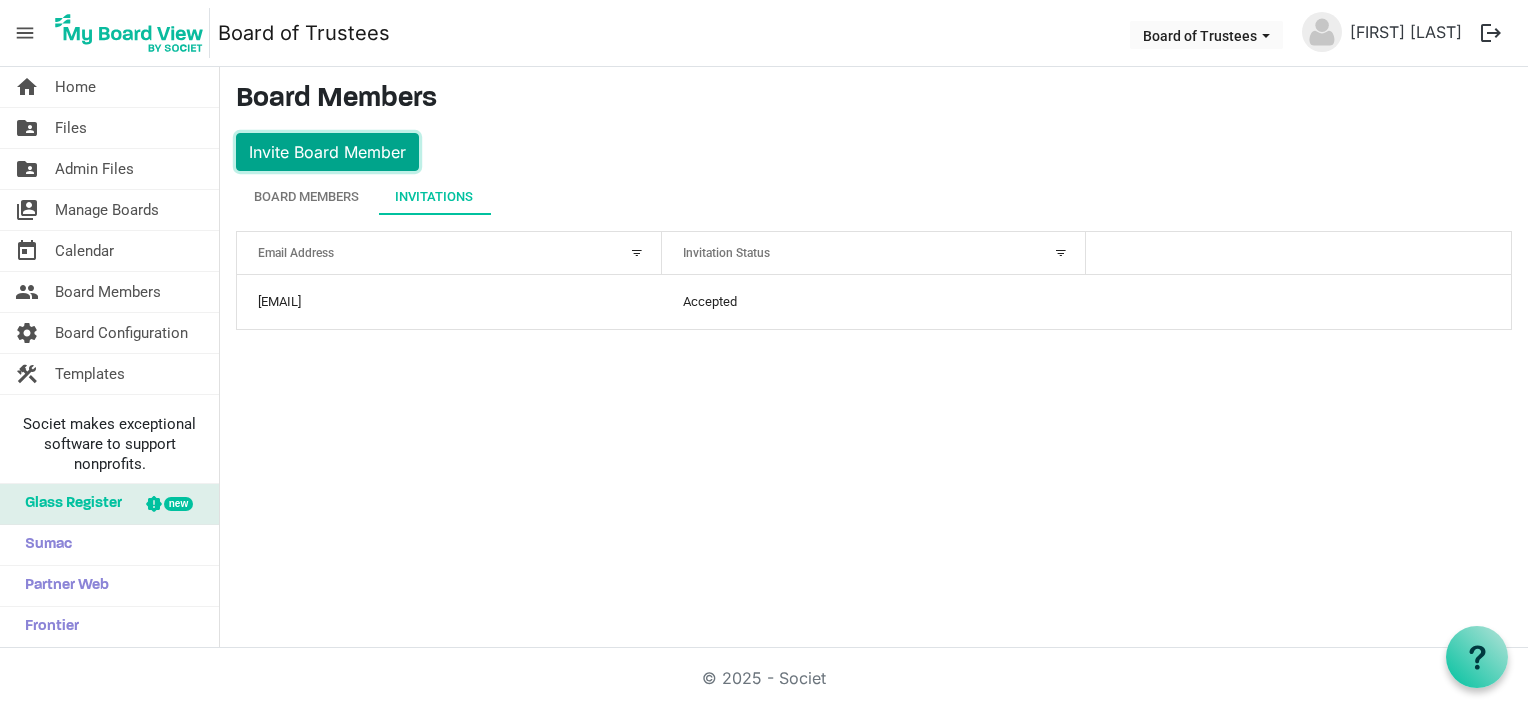 click on "Invite Board Member" at bounding box center [327, 152] 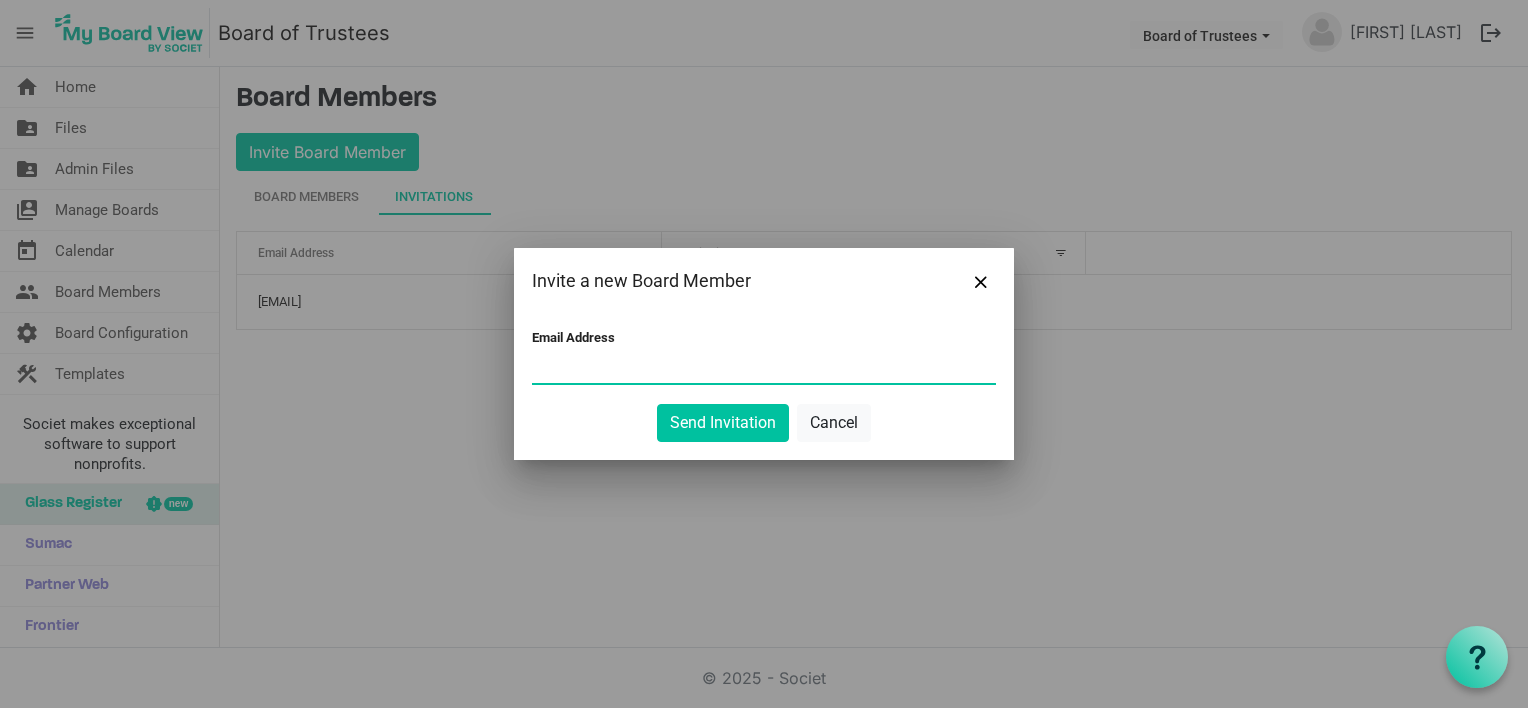 click on "Email Address" at bounding box center [764, 368] 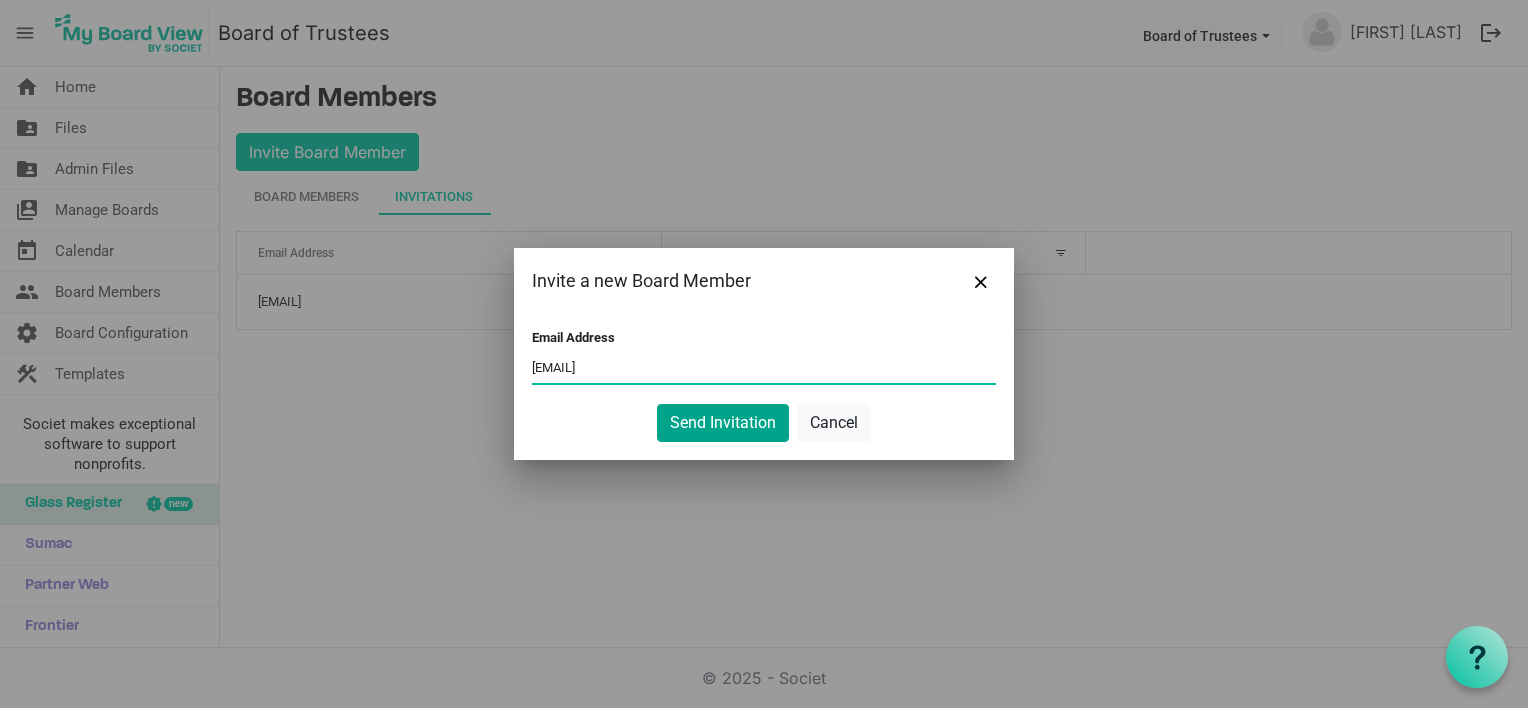 type on "wynne@maharishi.net" 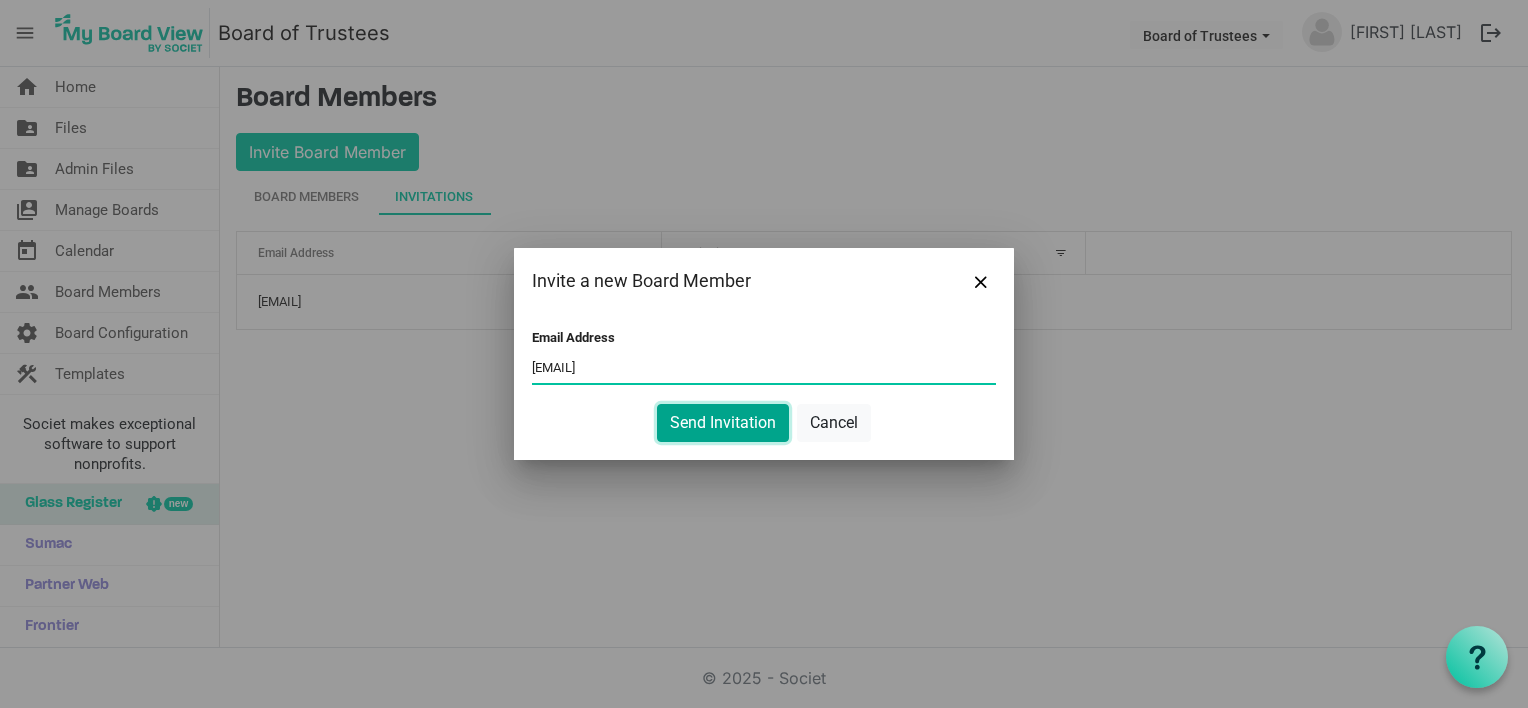 click on "Send Invitation" at bounding box center (723, 423) 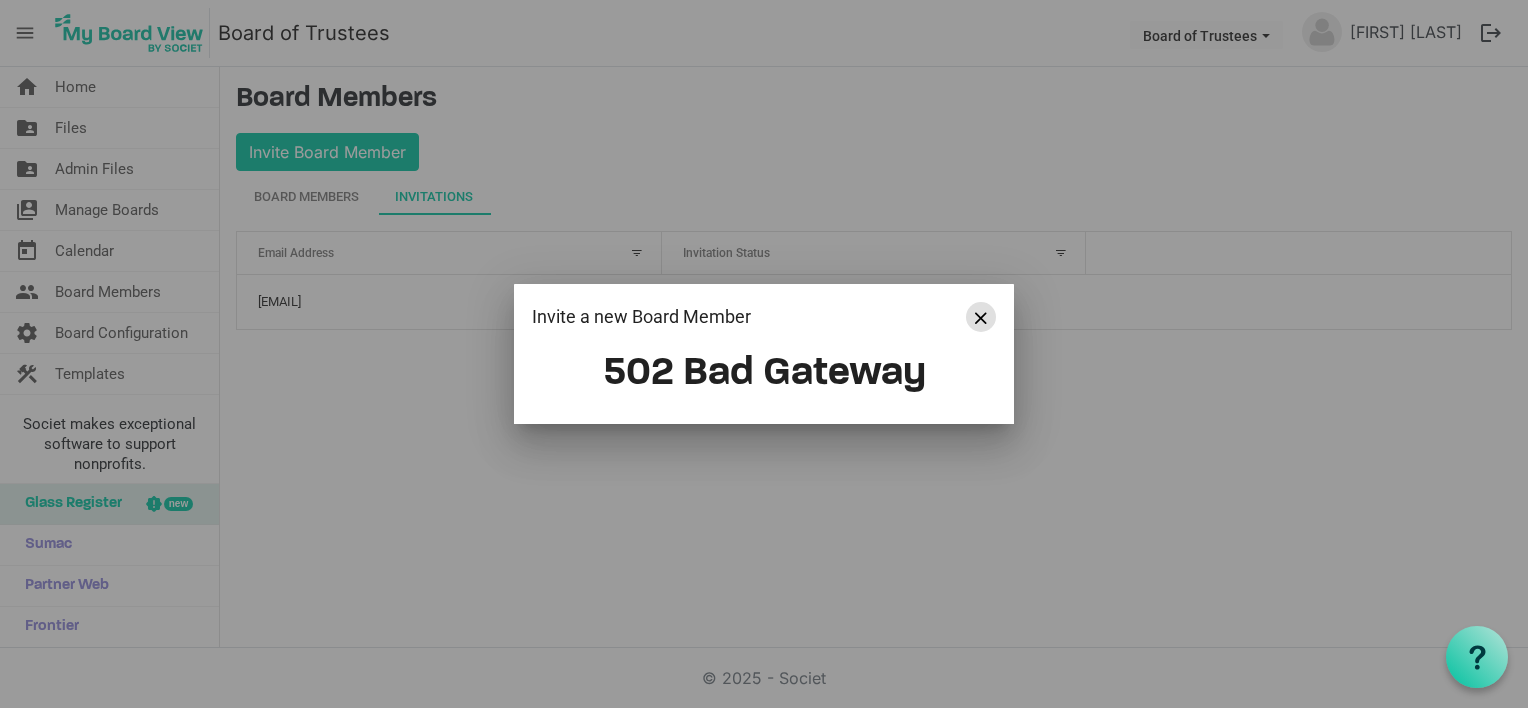 click at bounding box center [981, 318] 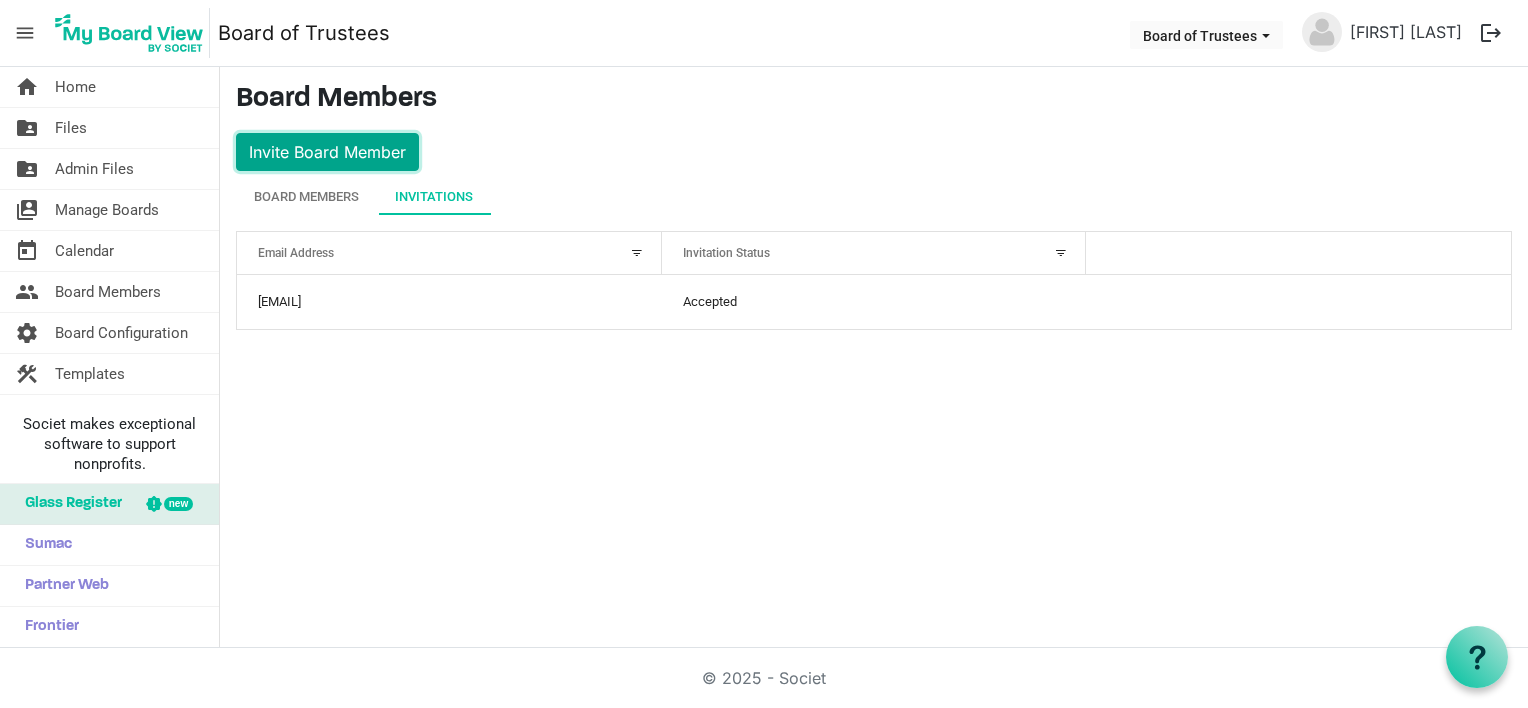 click on "Invite Board Member" at bounding box center (327, 152) 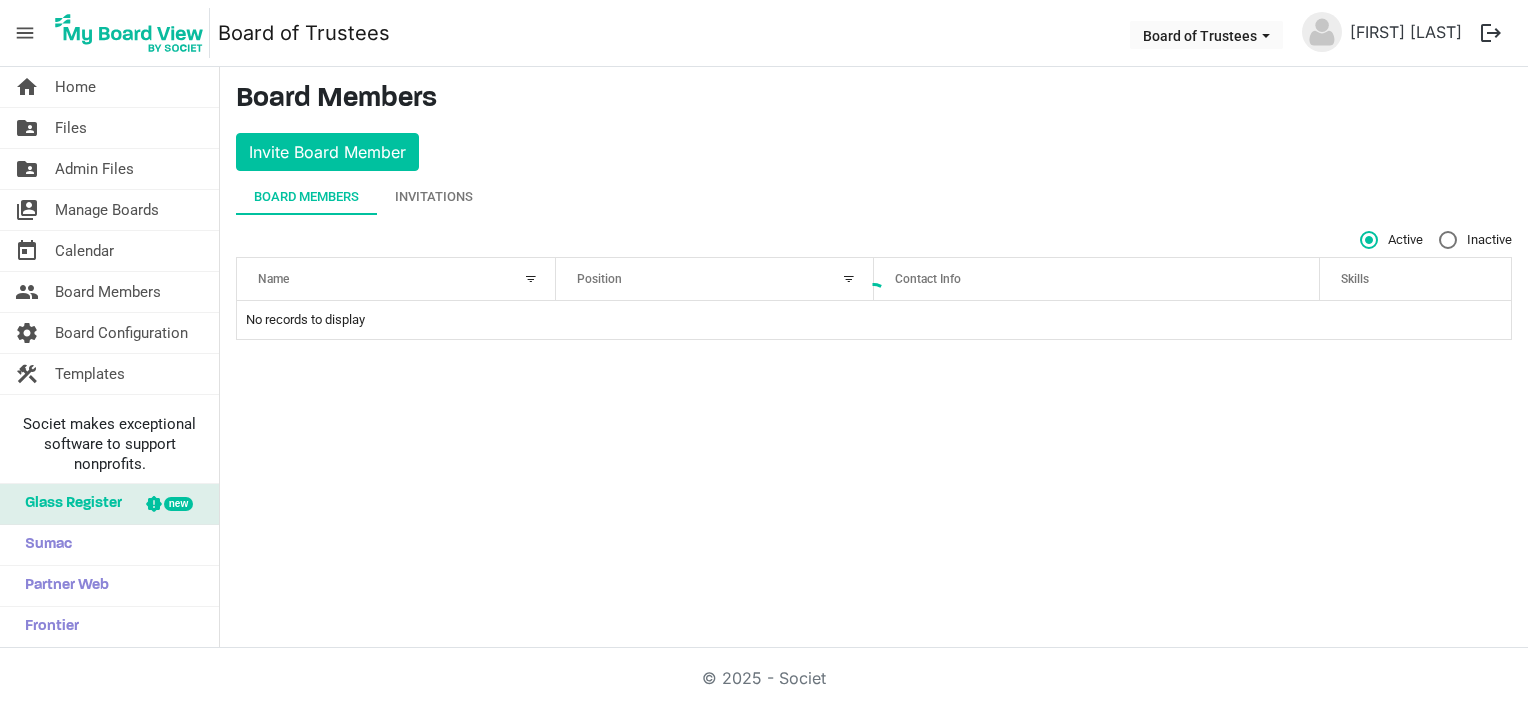 scroll, scrollTop: 0, scrollLeft: 0, axis: both 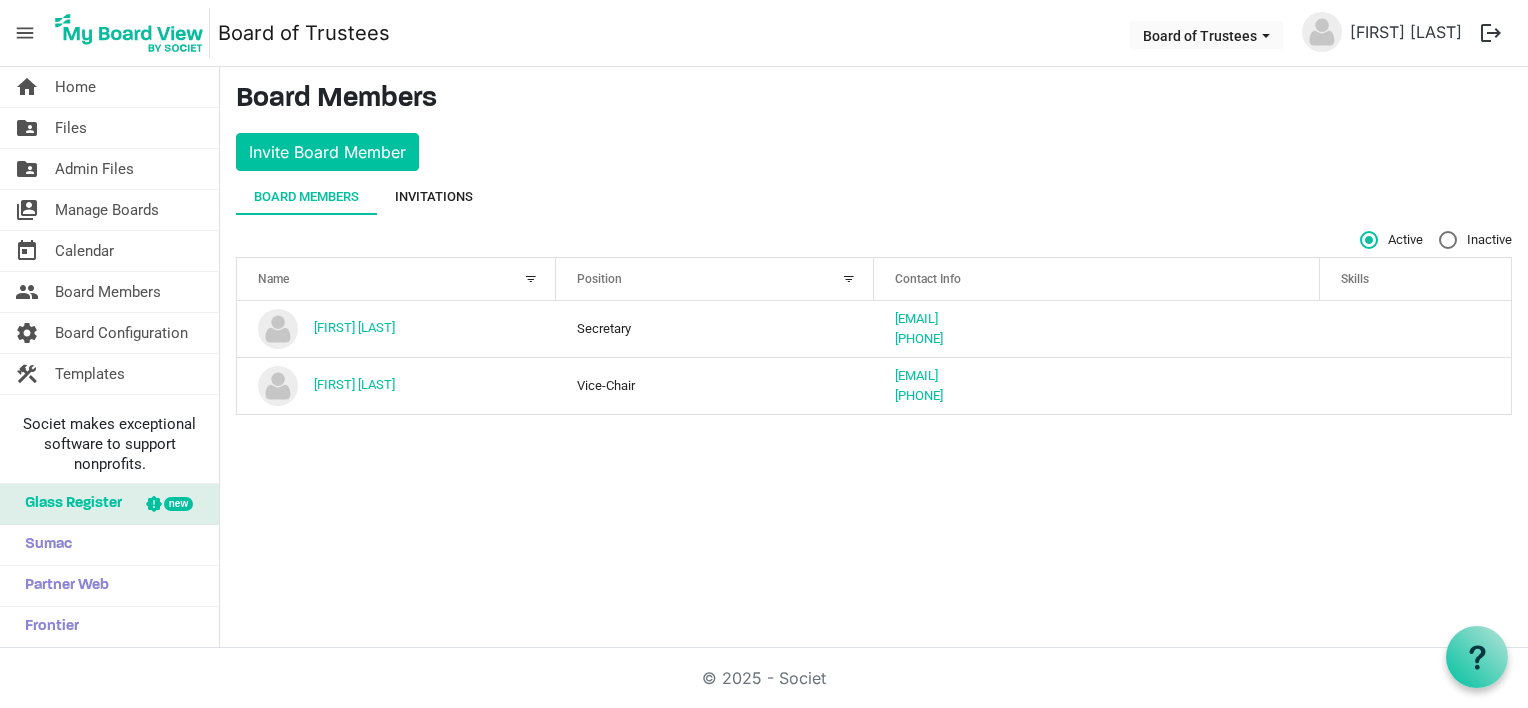 click on "Invitations" at bounding box center [434, 197] 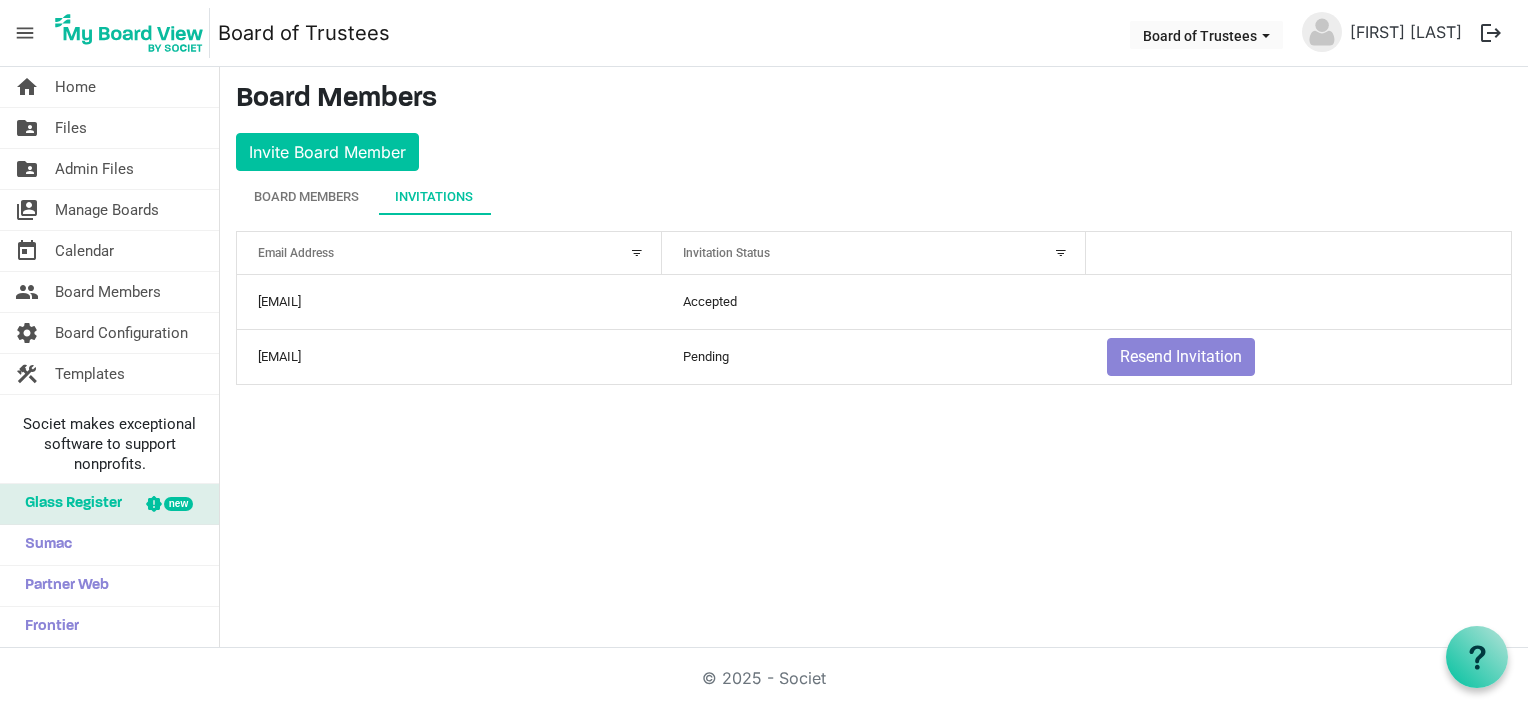 click on "Invitations" at bounding box center (434, 197) 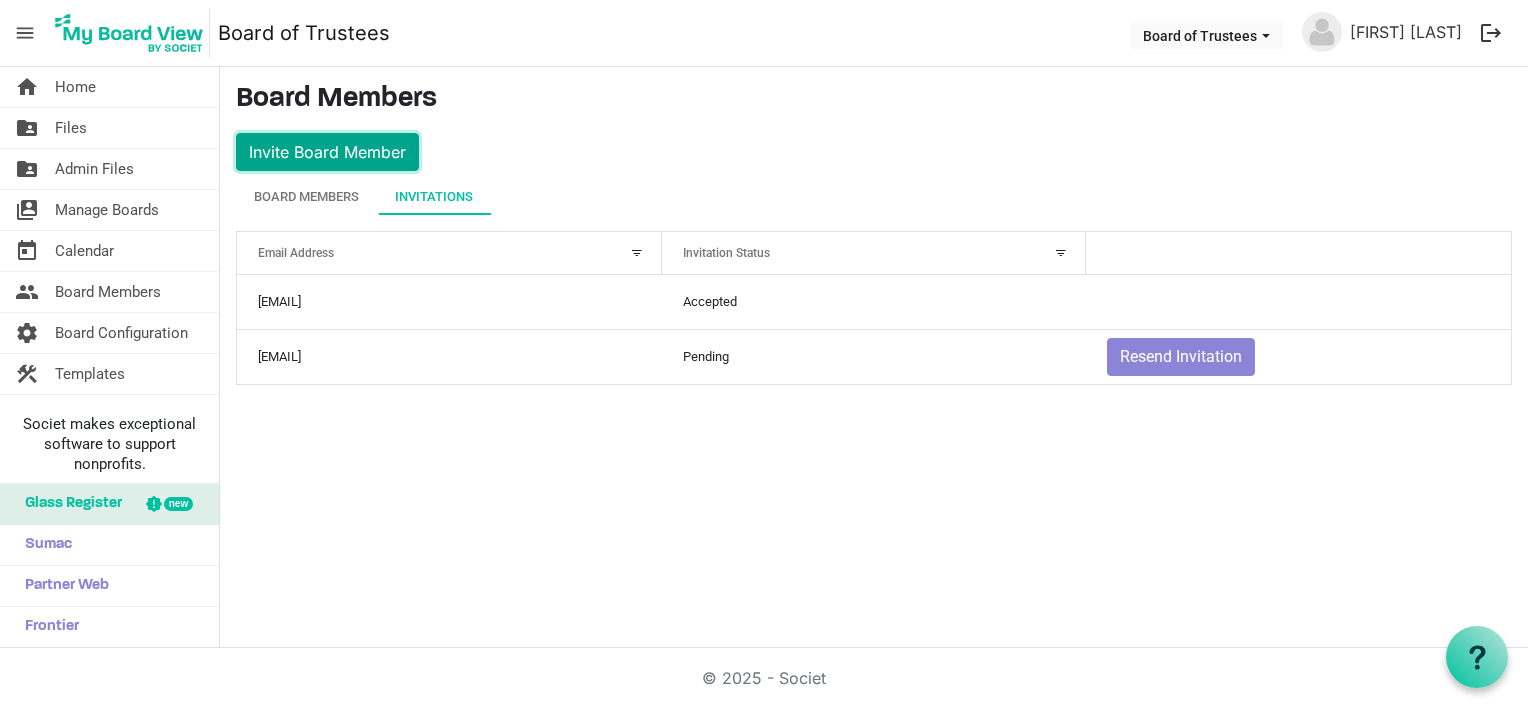 click on "Invite Board Member" at bounding box center (327, 152) 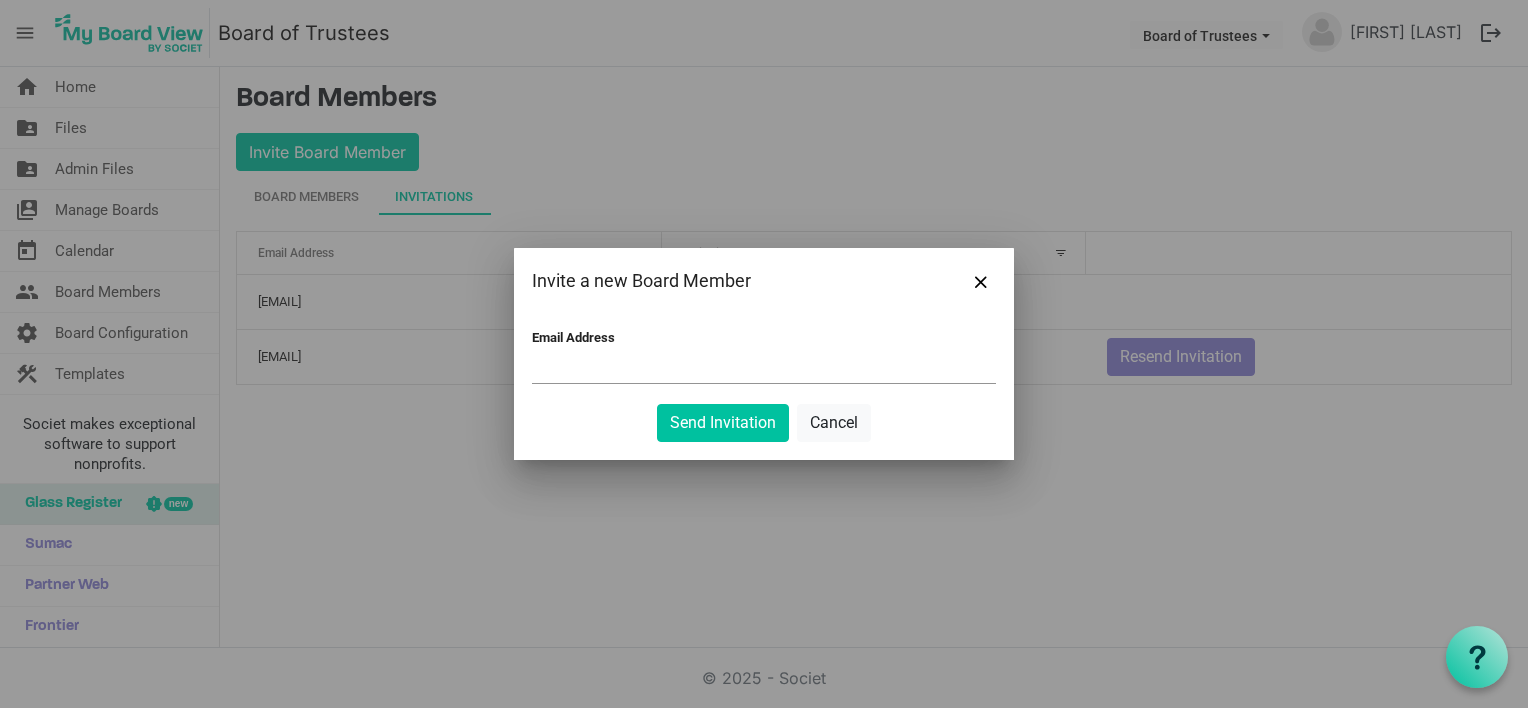 click on "Email Address" at bounding box center (764, 368) 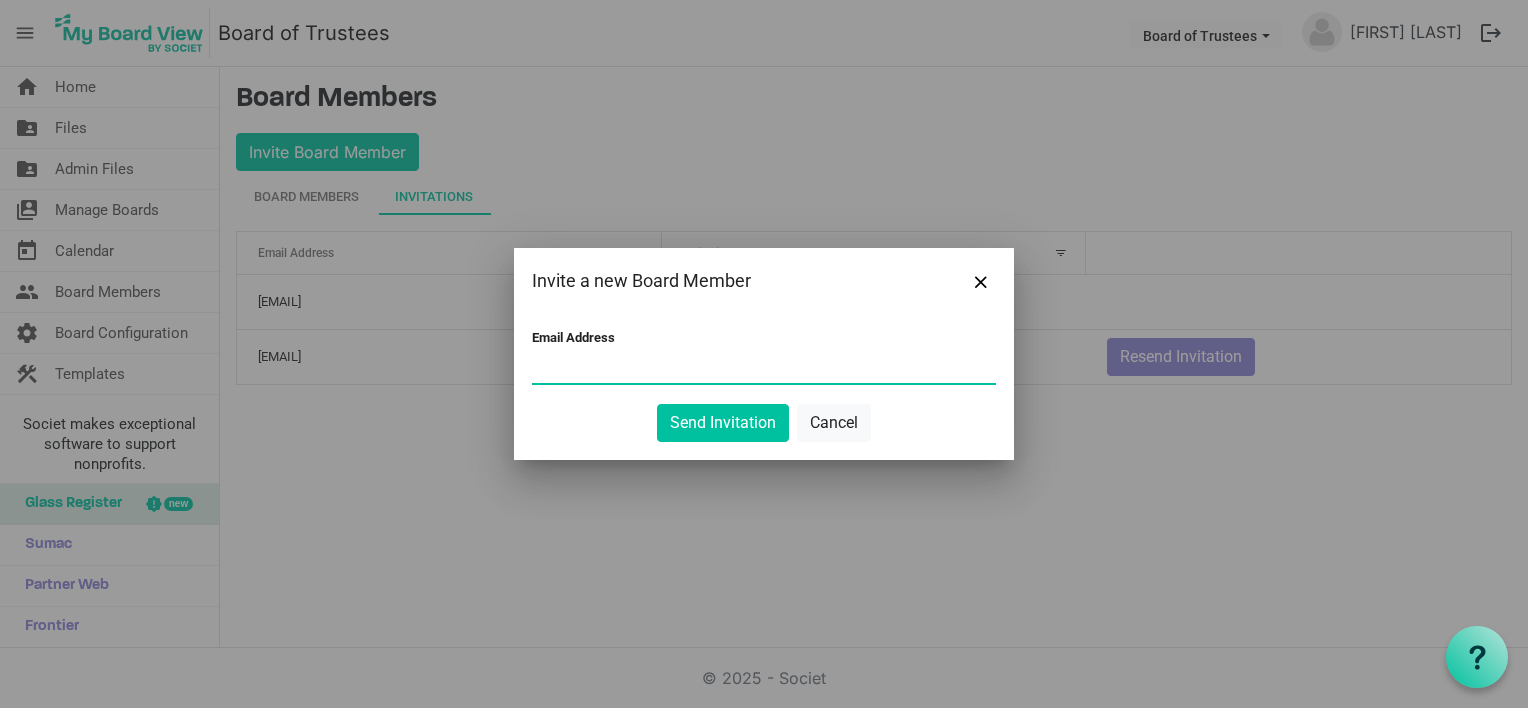 paste on "[EMAIL]" 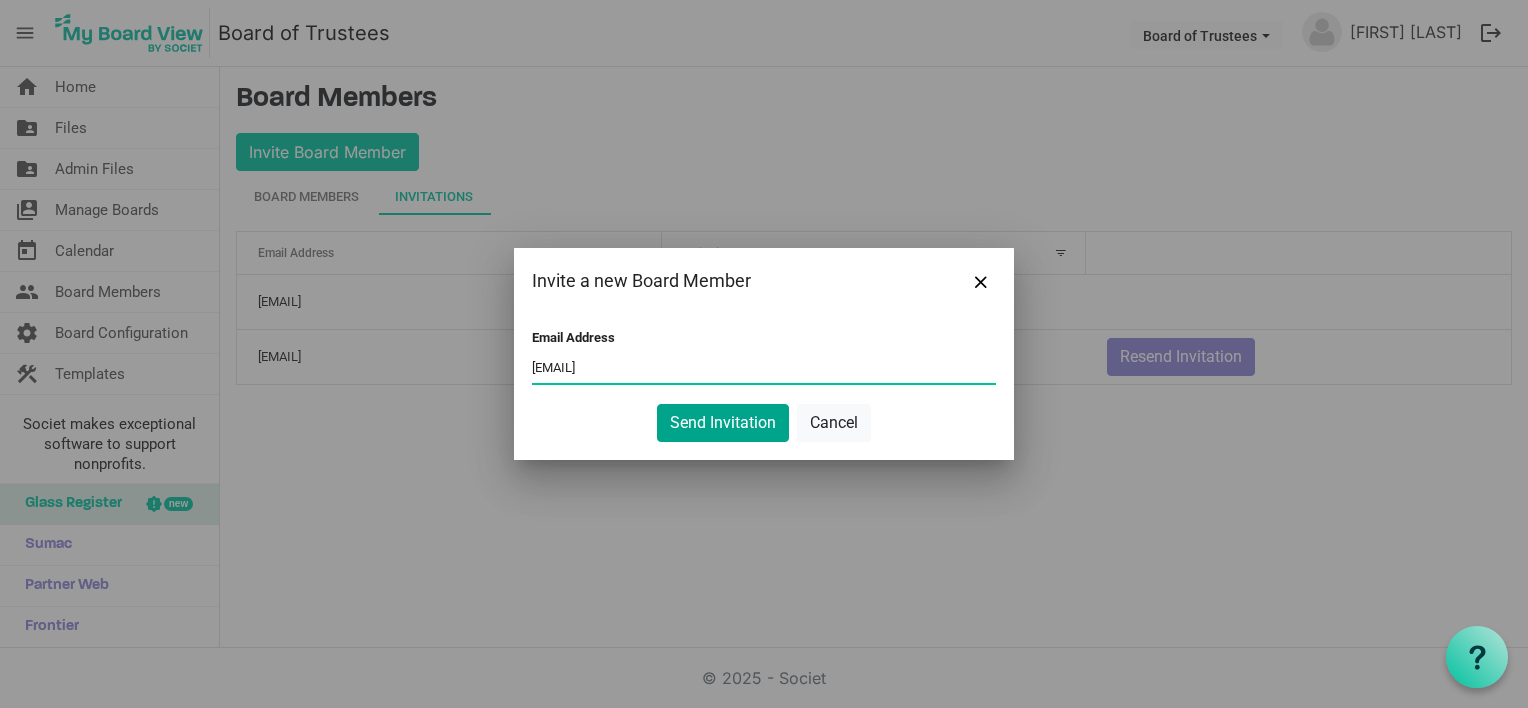 type on "[EMAIL]" 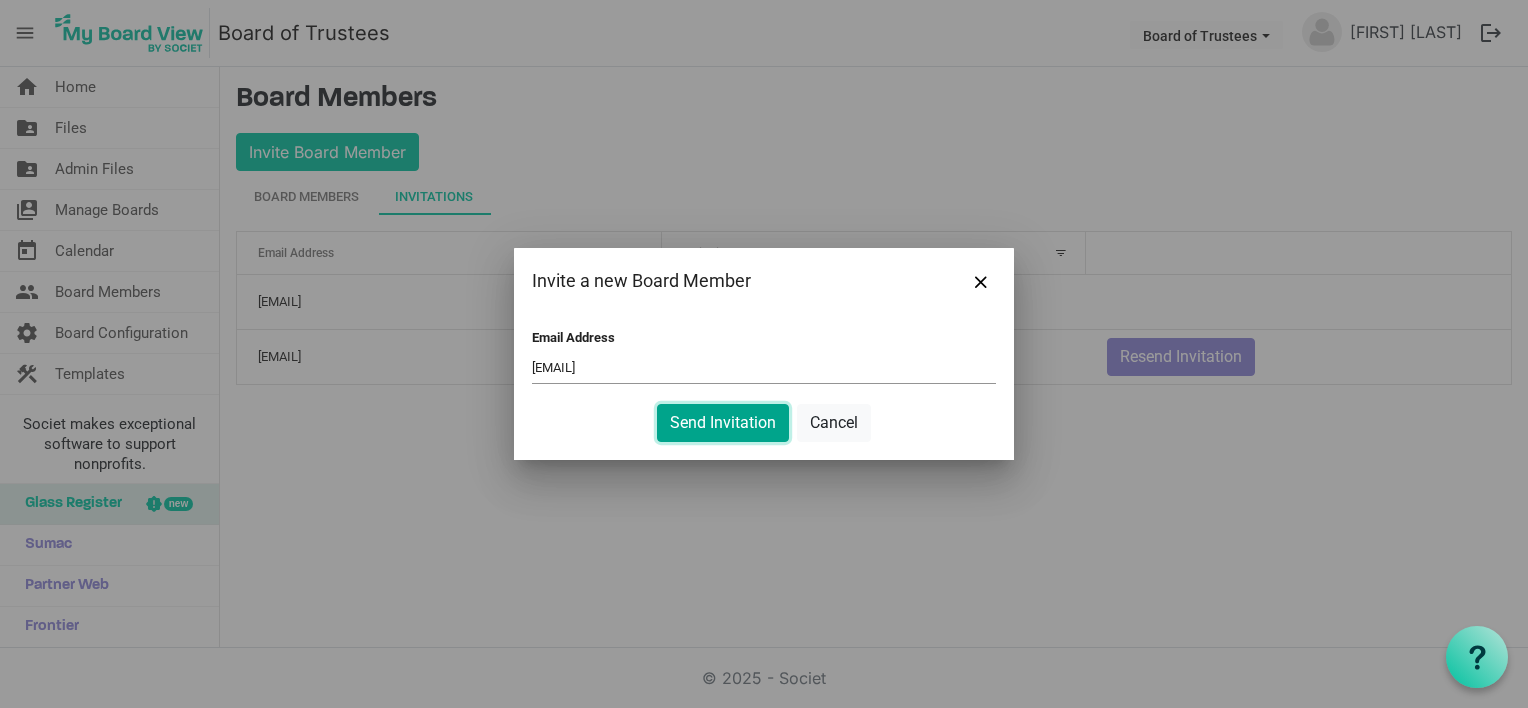 click on "Send Invitation" at bounding box center (723, 423) 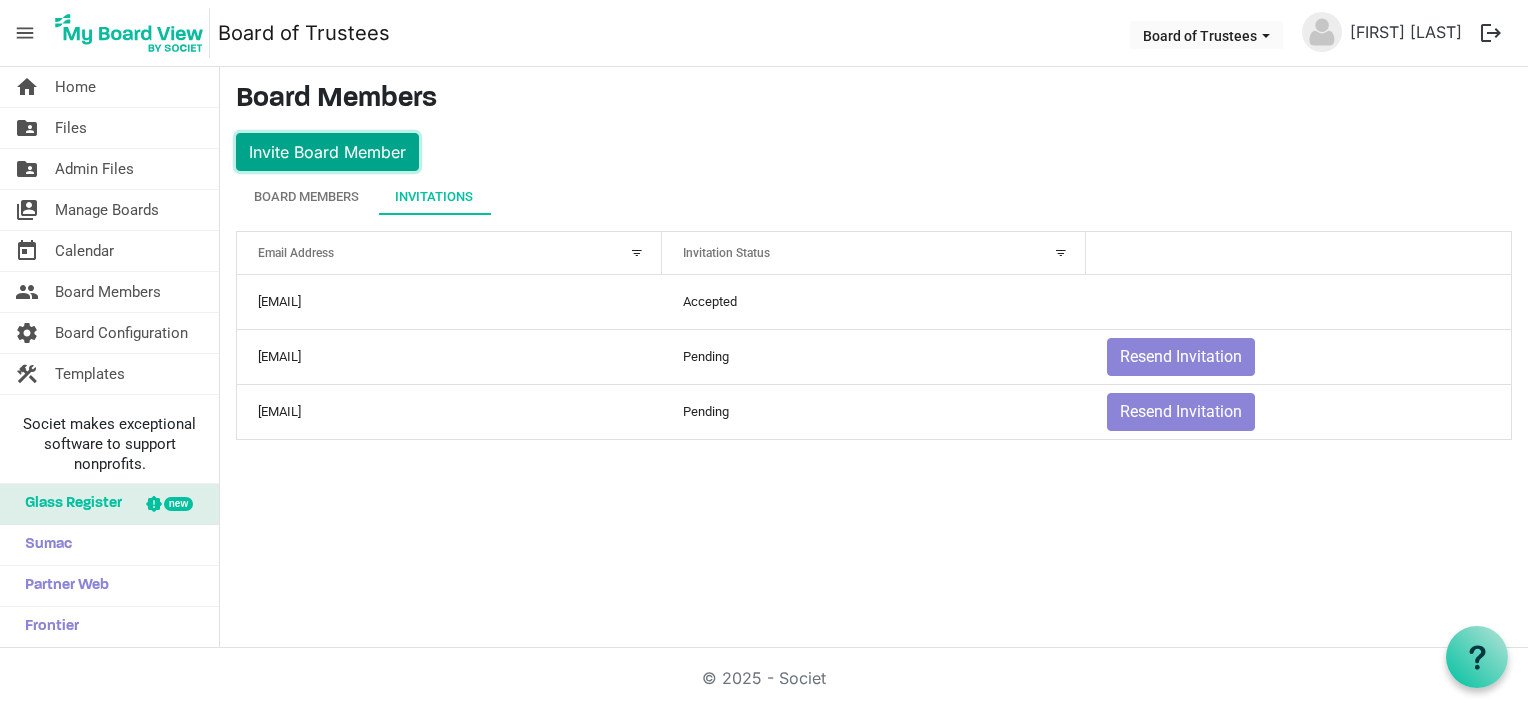 click on "Invite Board Member" at bounding box center [327, 152] 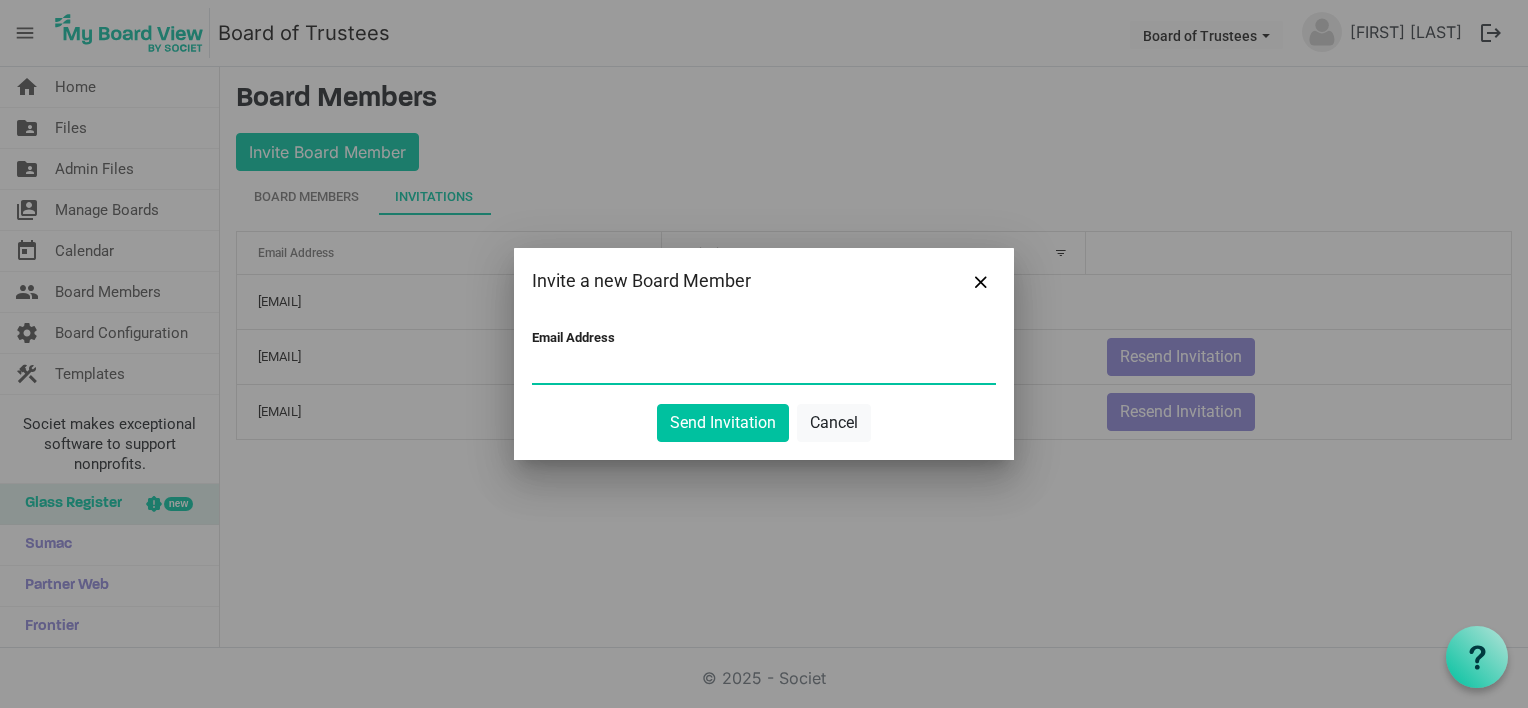 click on "Email Address" at bounding box center (764, 368) 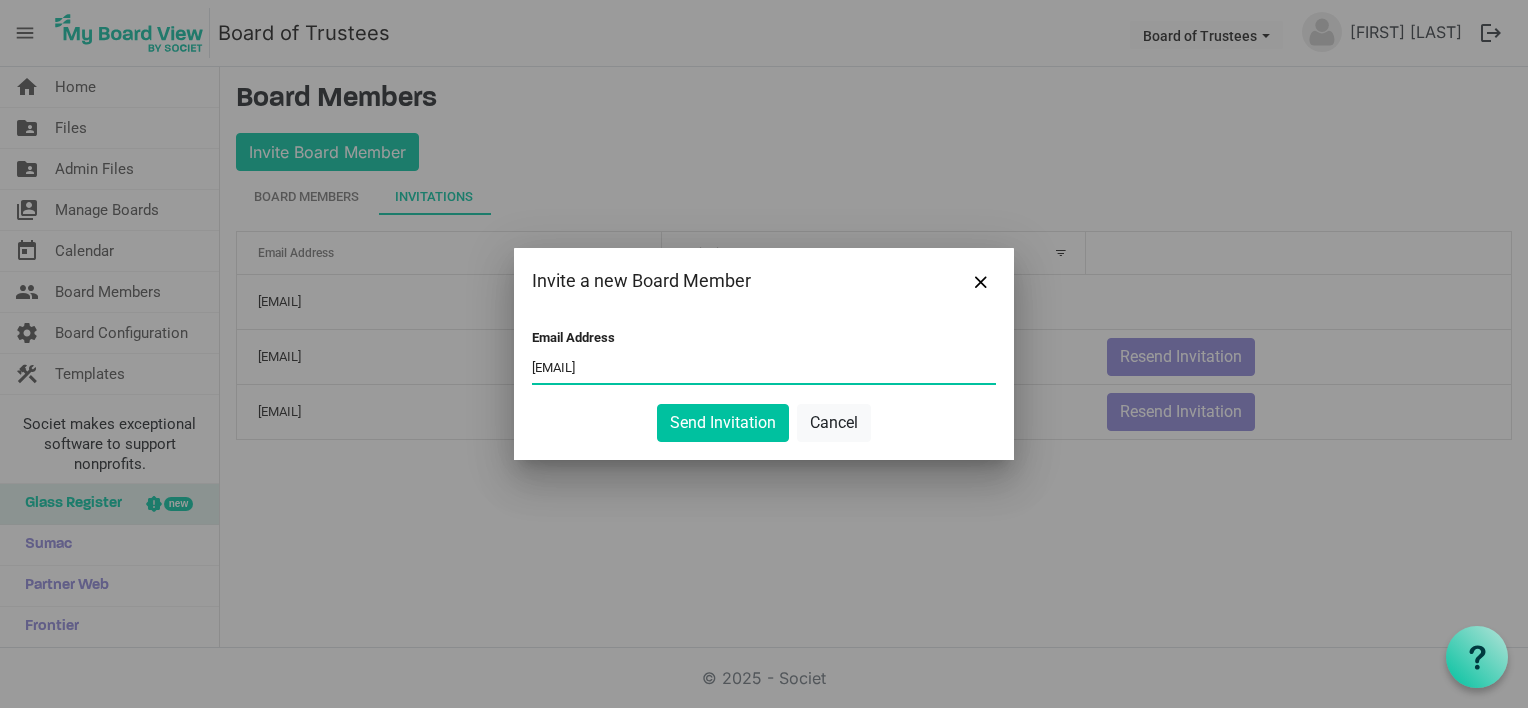 drag, startPoint x: 637, startPoint y: 371, endPoint x: 479, endPoint y: 369, distance: 158.01266 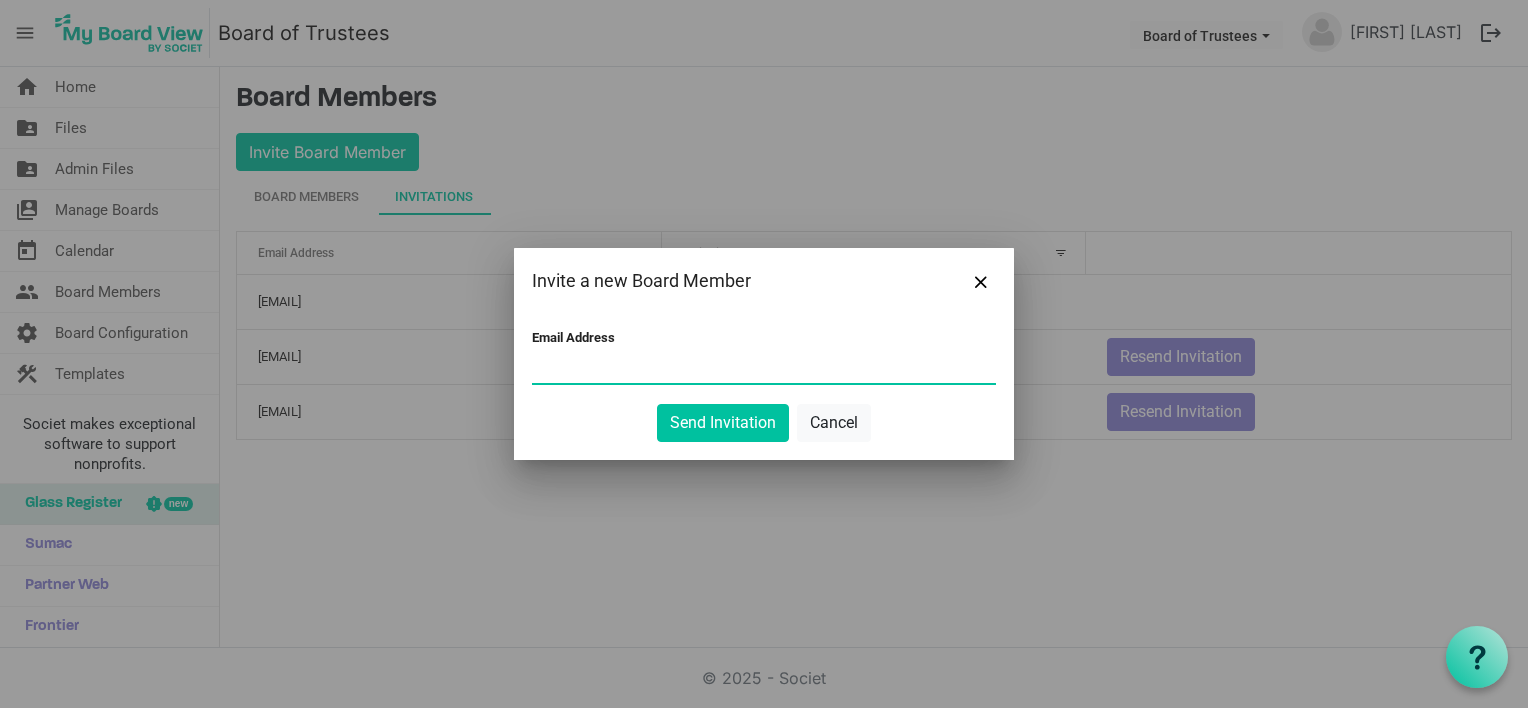 click on "Email Address" at bounding box center [764, 368] 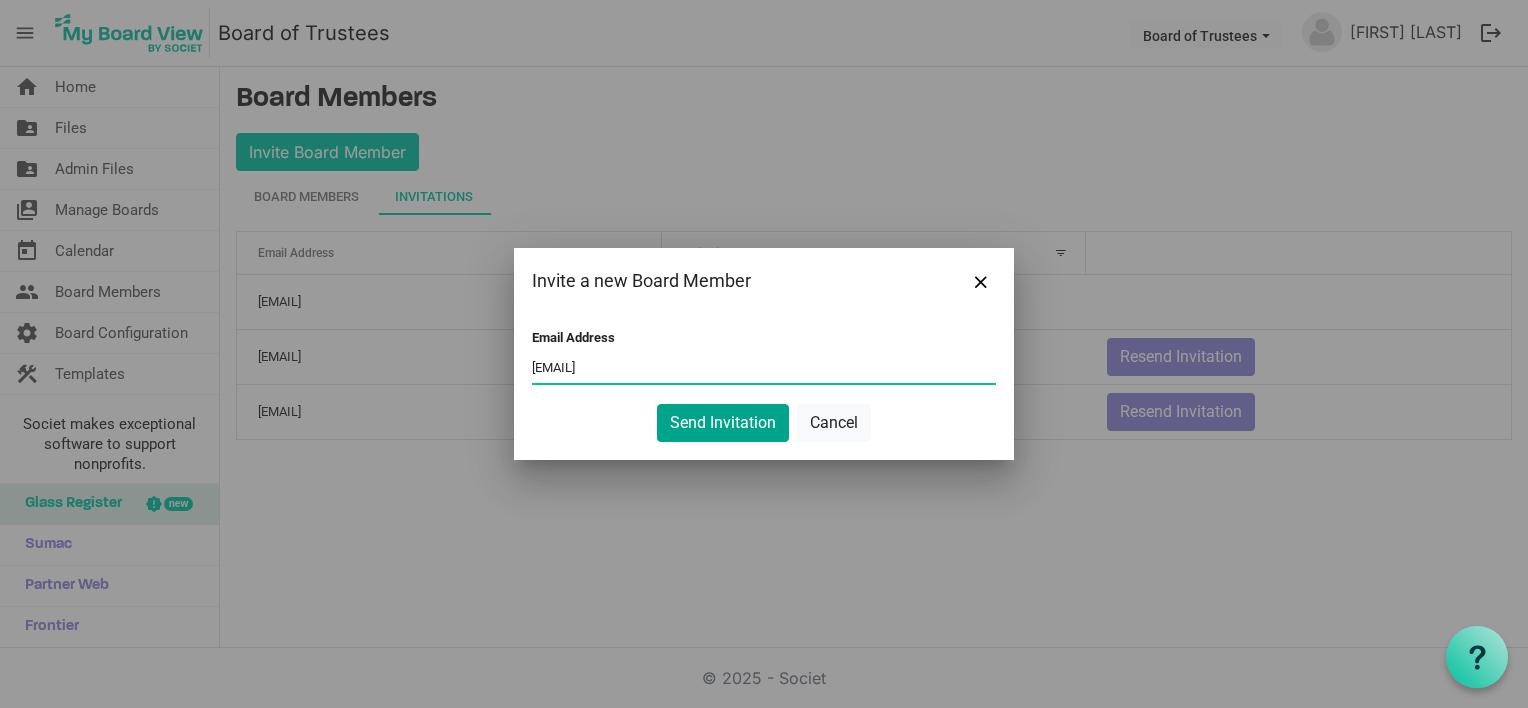 type on "[EMAIL]" 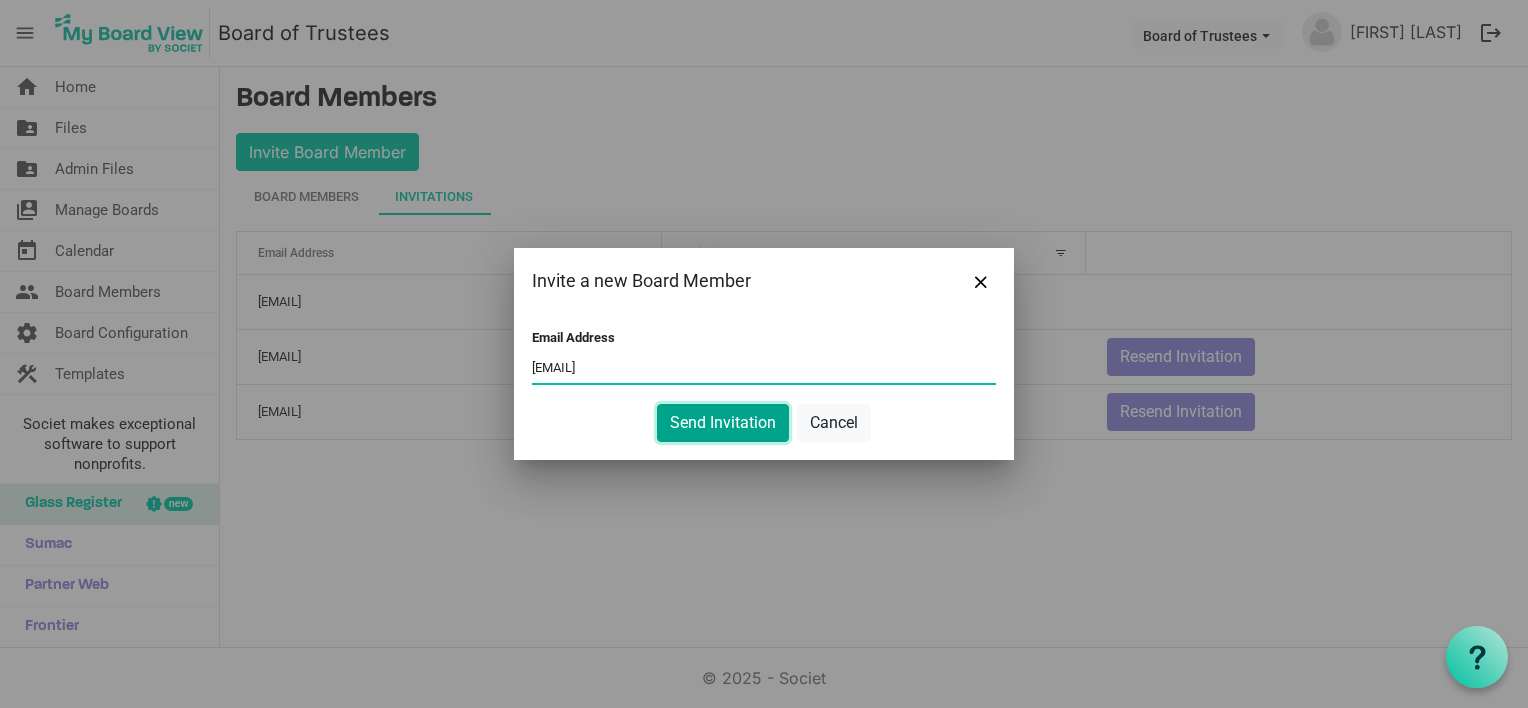 click on "Send Invitation" at bounding box center [723, 423] 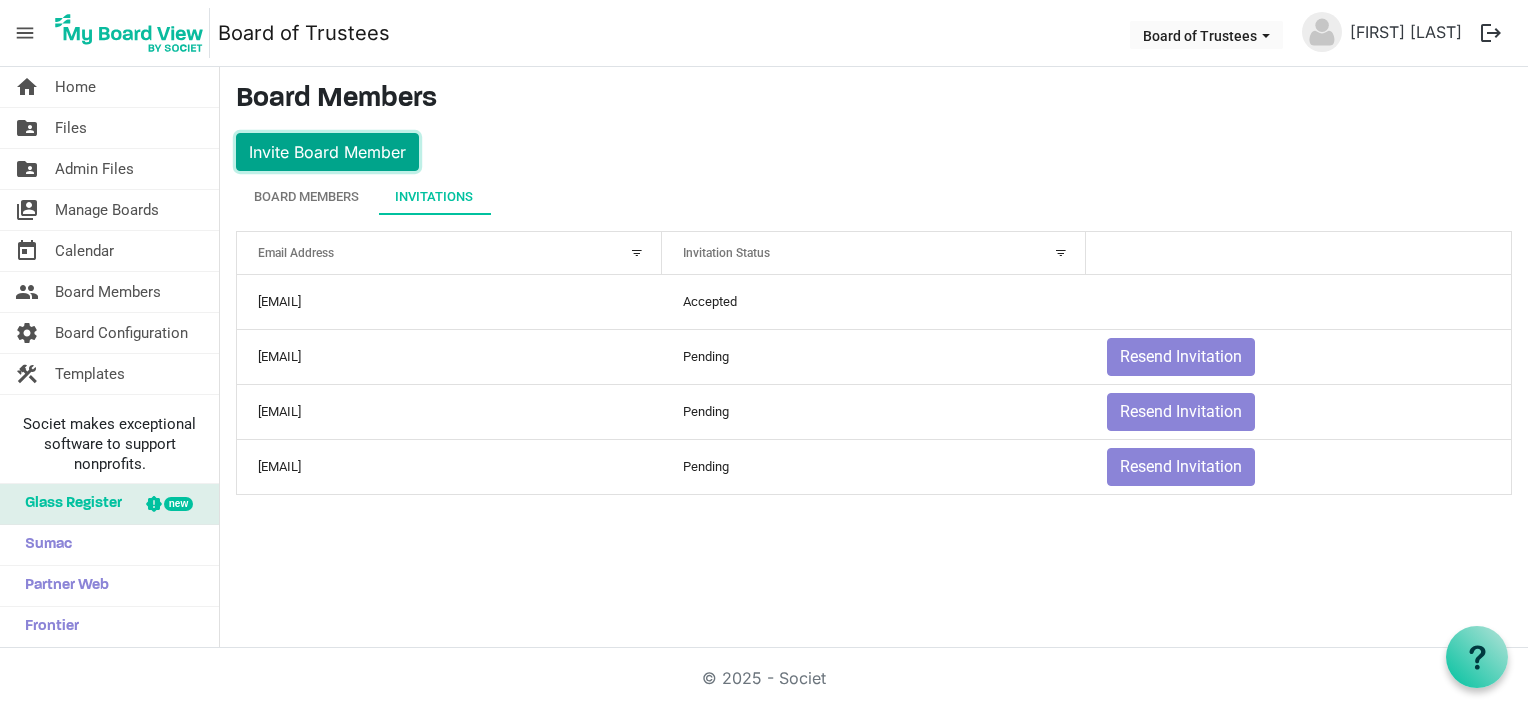 click on "Invite Board Member" at bounding box center (327, 152) 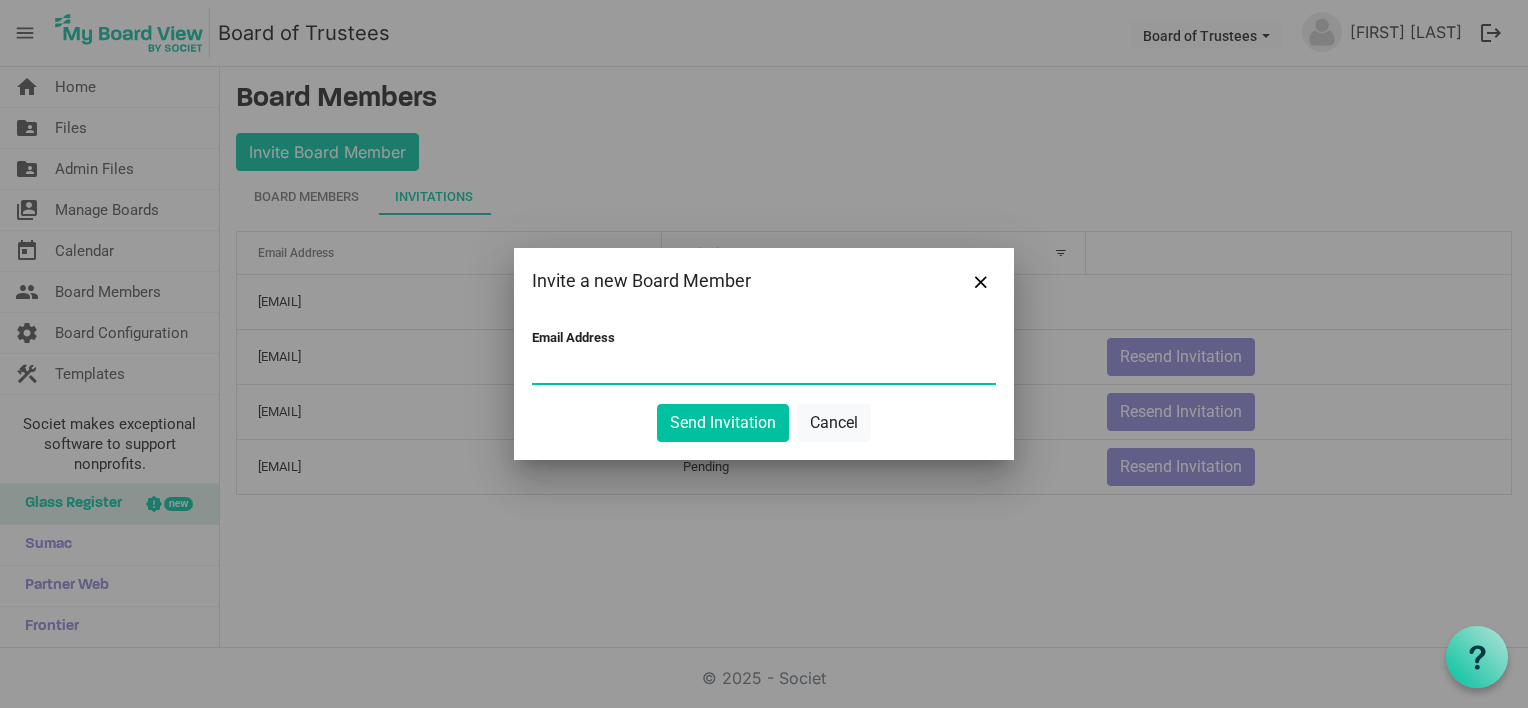 click on "Email Address" at bounding box center [764, 368] 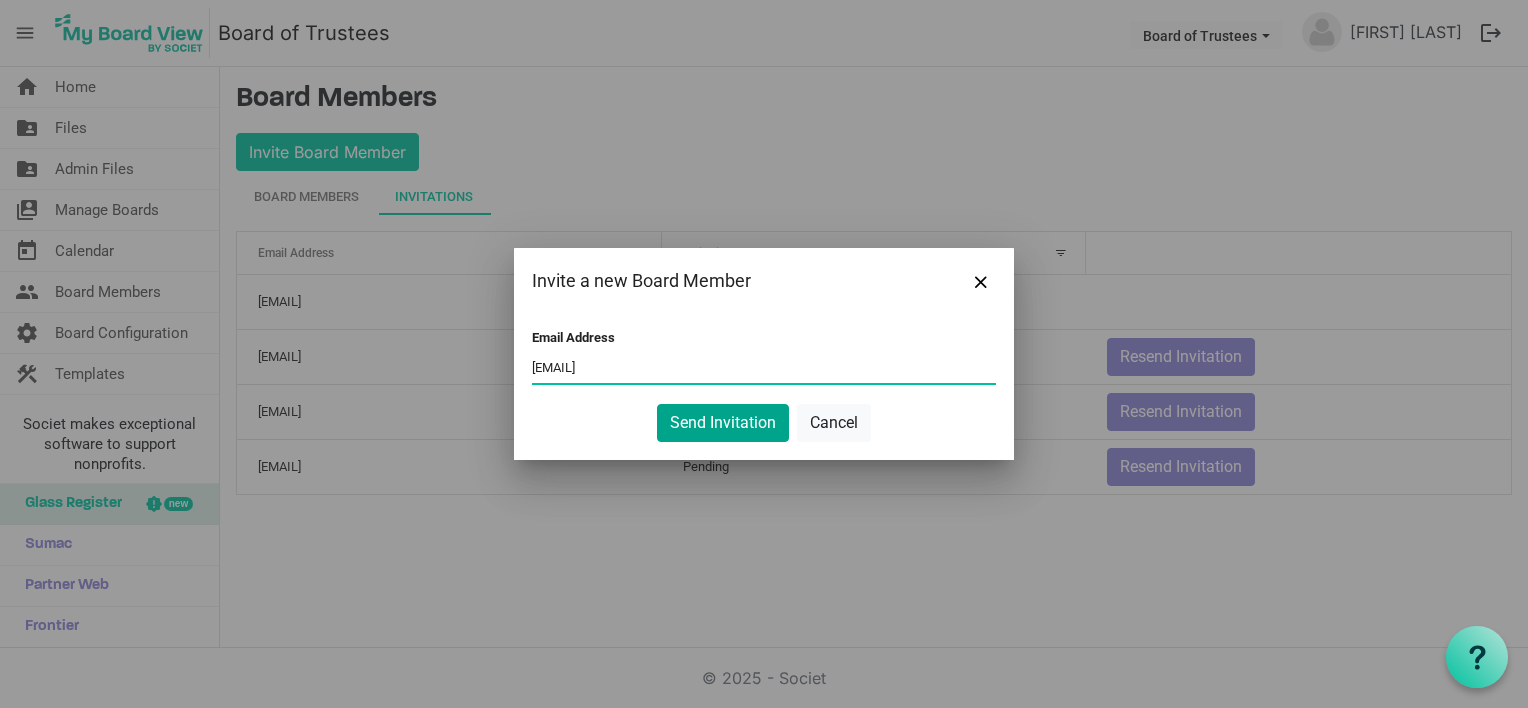 type on "[EMAIL]" 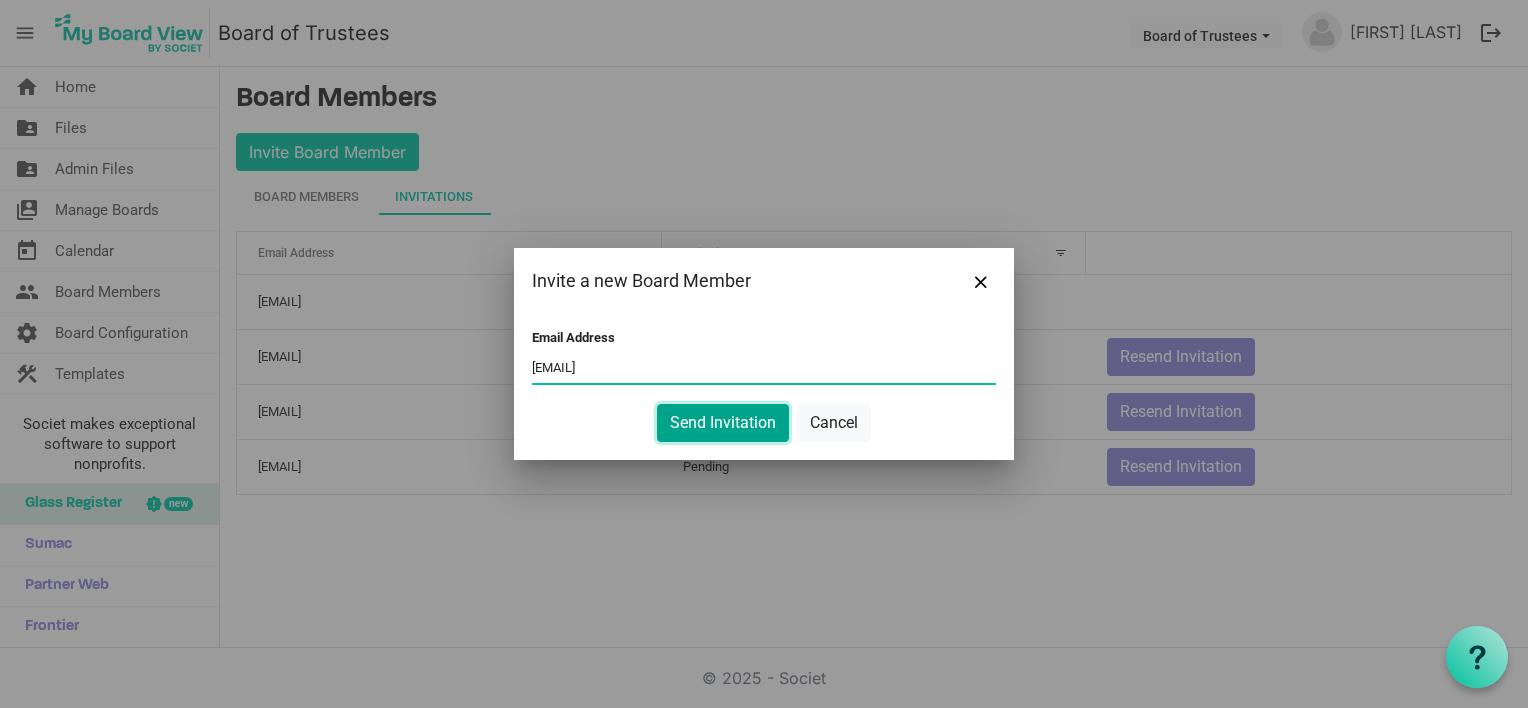 click on "Send Invitation" at bounding box center [723, 423] 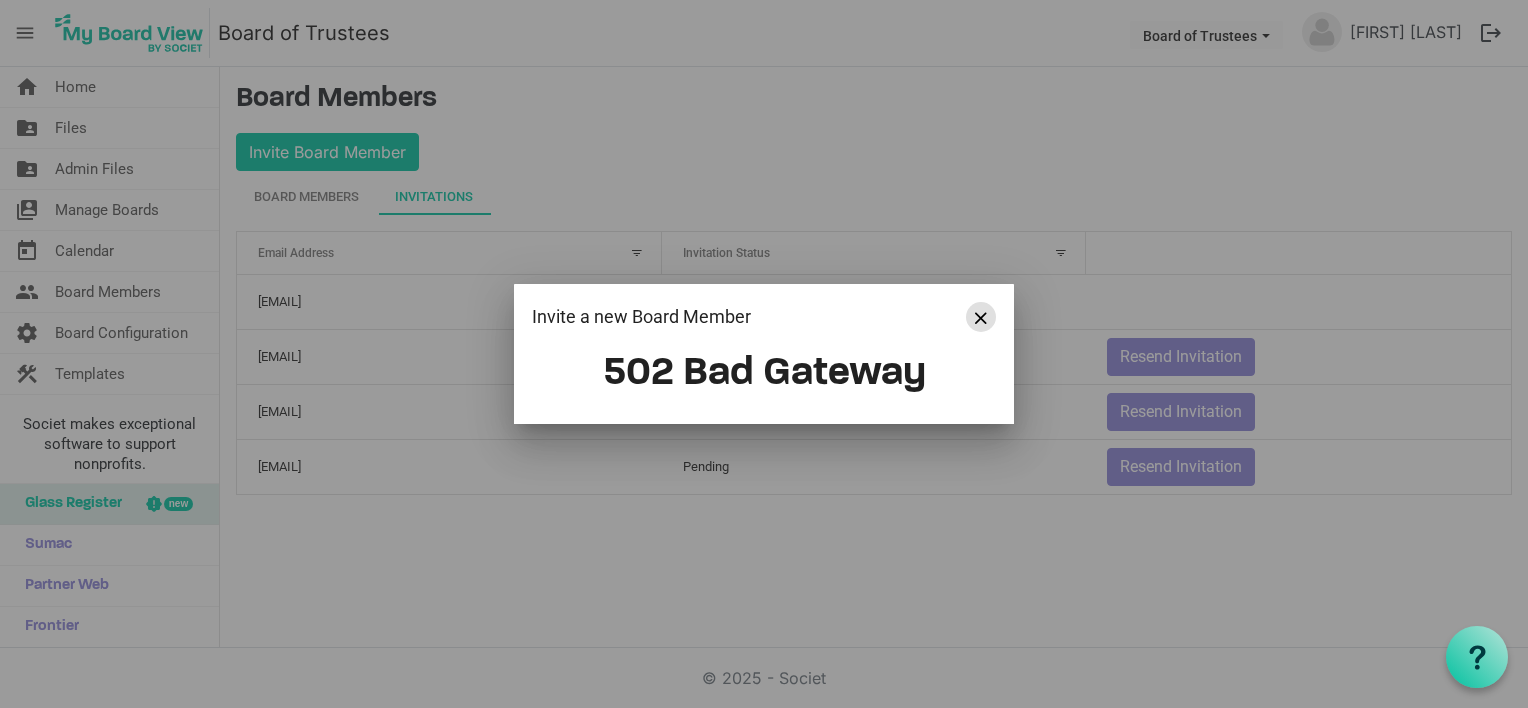 click at bounding box center [981, 318] 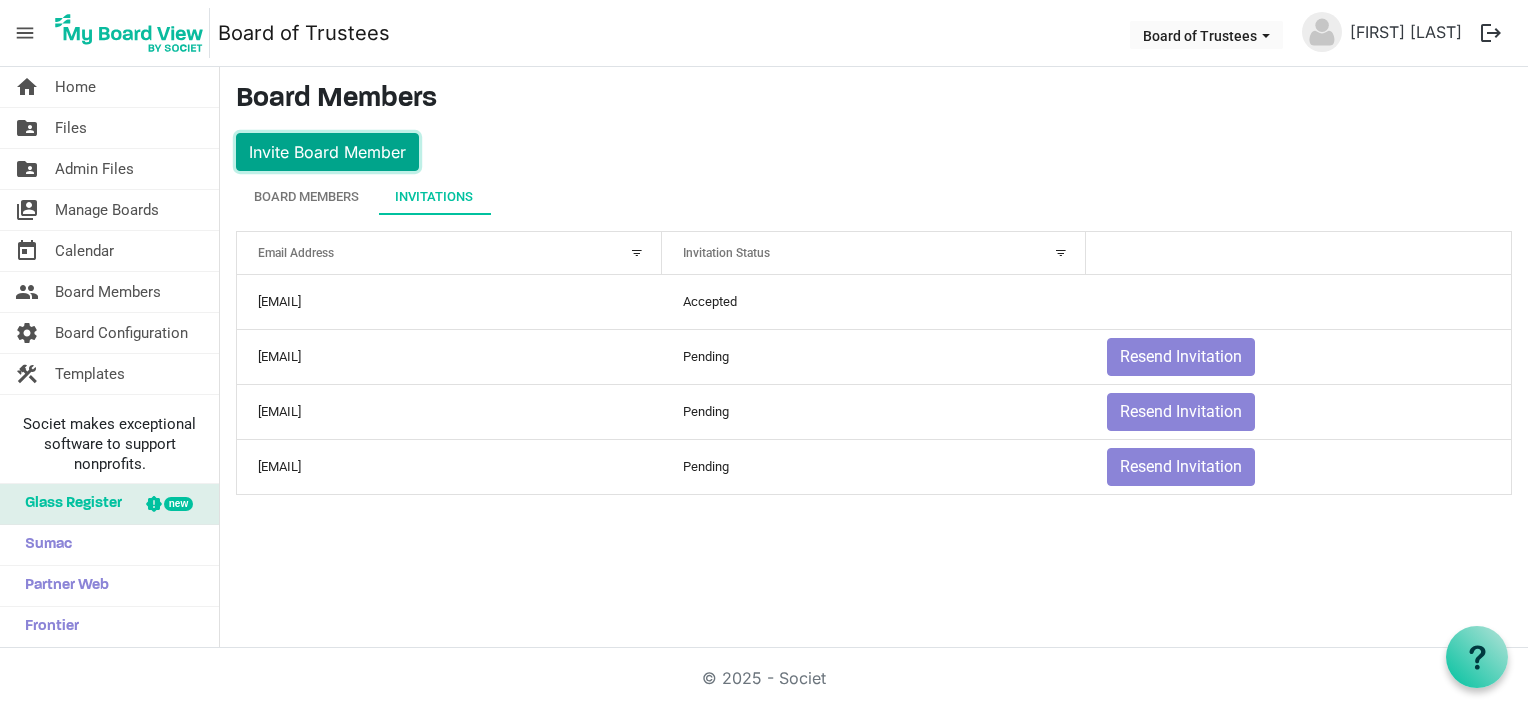 click on "Invite Board Member" at bounding box center [327, 152] 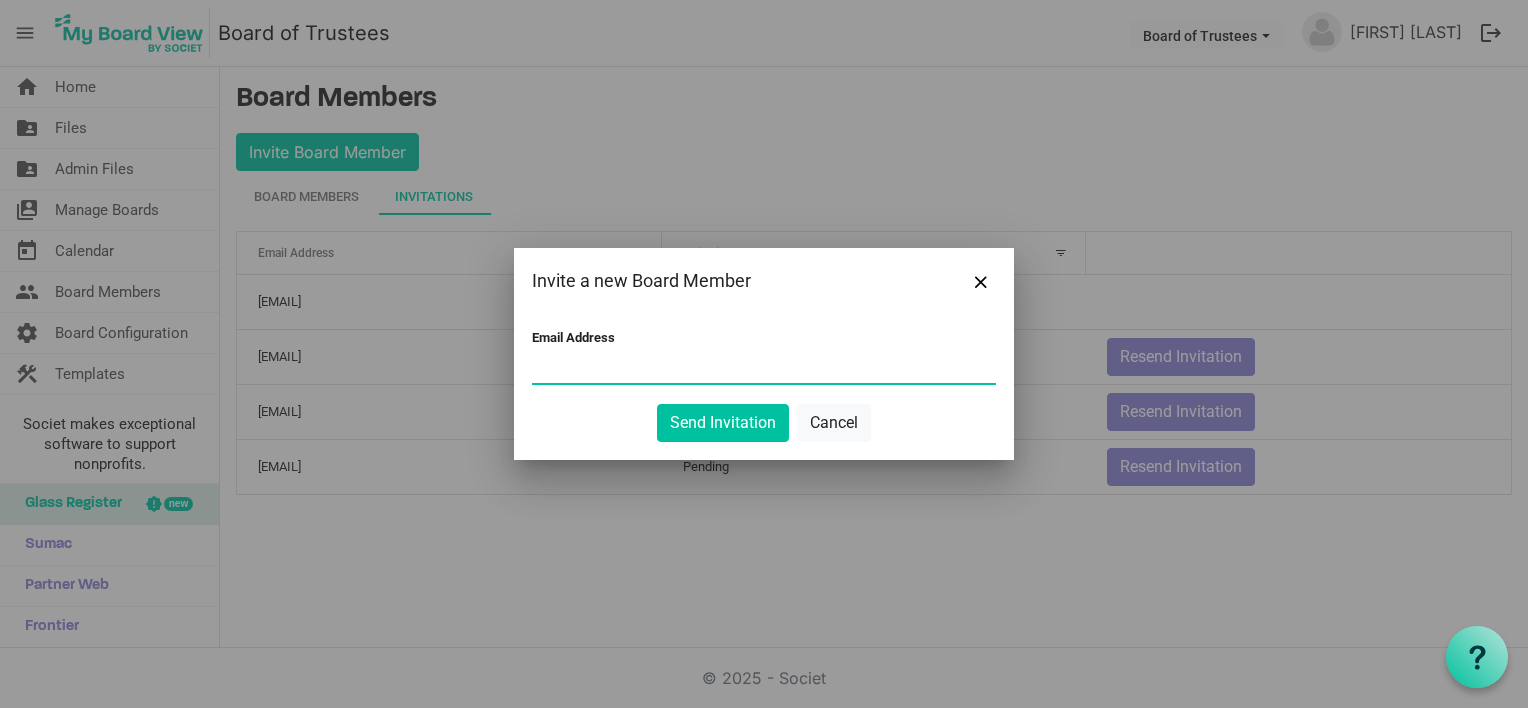 click on "Email Address" at bounding box center [764, 368] 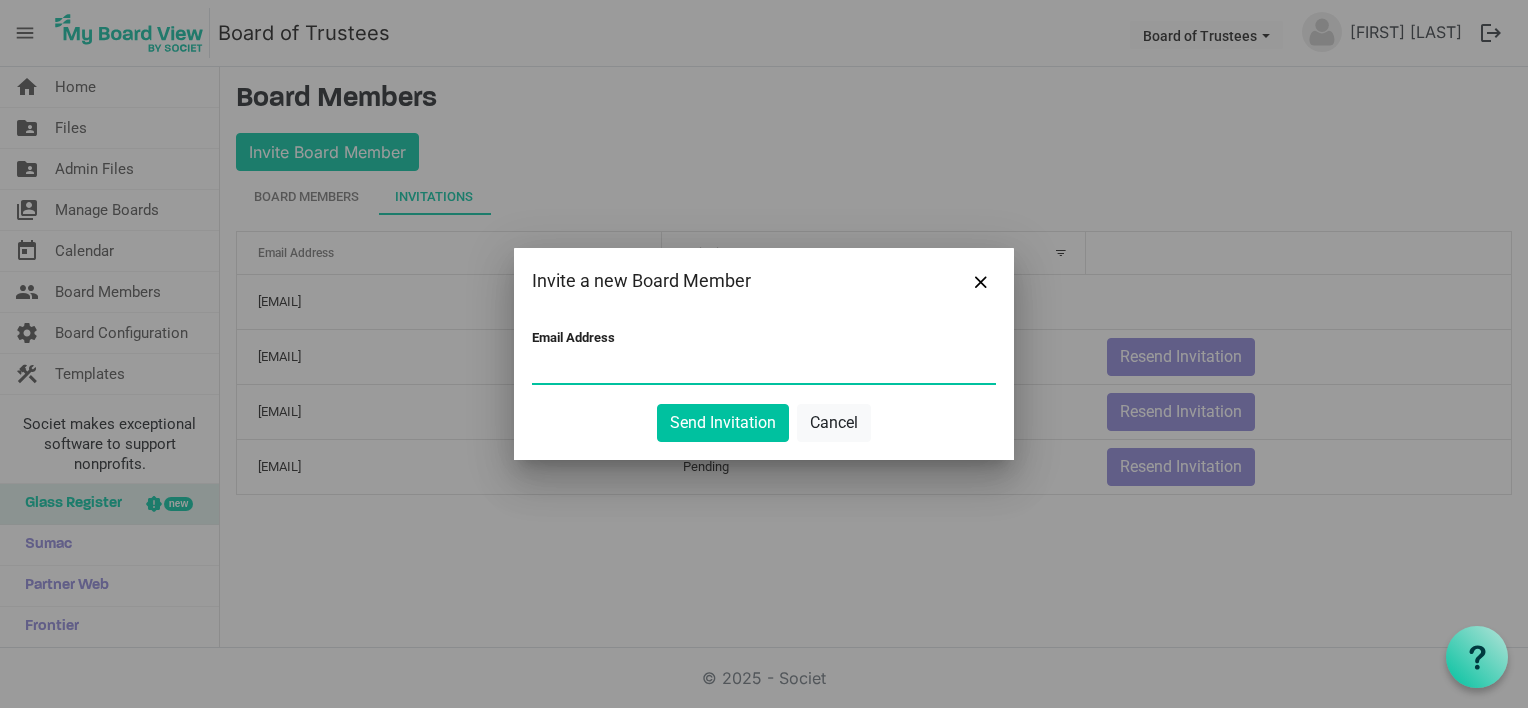 paste on "[EMAIL]" 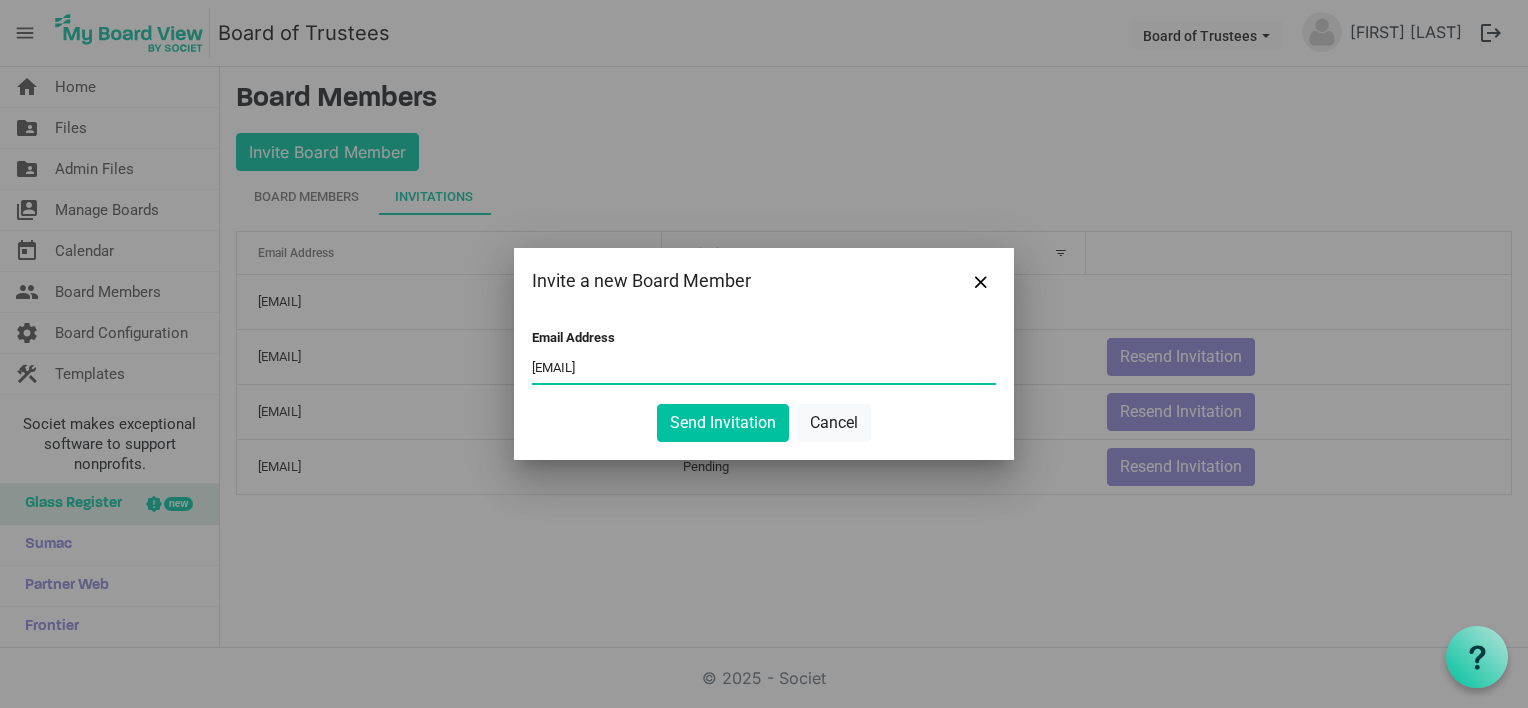 drag, startPoint x: 571, startPoint y: 382, endPoint x: 646, endPoint y: 400, distance: 77.12976 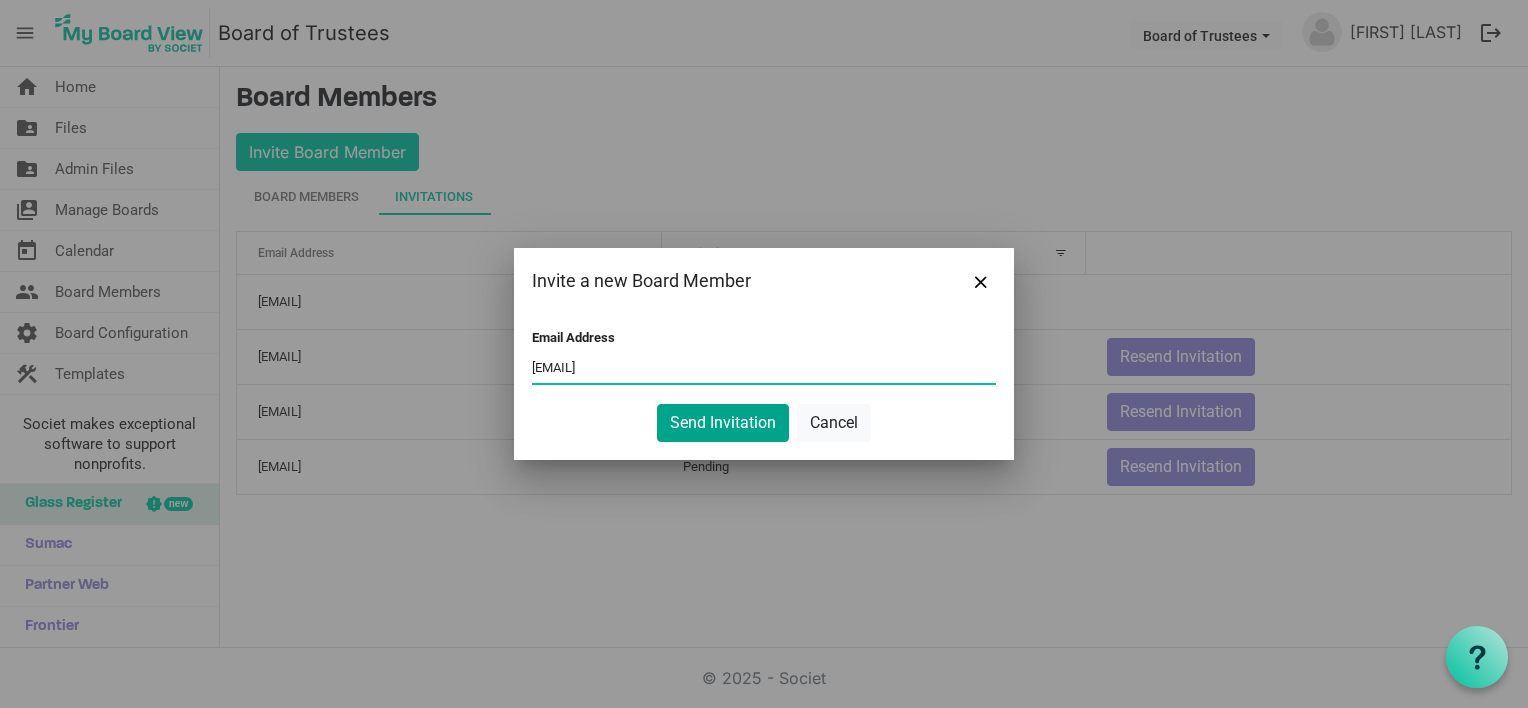 type on "[EMAIL]" 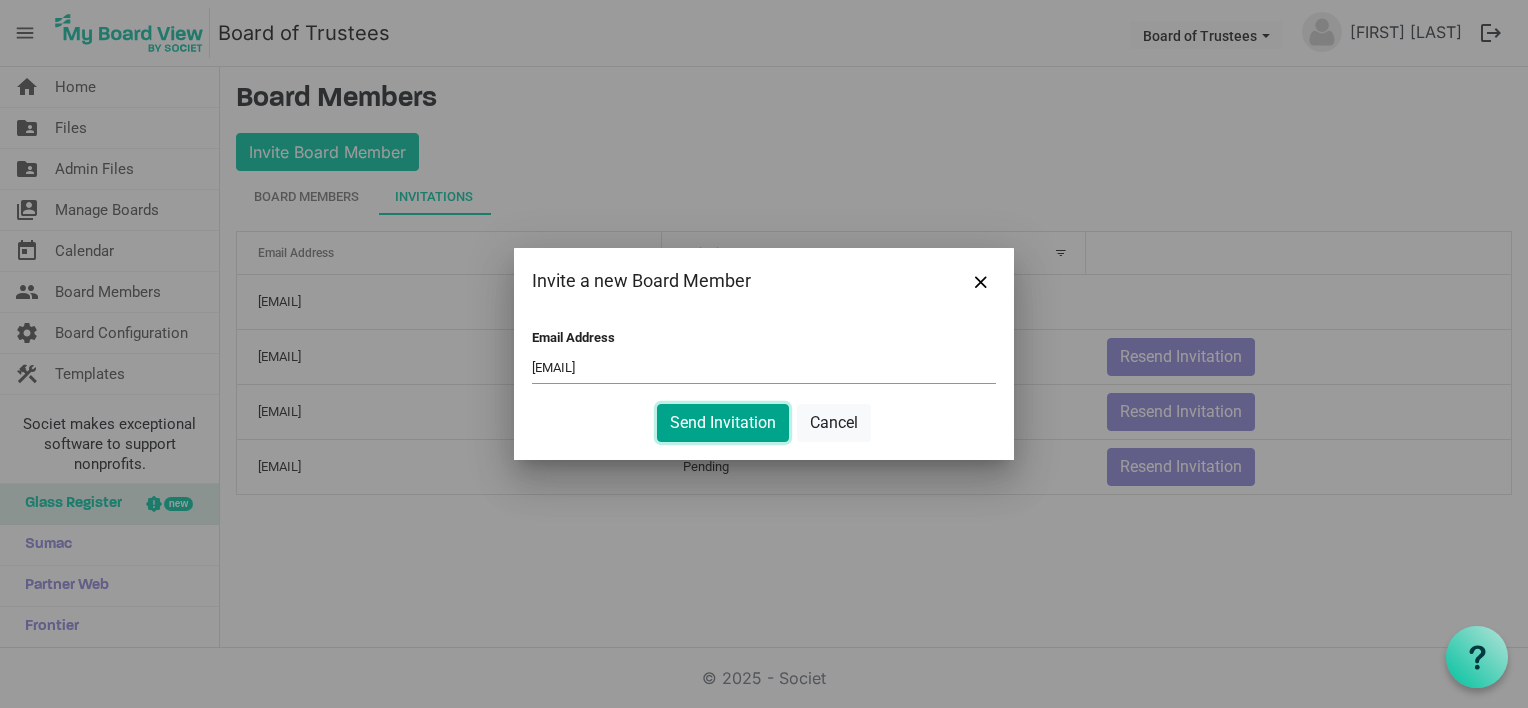 click on "Send Invitation" at bounding box center (723, 423) 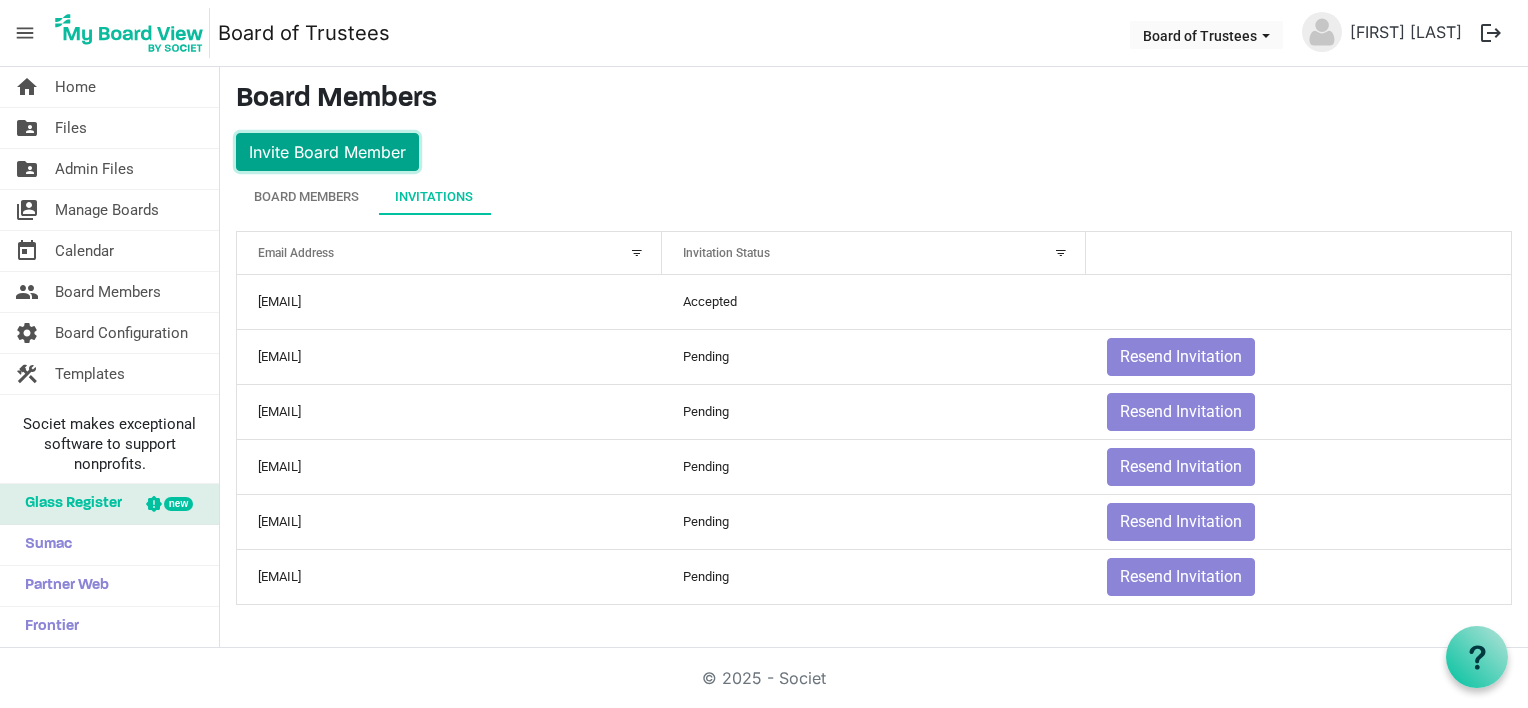 click on "Invite Board Member" at bounding box center (327, 152) 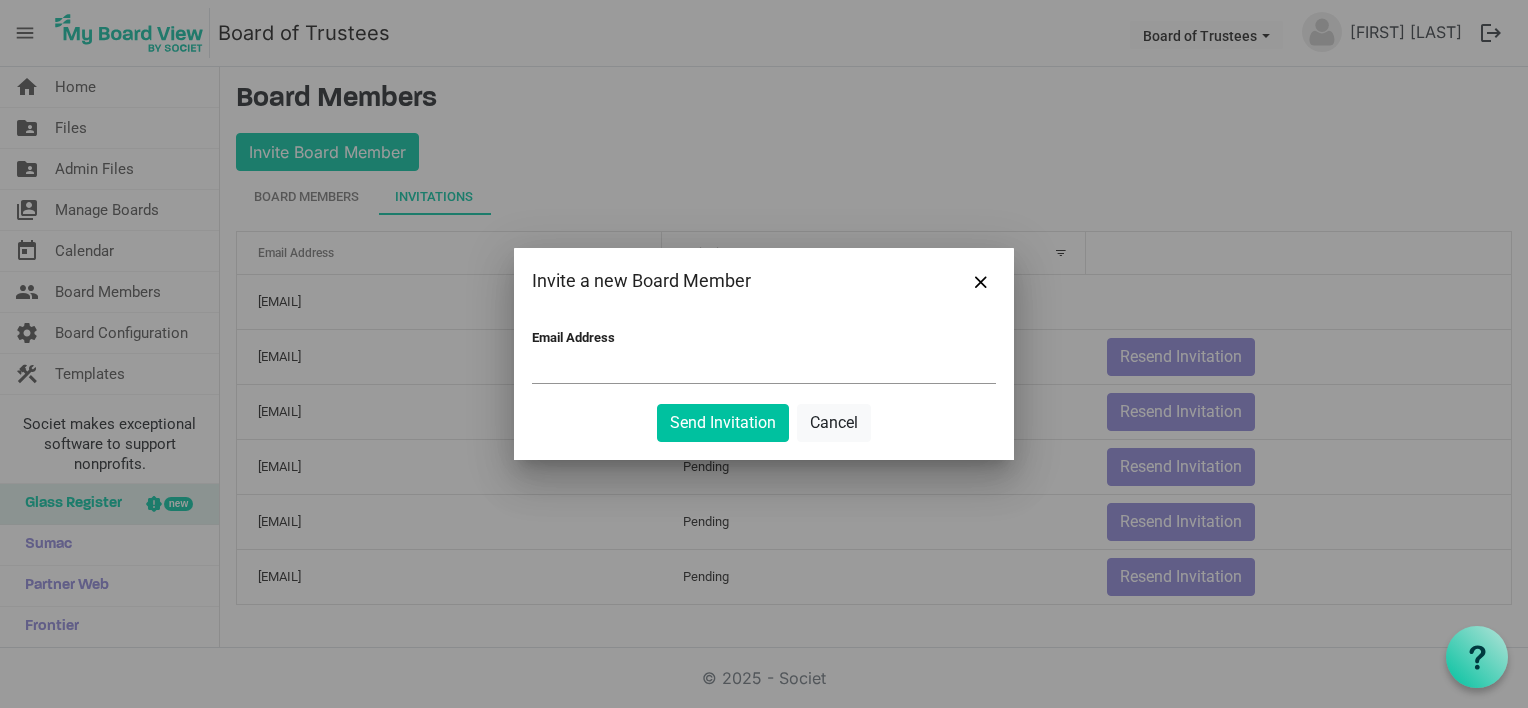 click on "Email Address" at bounding box center (764, 368) 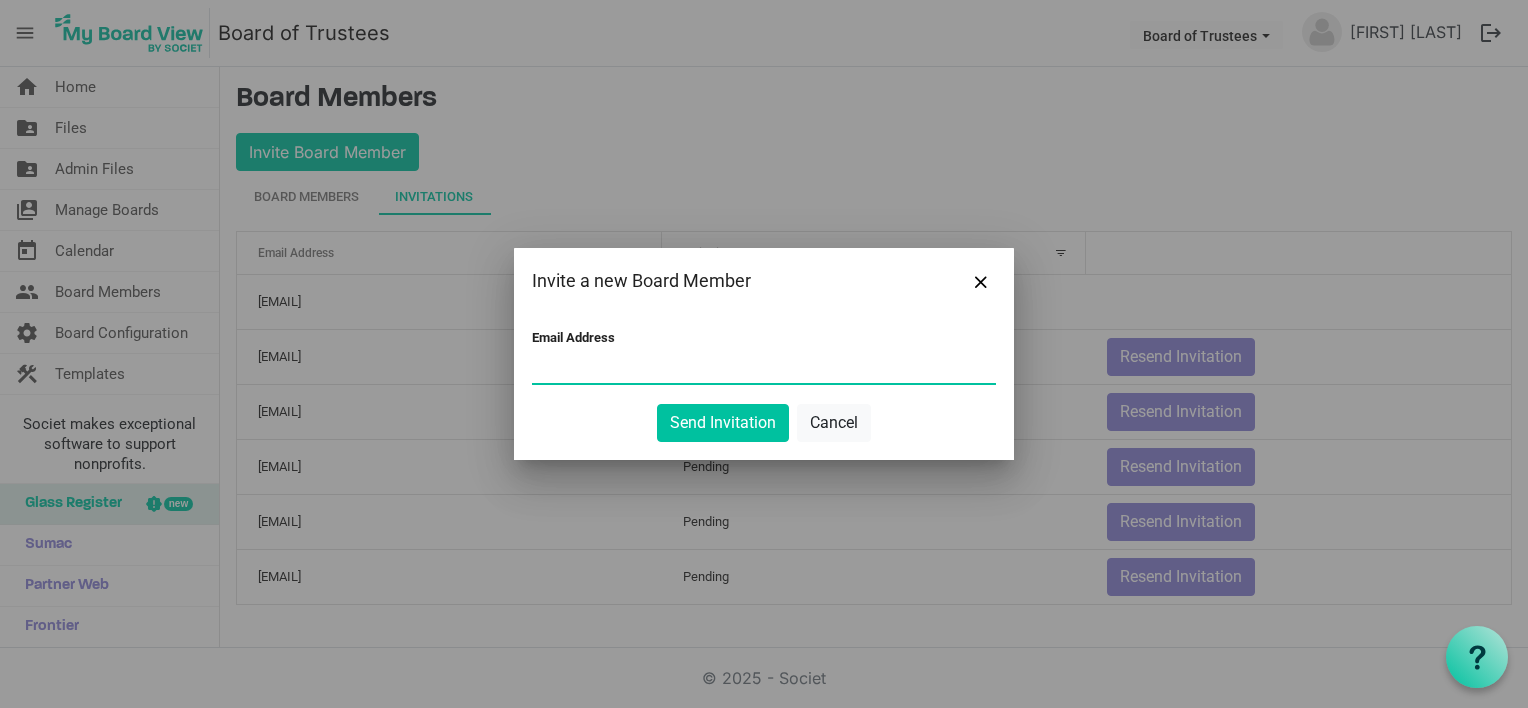 paste on "[EMAIL]" 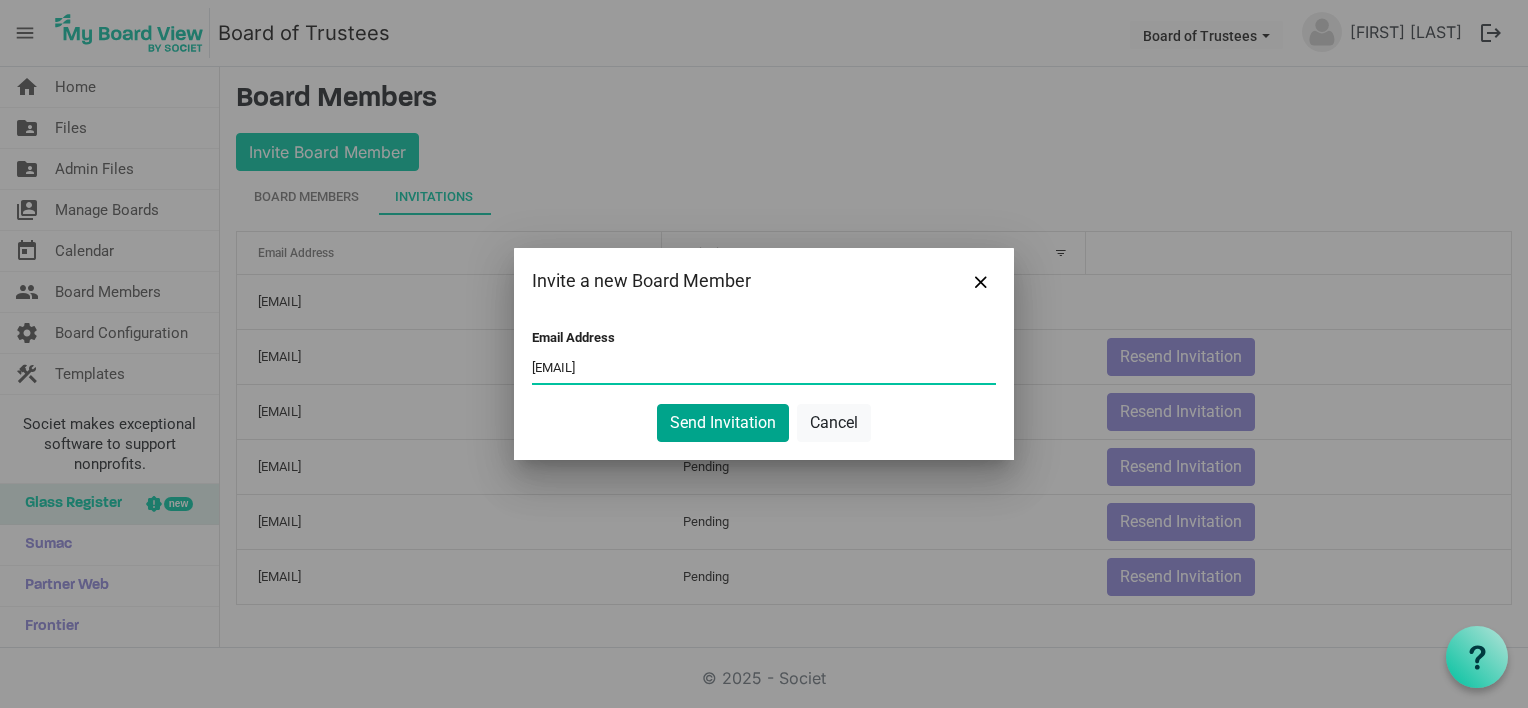 type on "[EMAIL]" 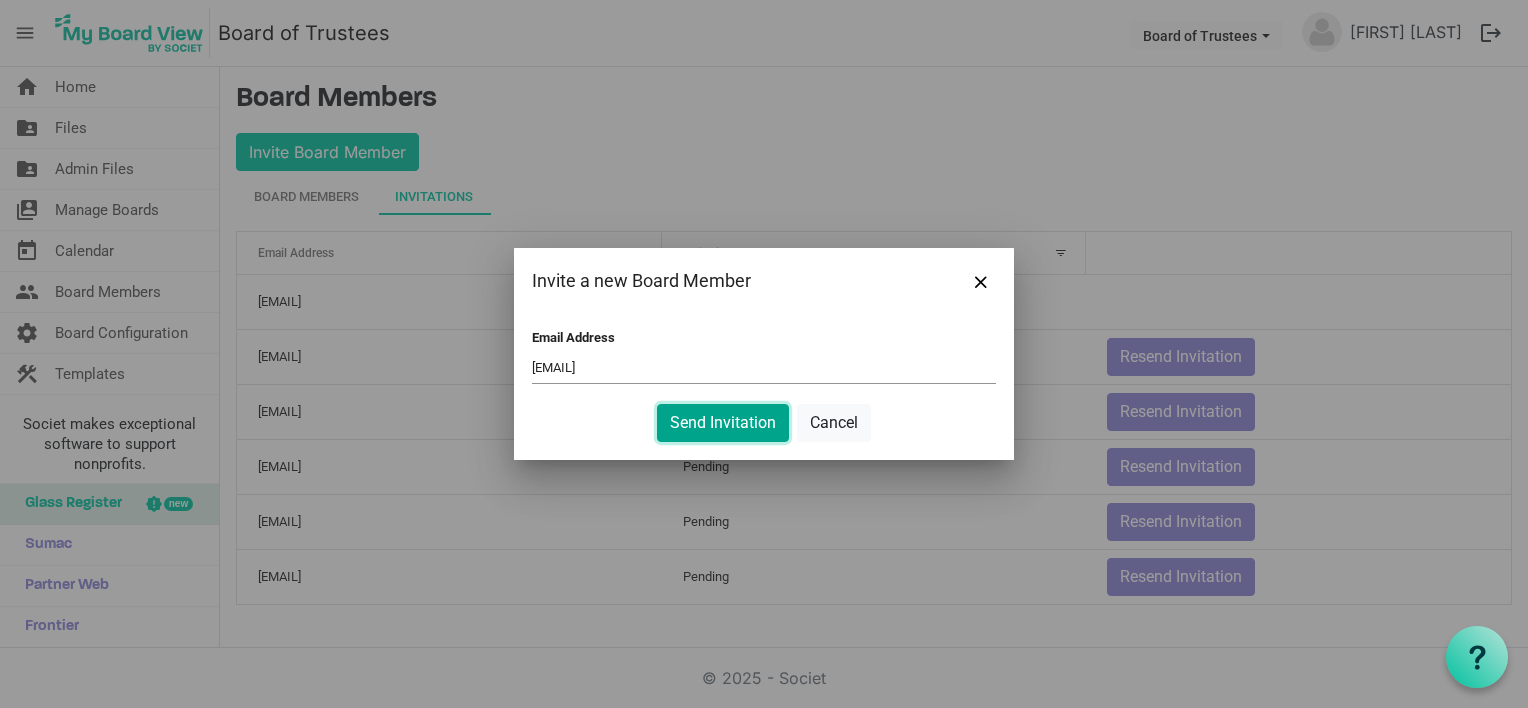click on "Send Invitation" at bounding box center [723, 423] 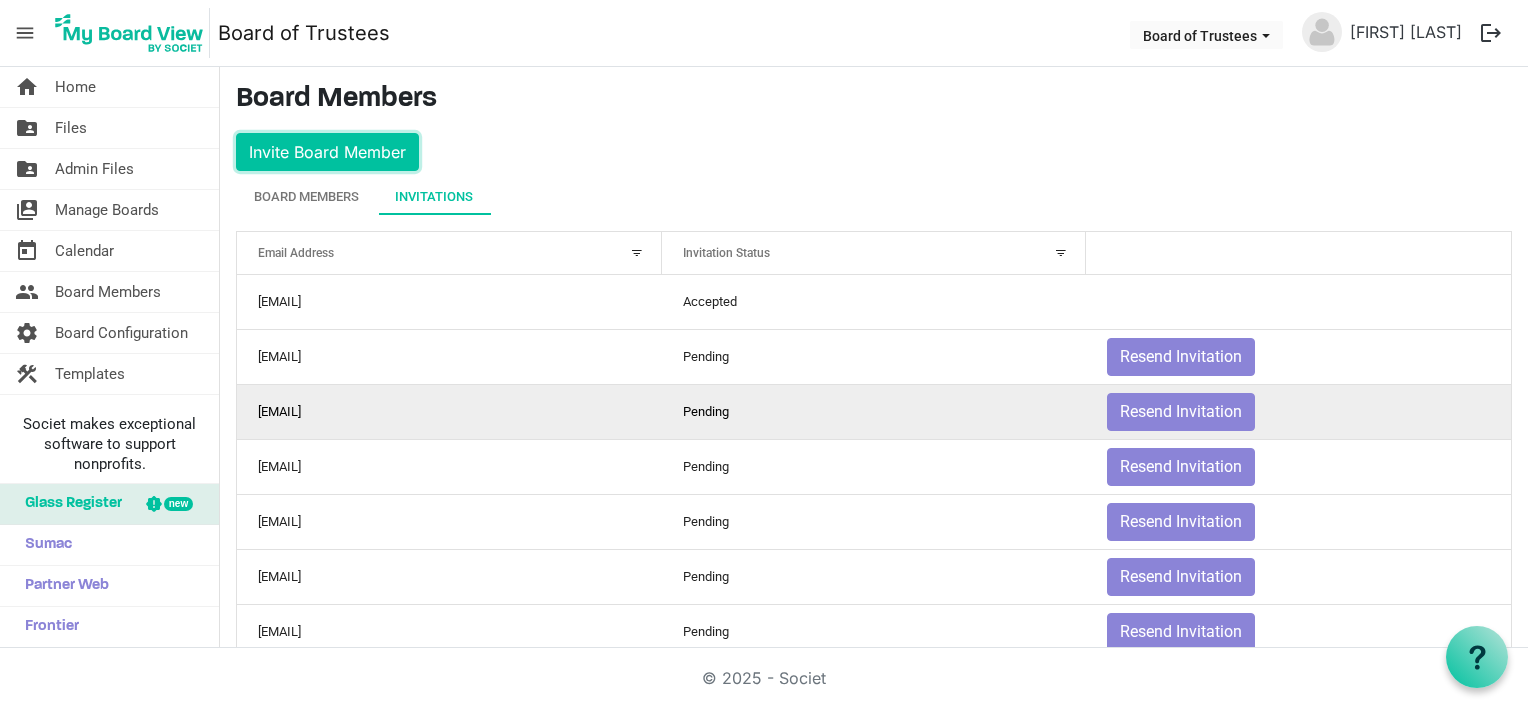 scroll, scrollTop: 39, scrollLeft: 0, axis: vertical 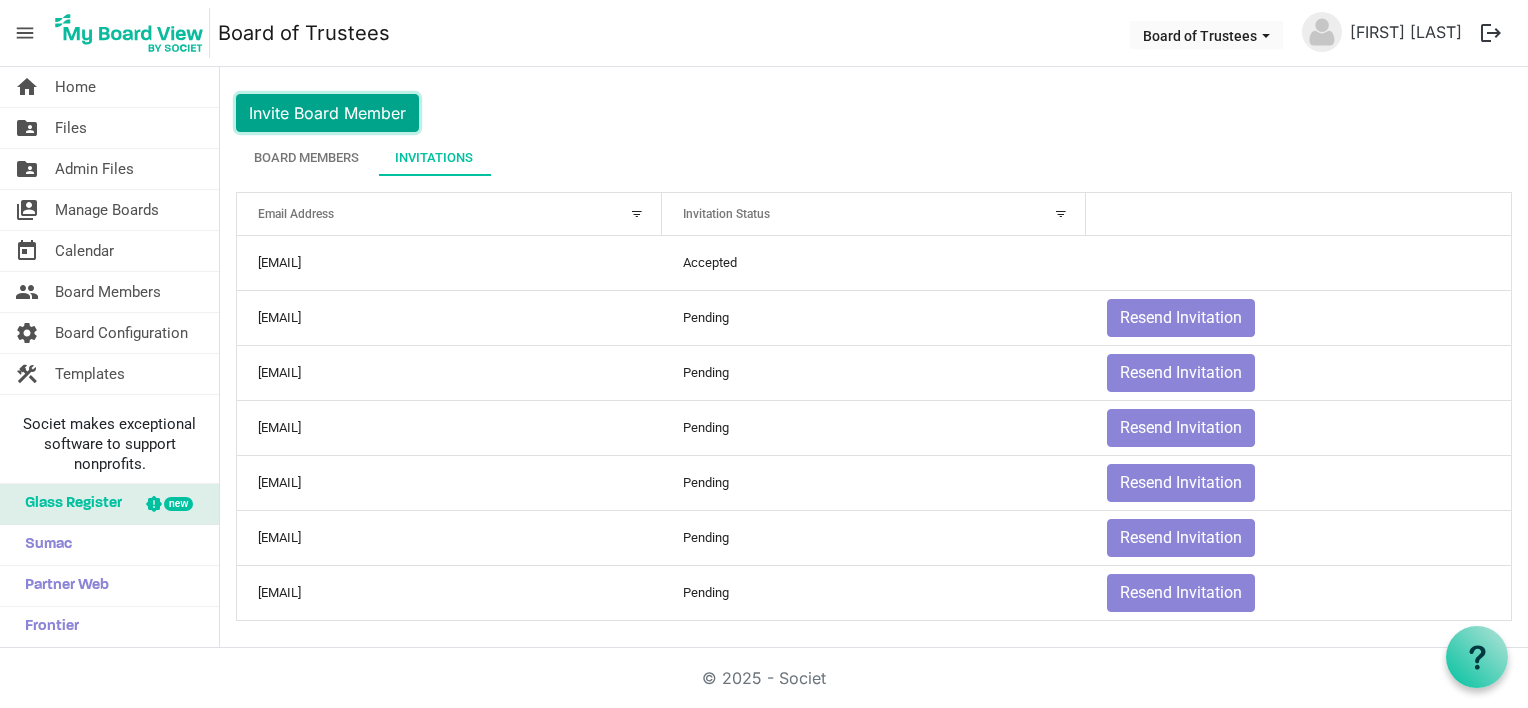 click on "Invite Board Member" at bounding box center [327, 113] 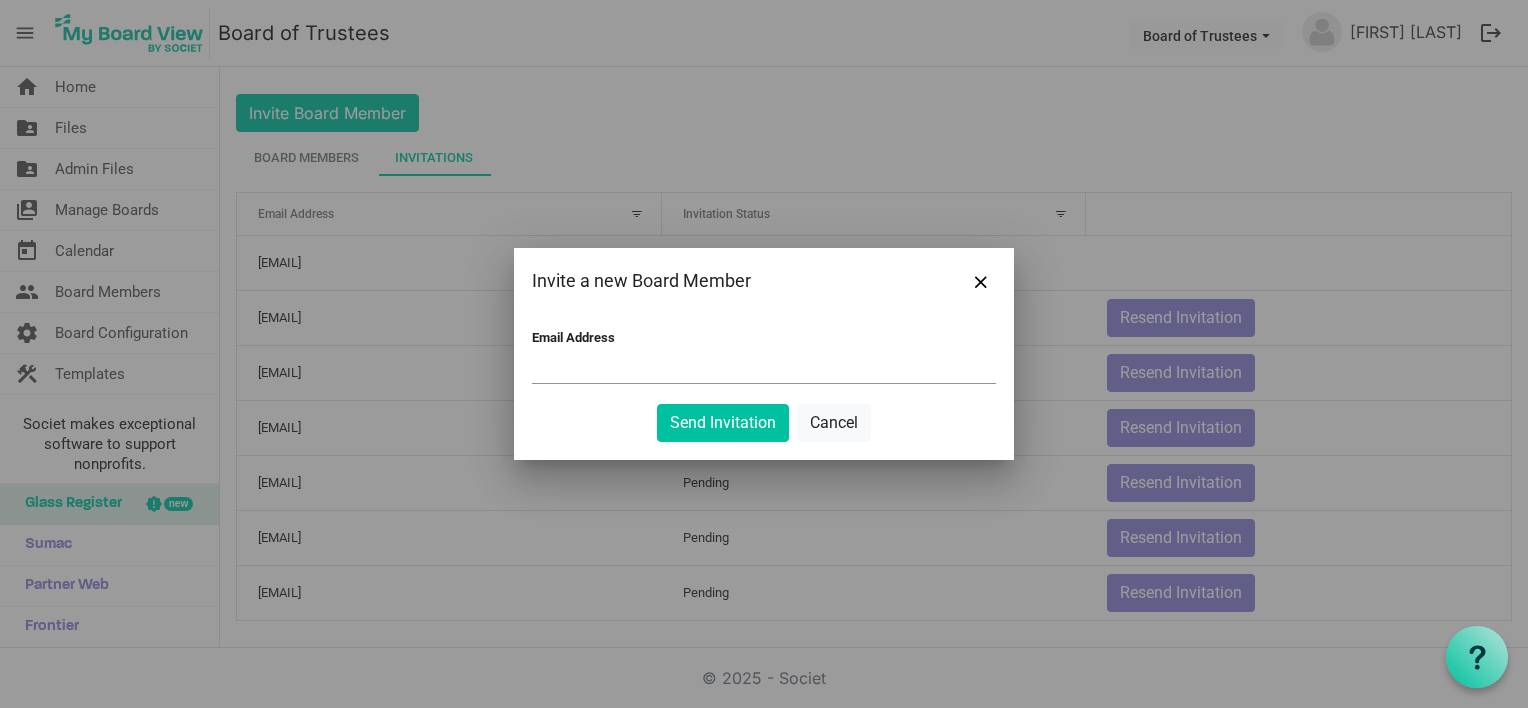 click on "Email Address" at bounding box center (764, 368) 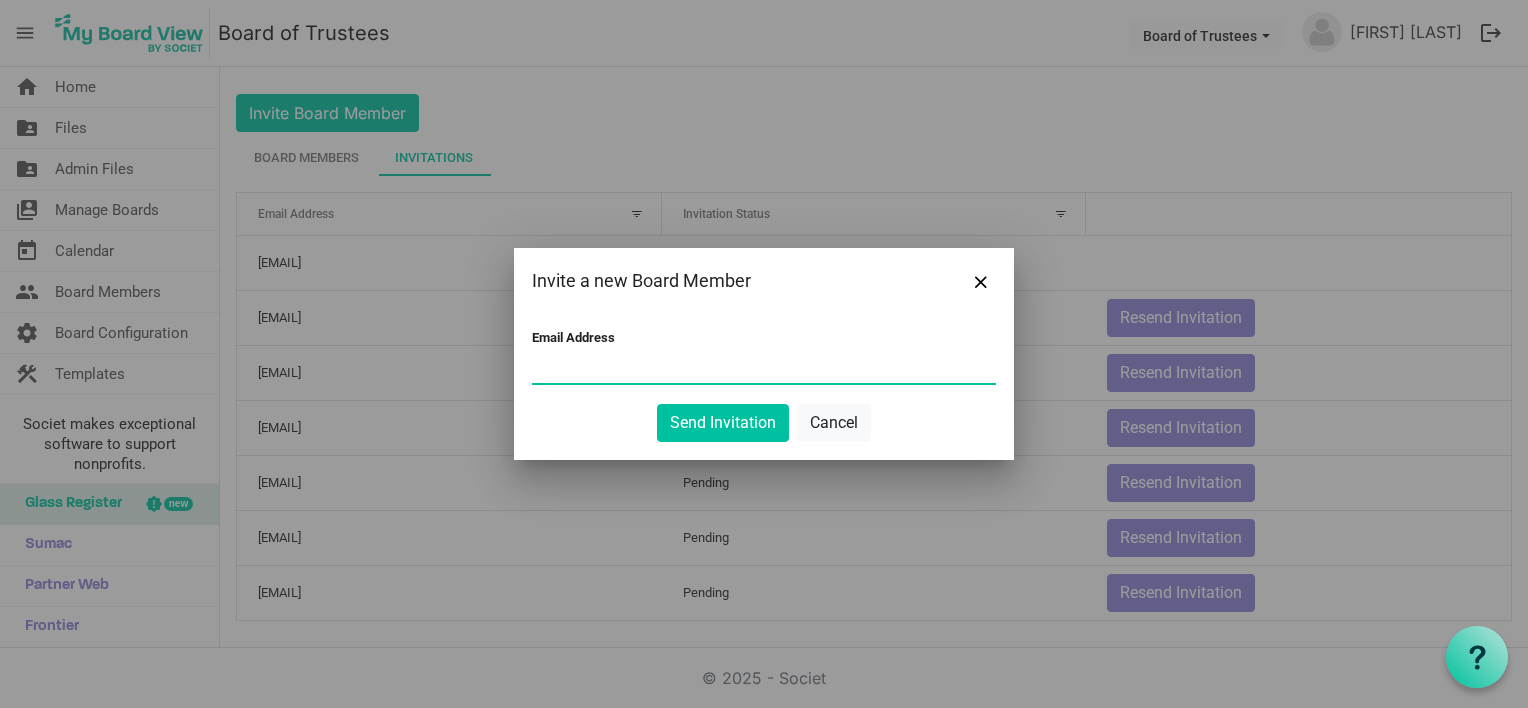 paste on "[EMAIL]" 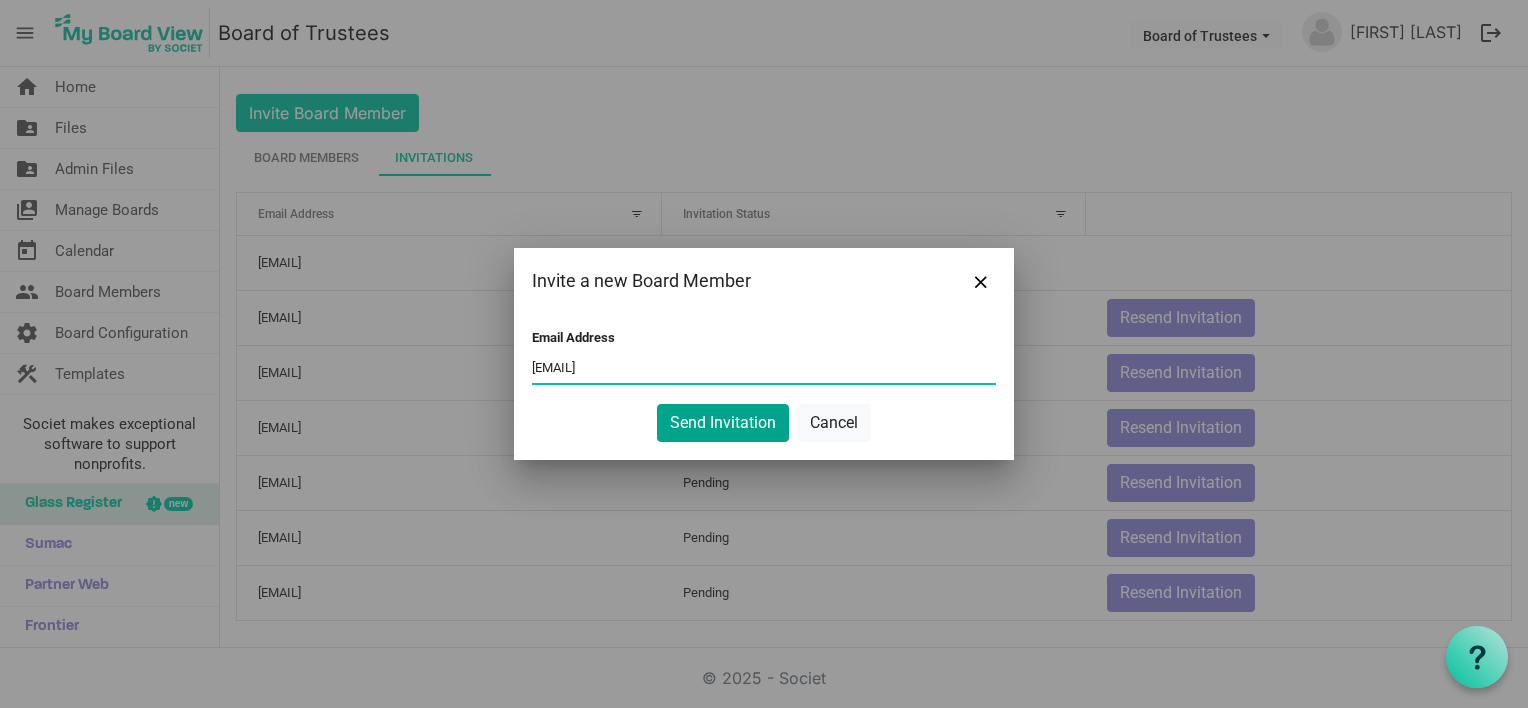 type on "[EMAIL]" 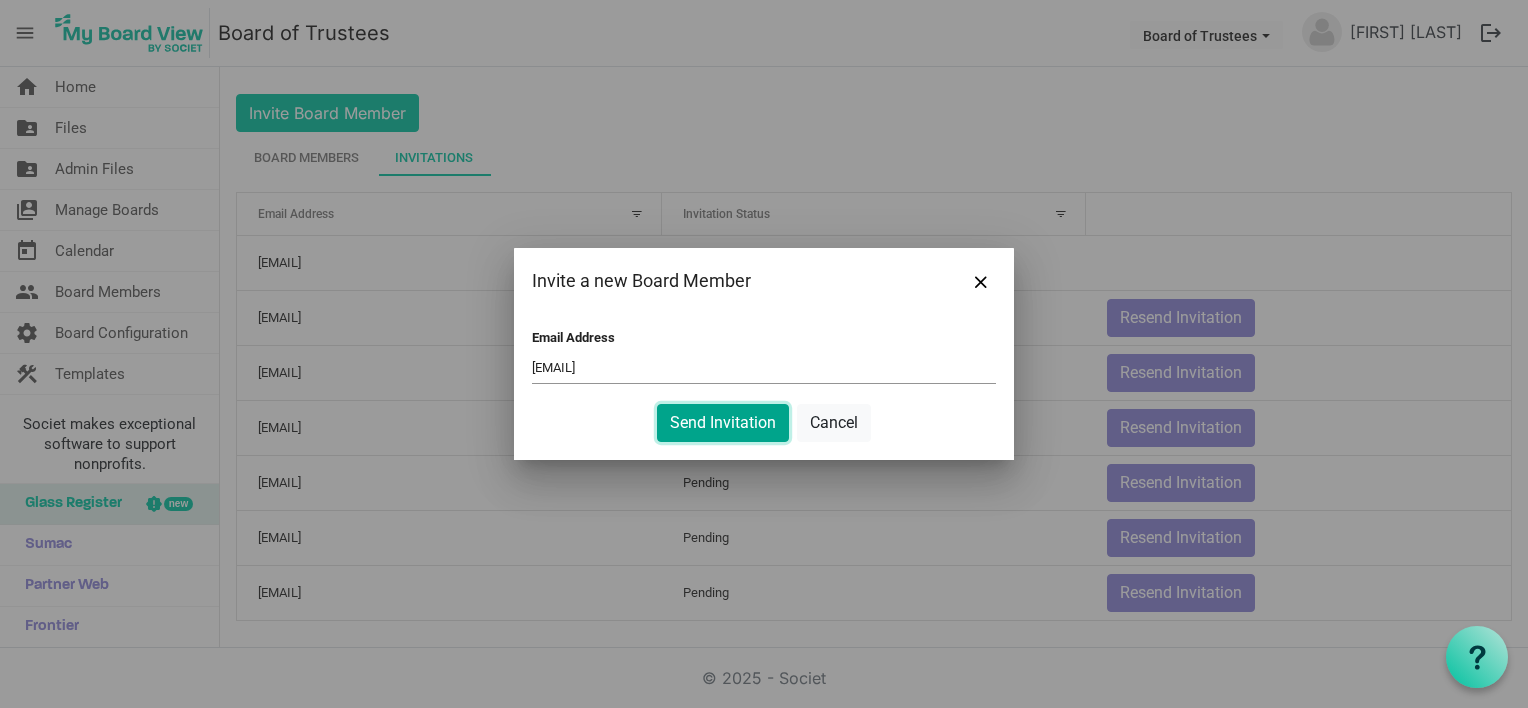 click on "Send Invitation" at bounding box center (723, 423) 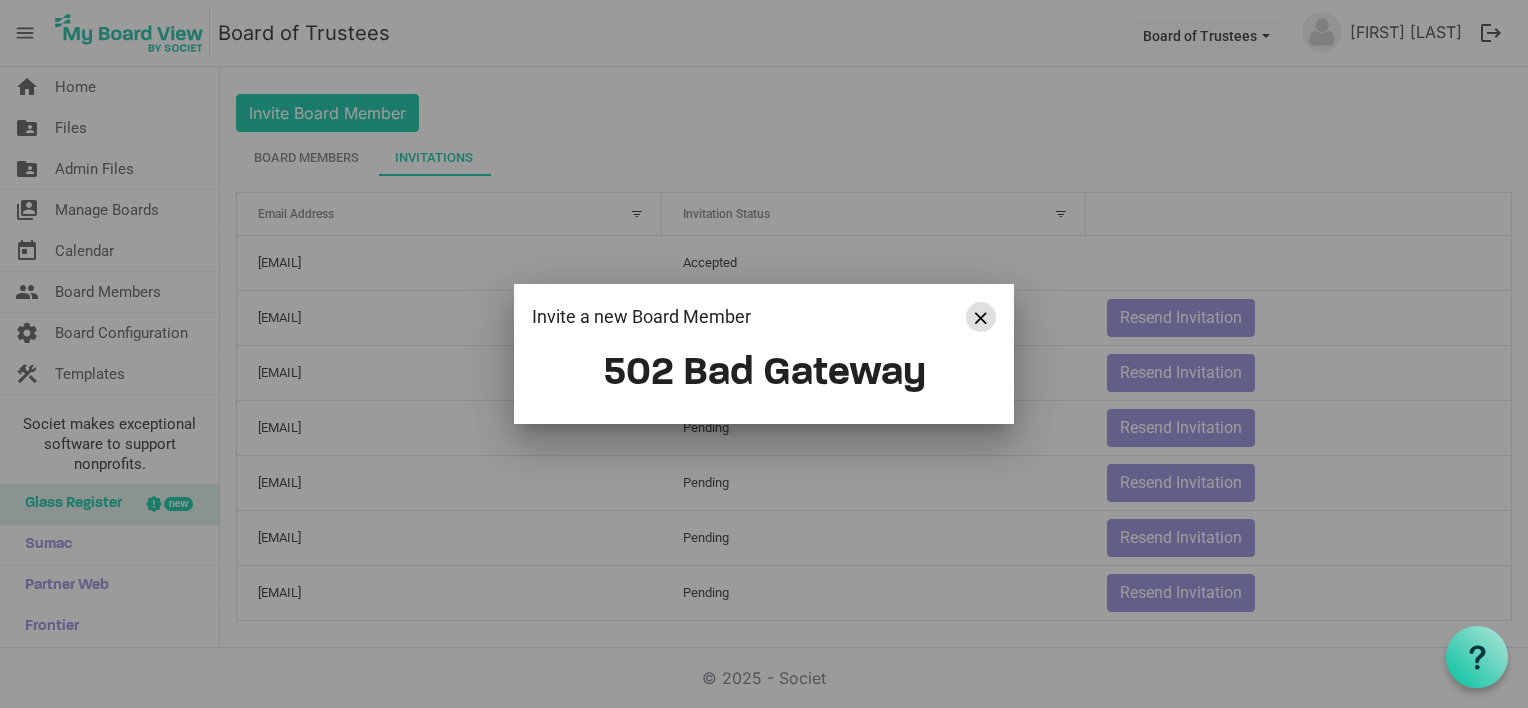 click at bounding box center [981, 318] 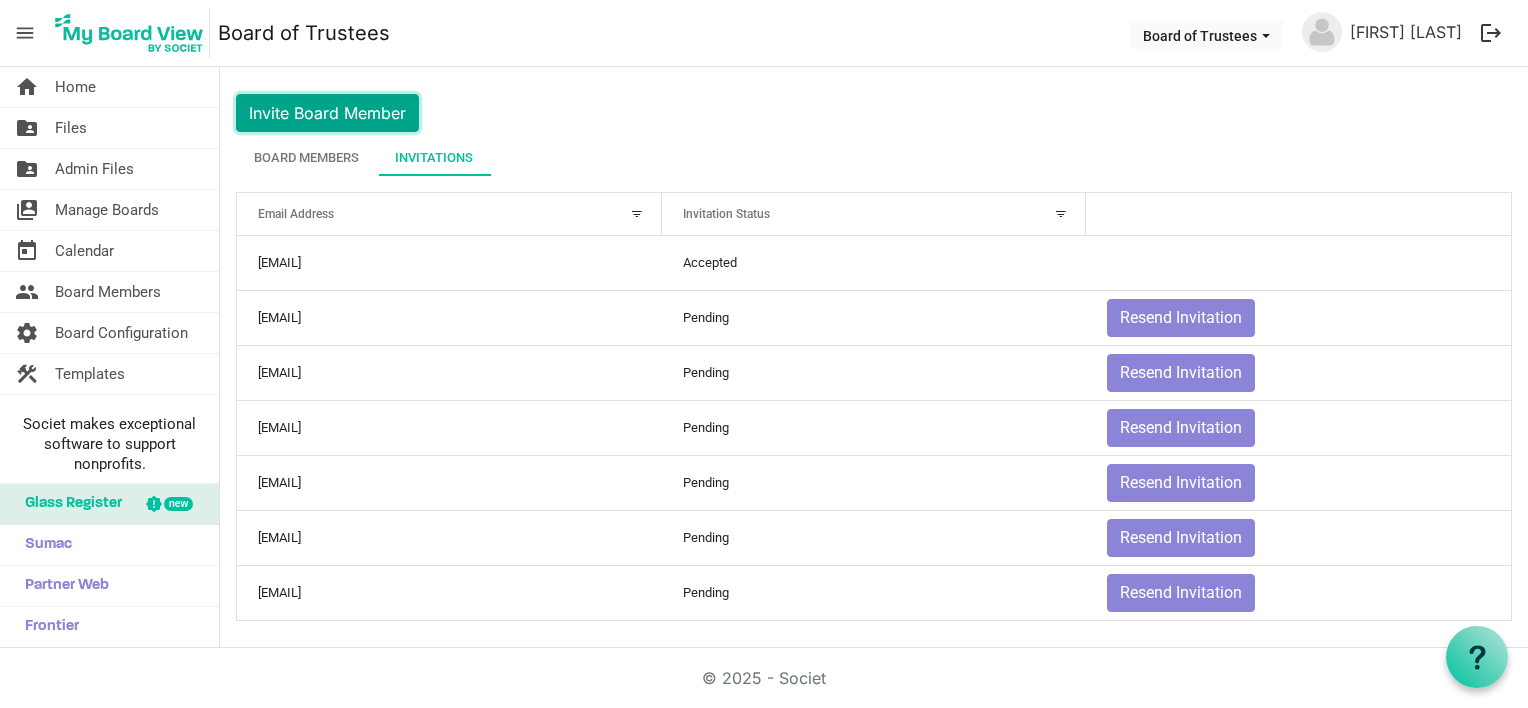 click on "Invite Board Member" at bounding box center [327, 113] 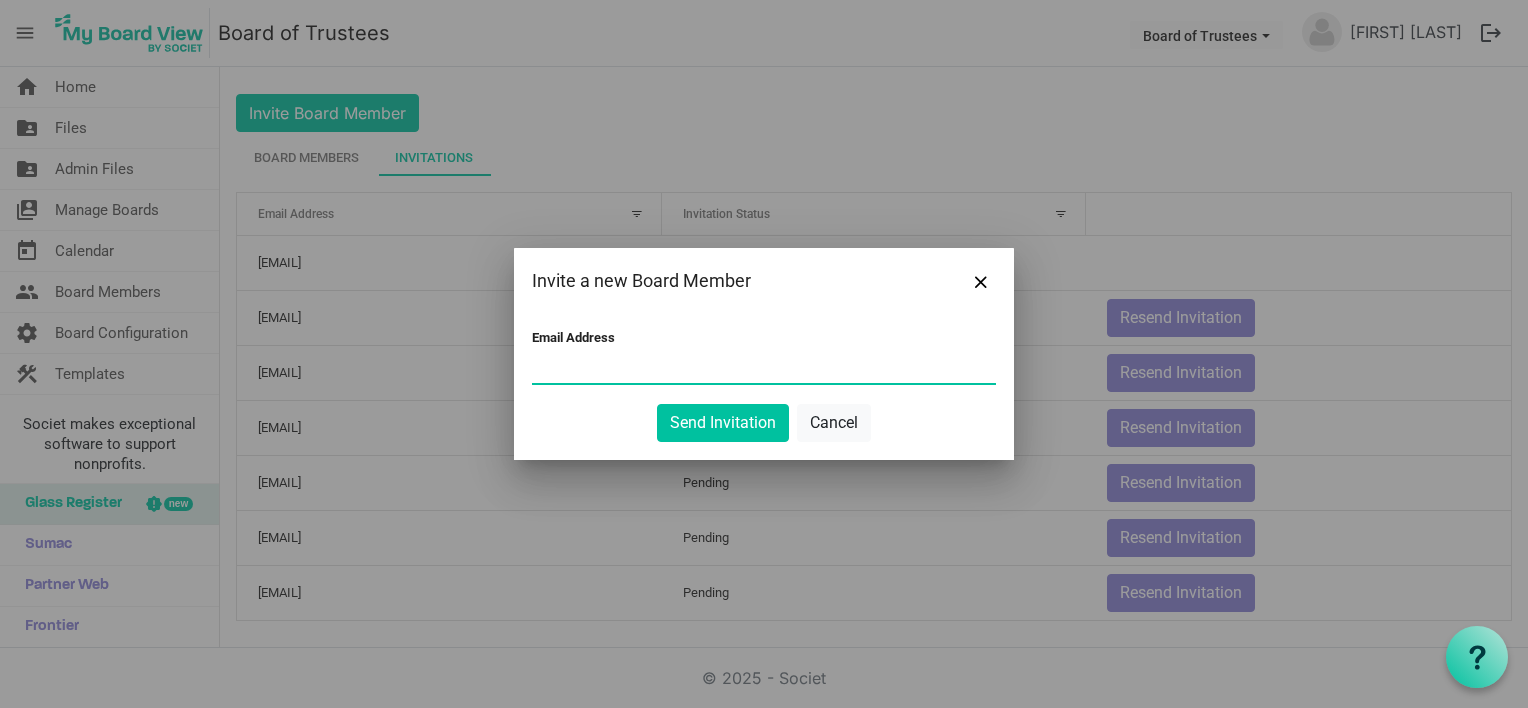 click on "Email Address" at bounding box center [764, 368] 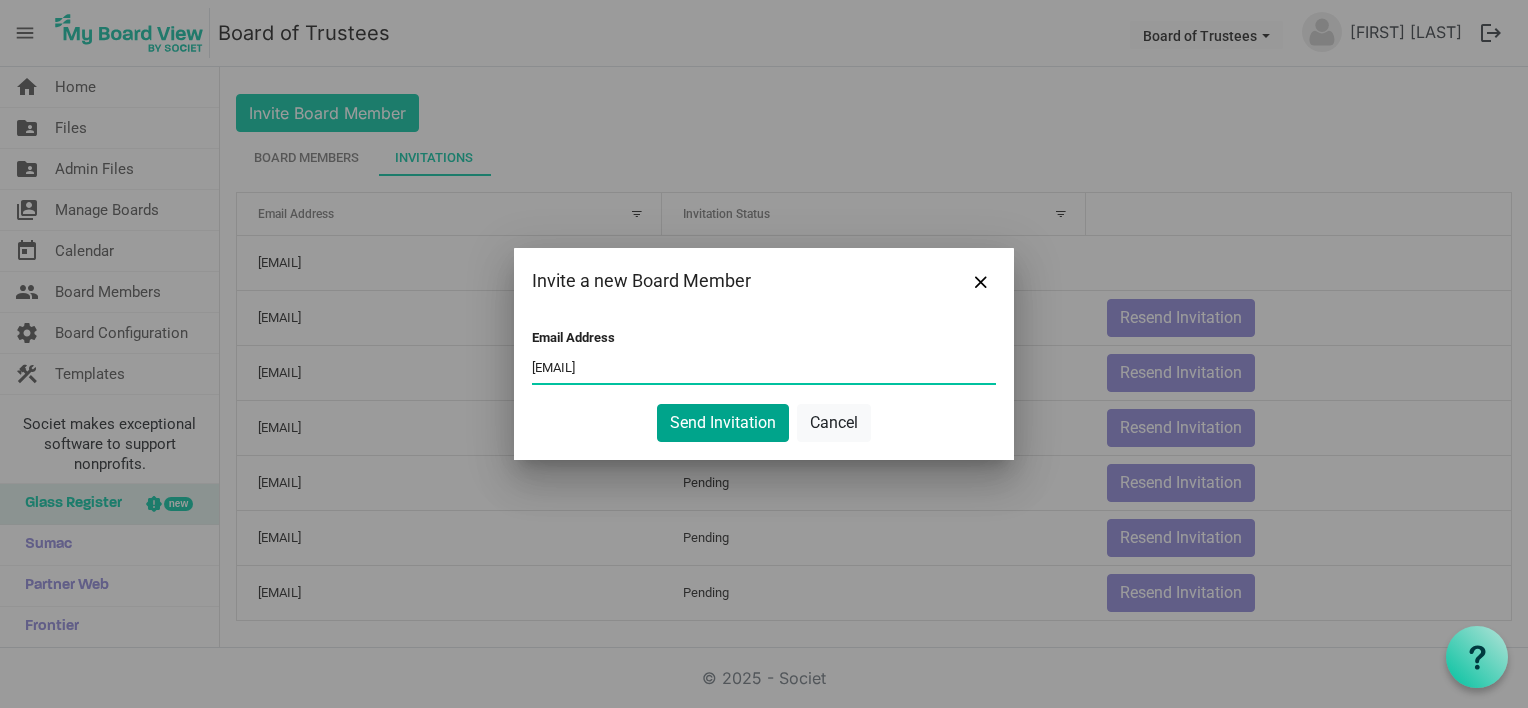 type on "[EMAIL]" 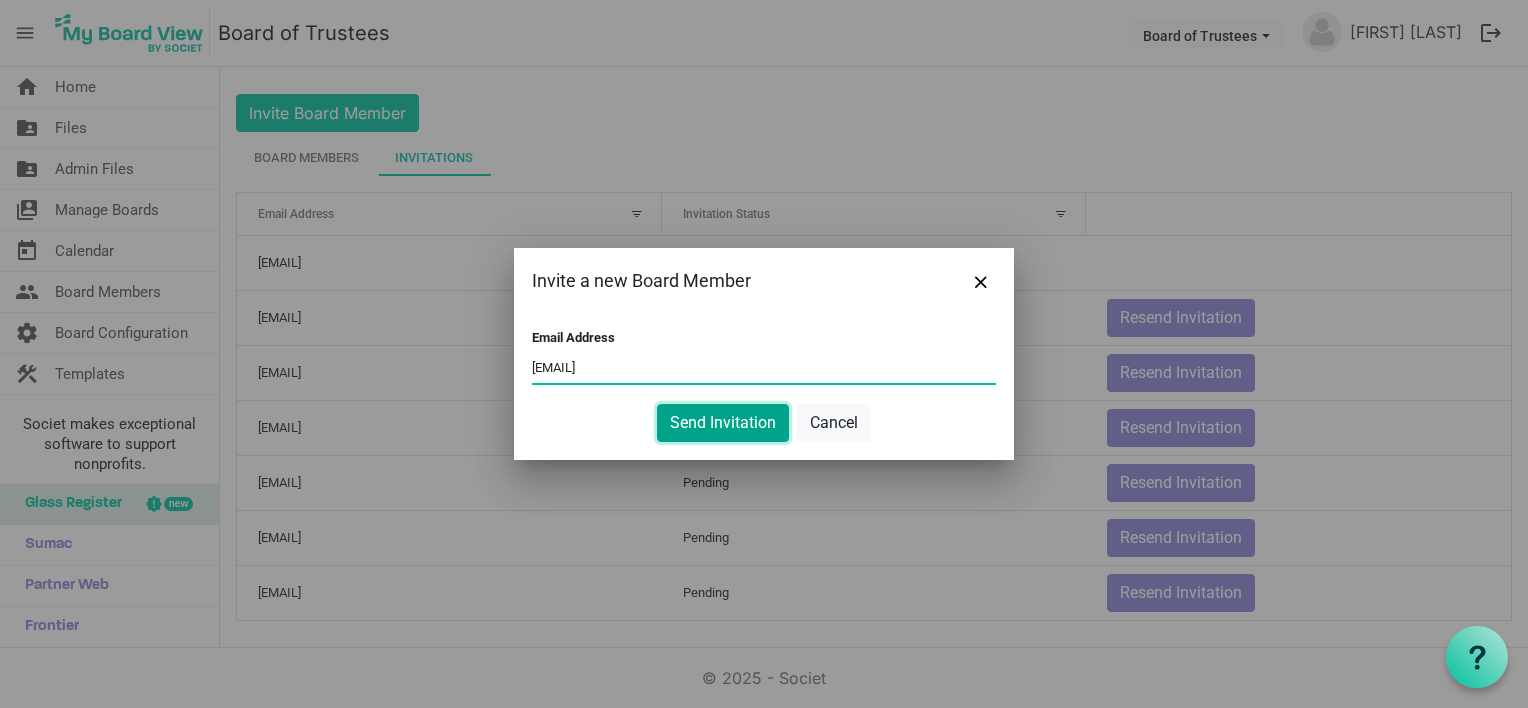 click on "Send Invitation" at bounding box center [723, 423] 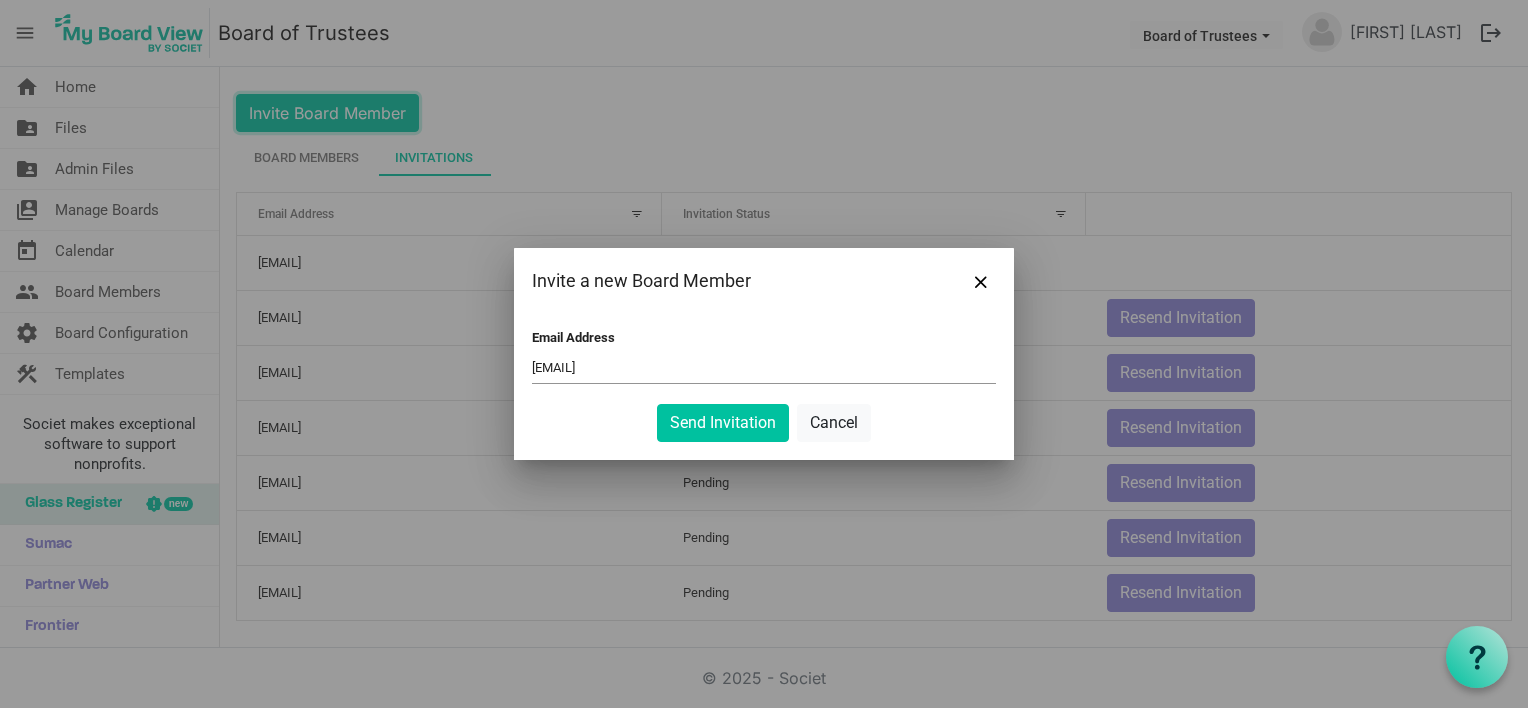scroll, scrollTop: 0, scrollLeft: 0, axis: both 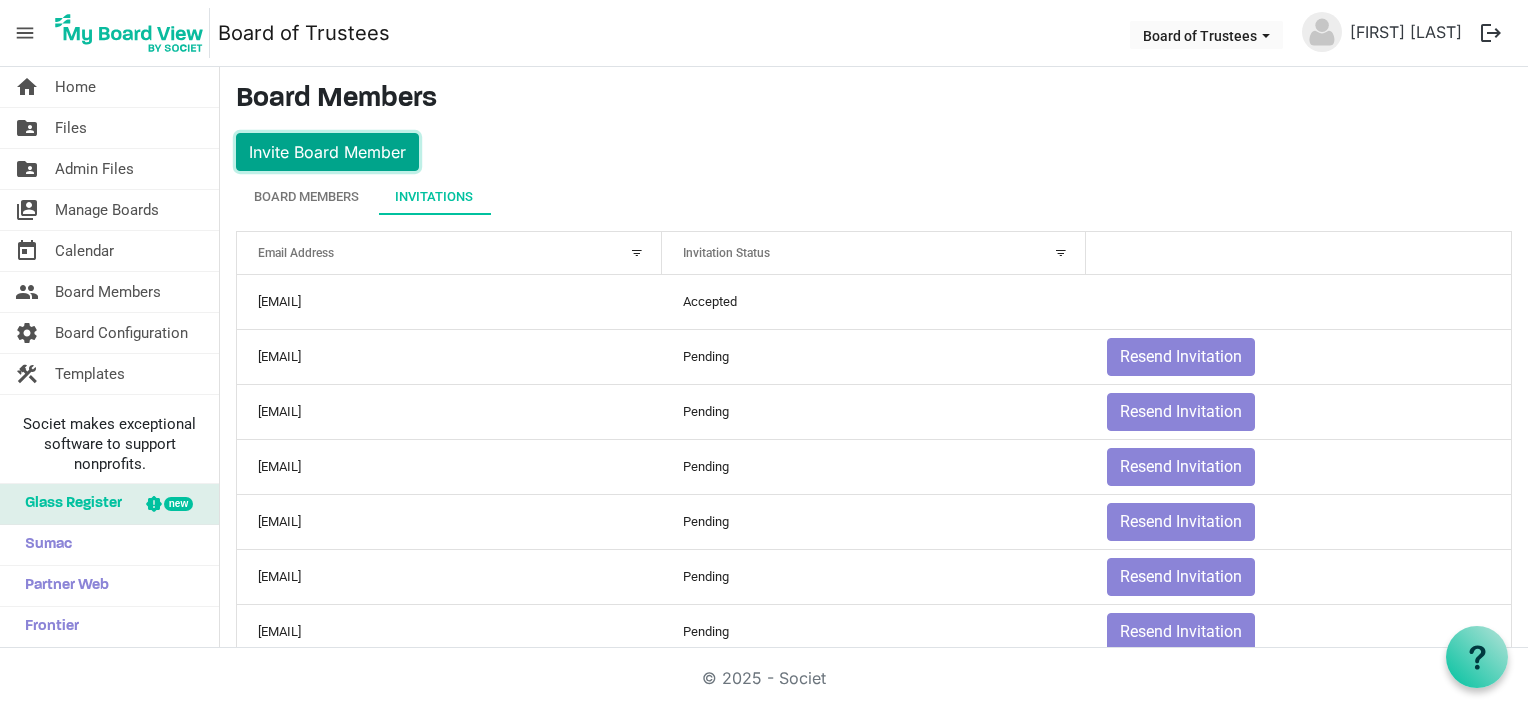 click on "Invite Board Member" at bounding box center [327, 152] 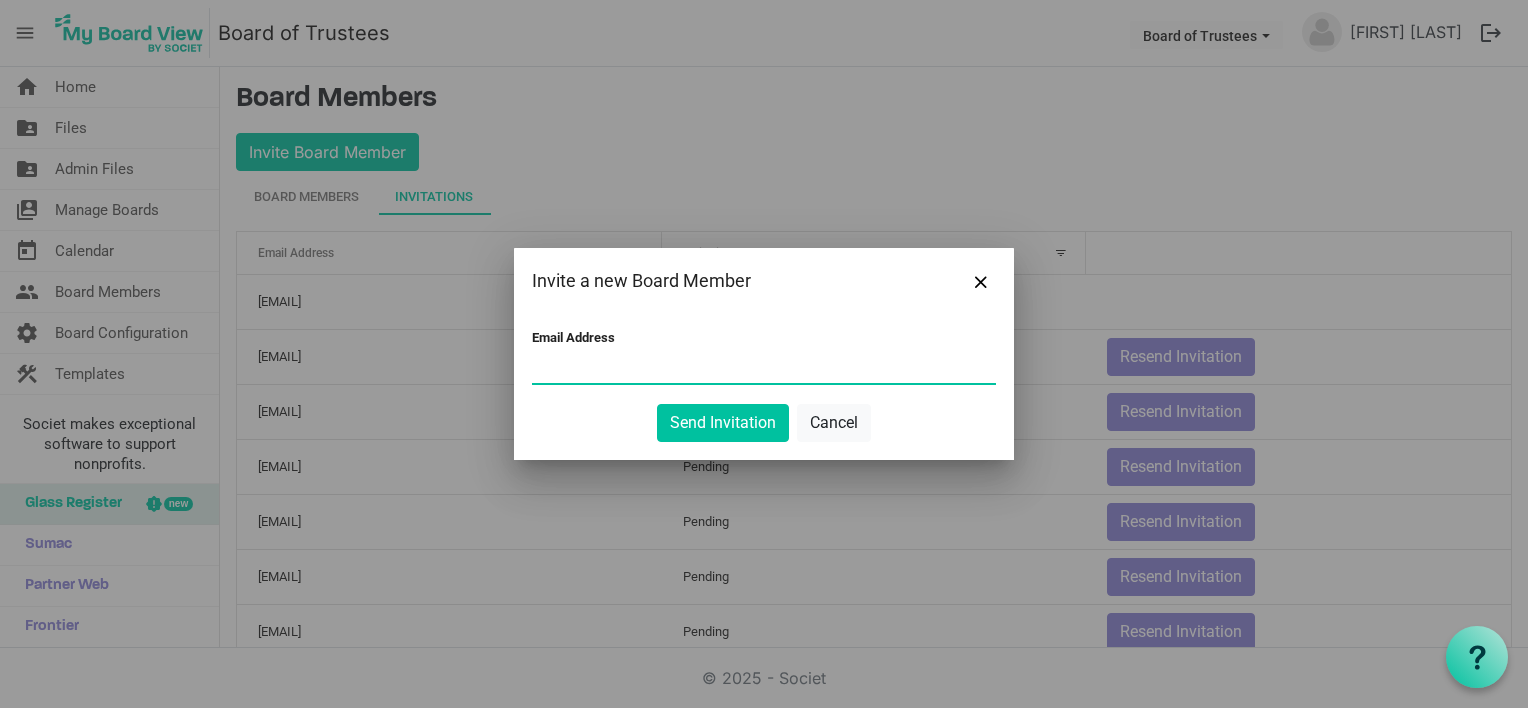 click on "Email Address" at bounding box center (764, 368) 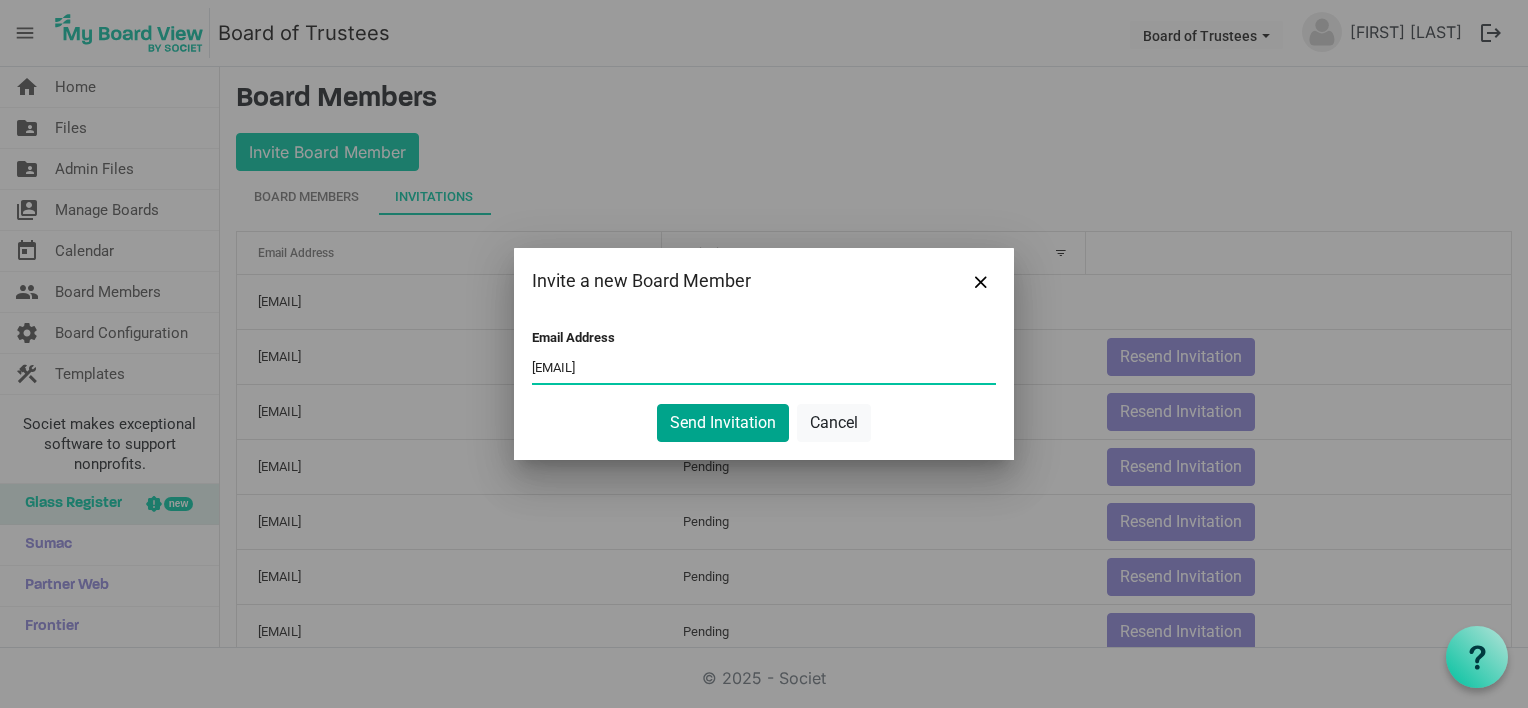type on "[EMAIL]" 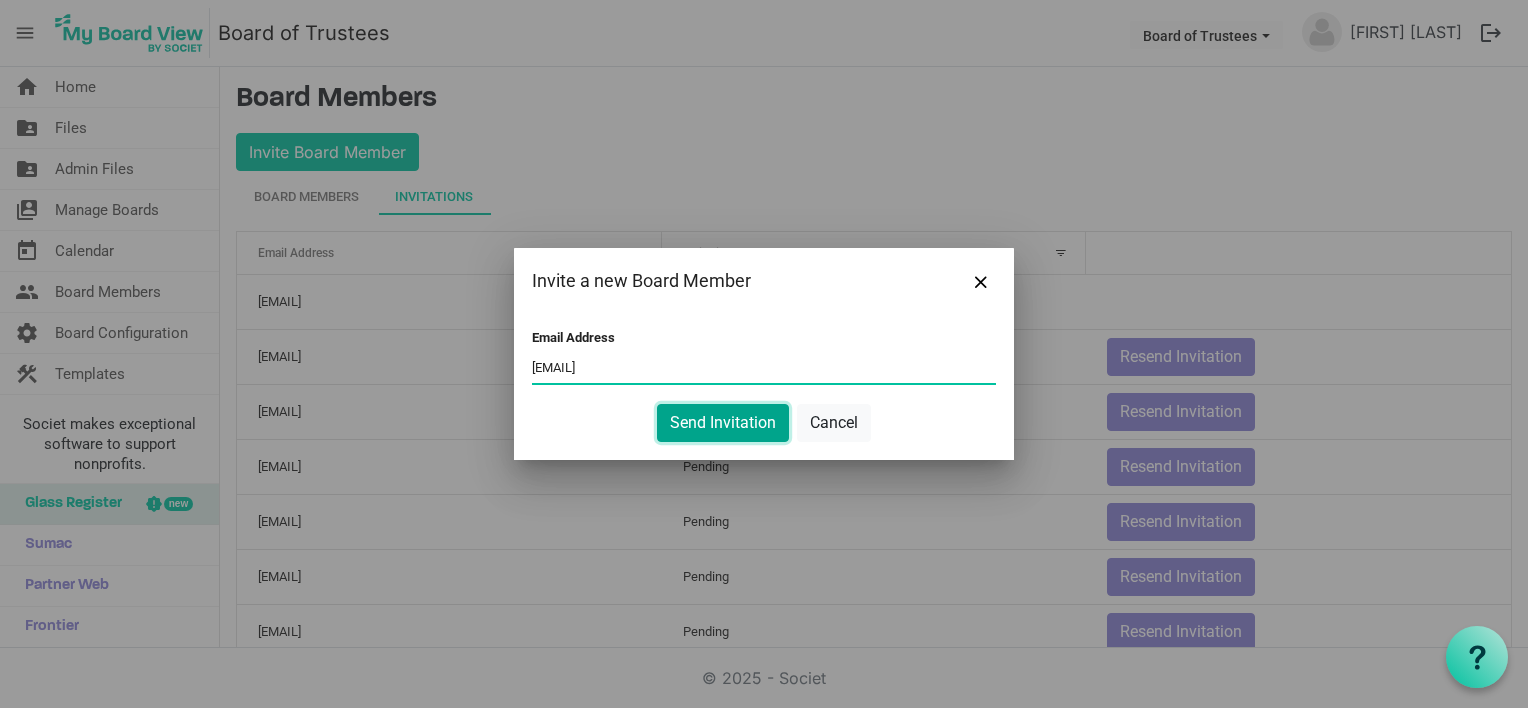 click on "Send Invitation" at bounding box center (723, 423) 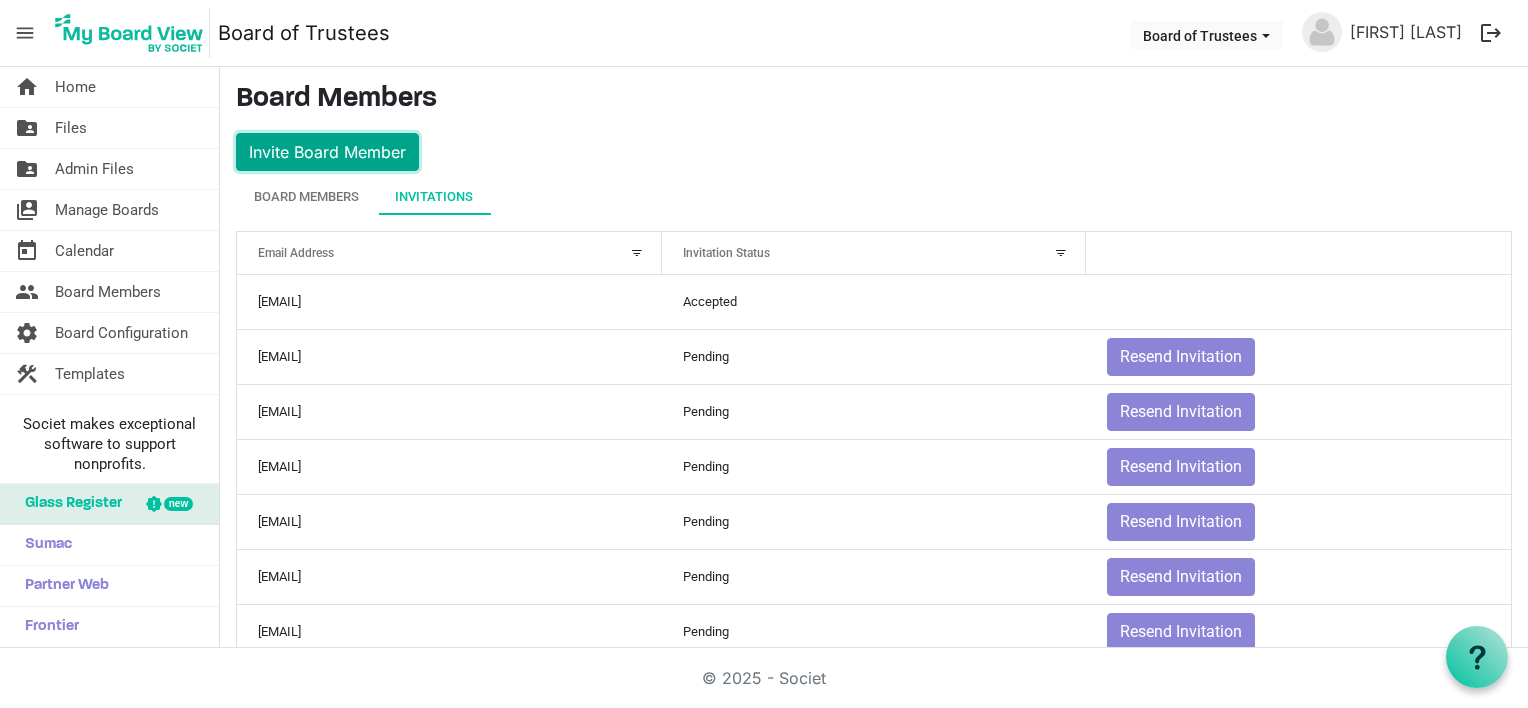 click on "Invite Board Member" at bounding box center [327, 152] 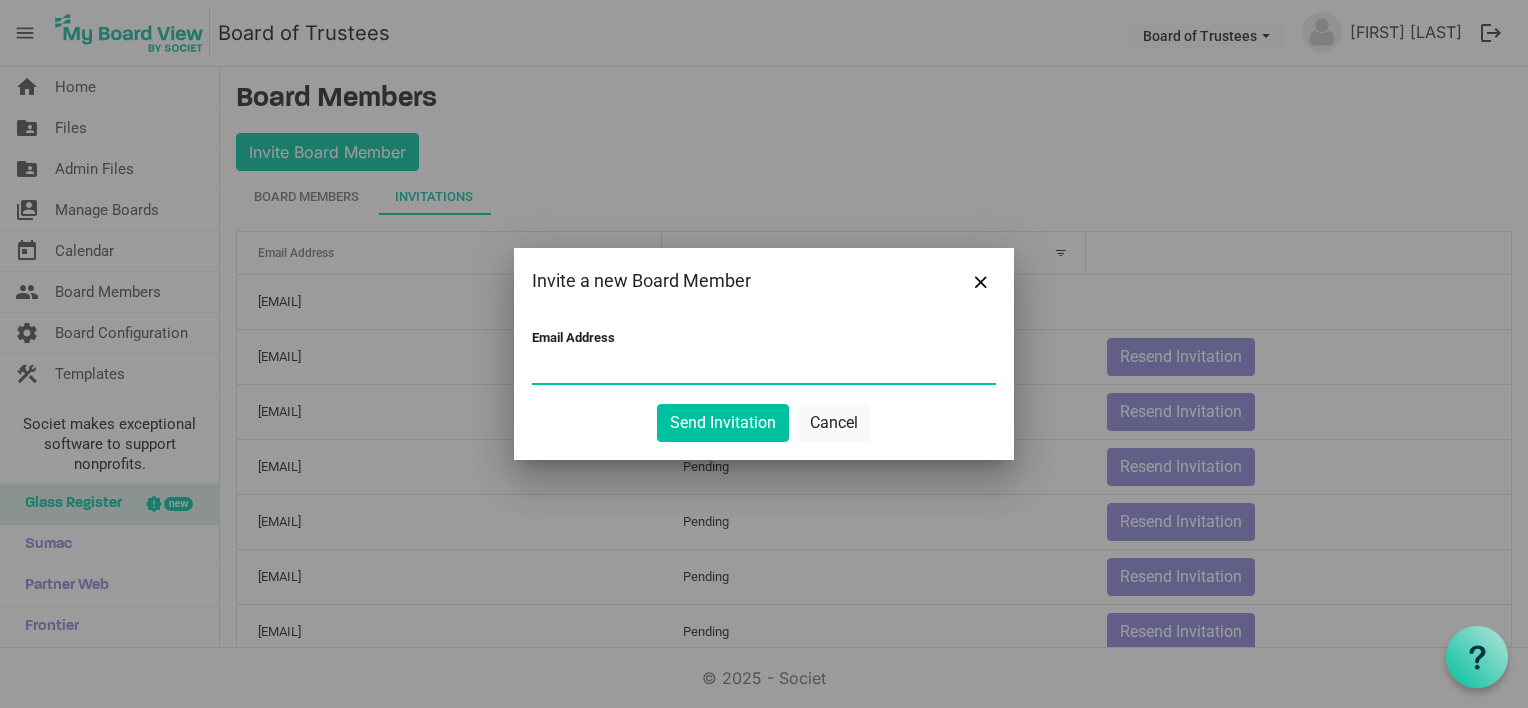paste on "[EMAIL]" 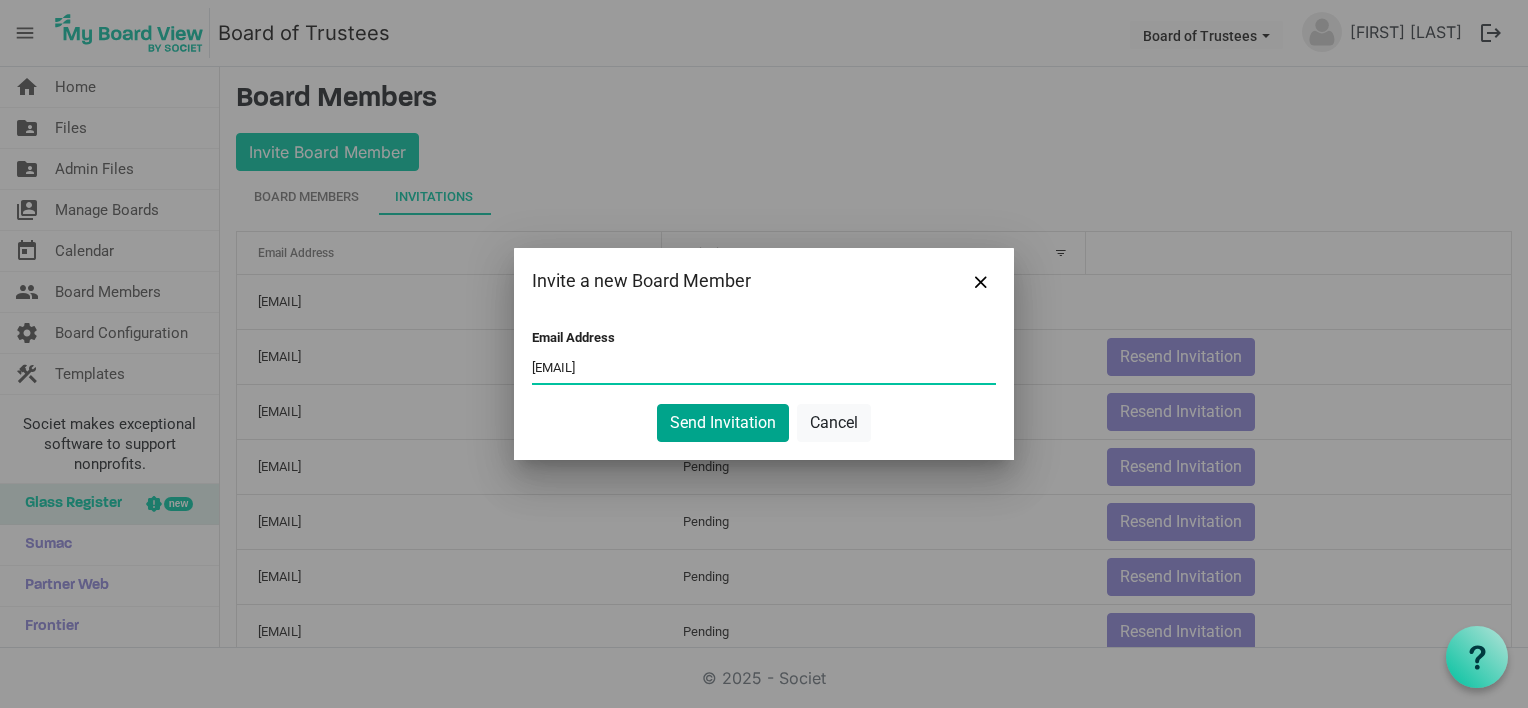 type on "[EMAIL]" 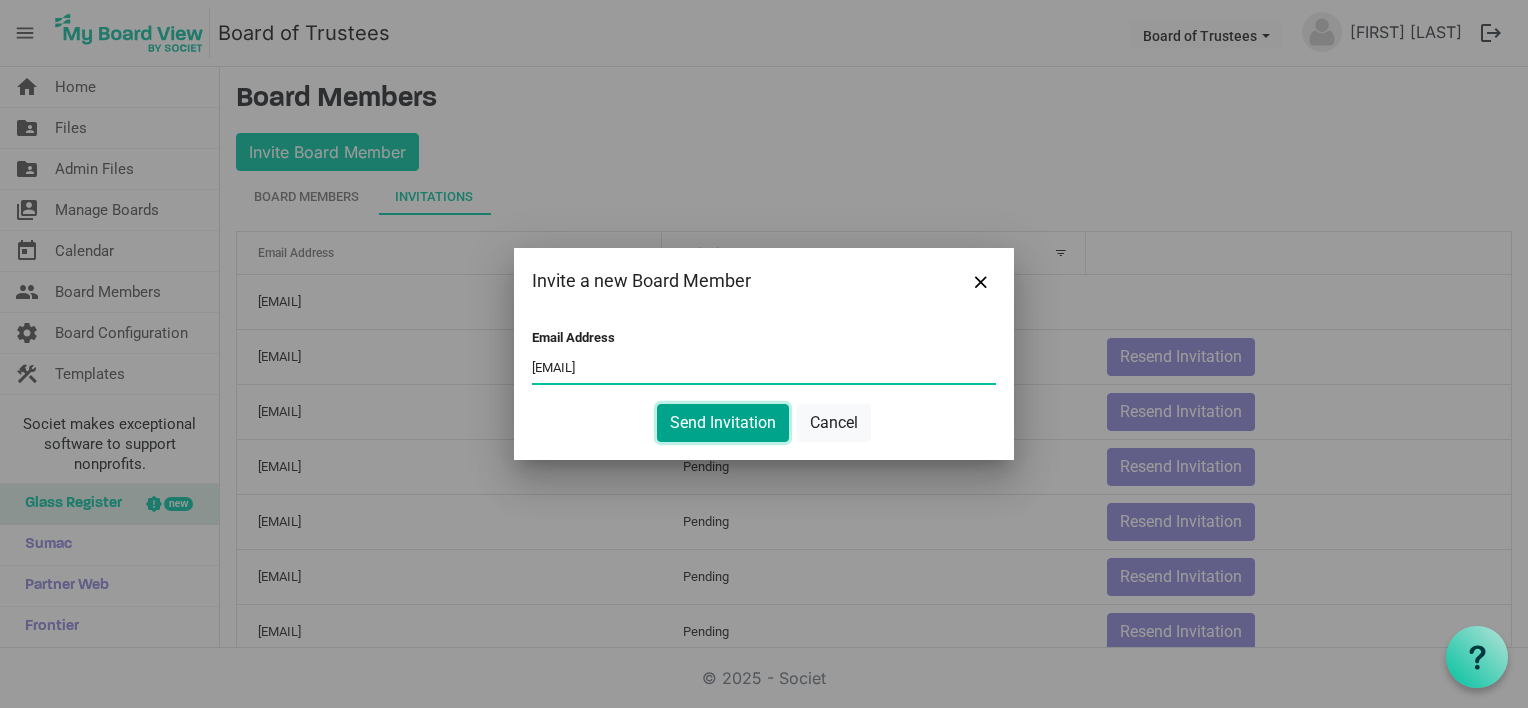 click on "Send Invitation" at bounding box center [723, 423] 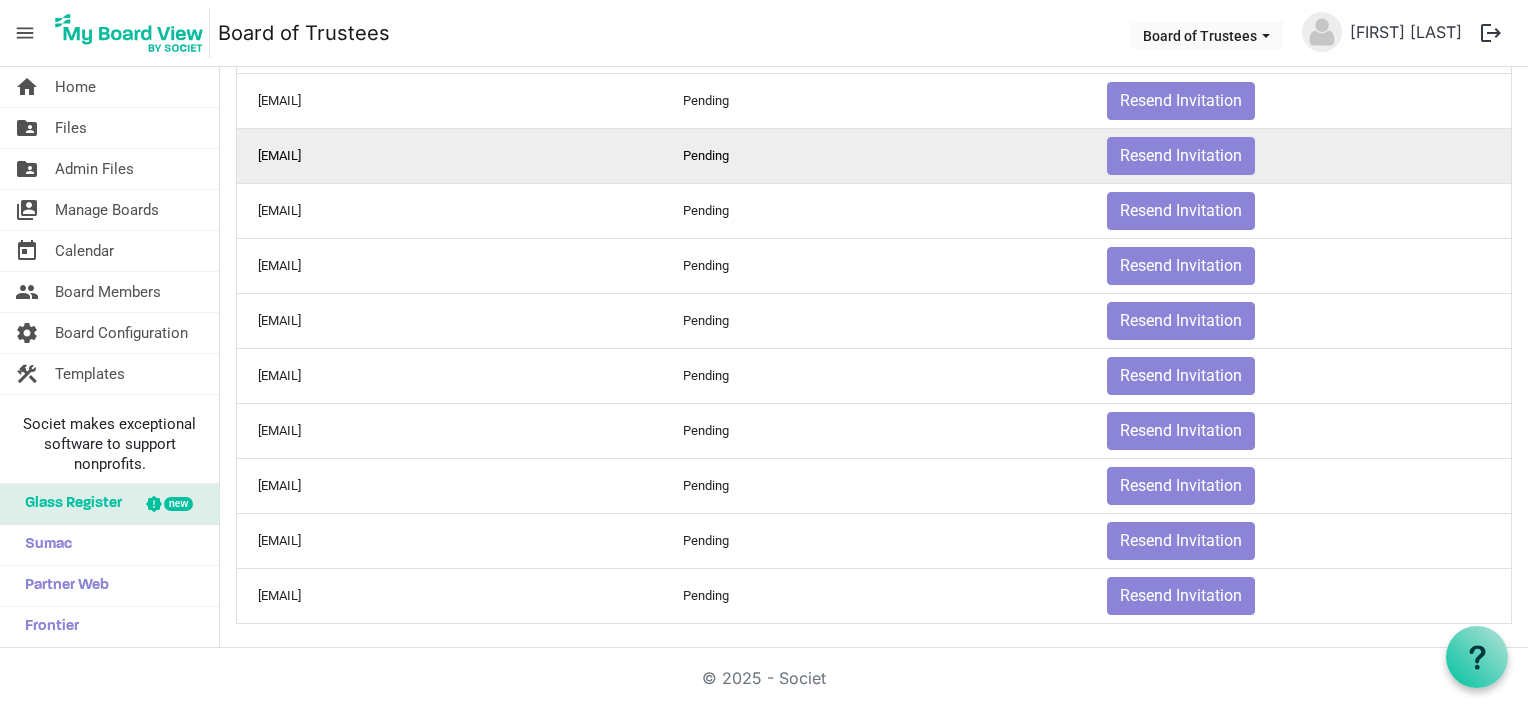 scroll, scrollTop: 0, scrollLeft: 0, axis: both 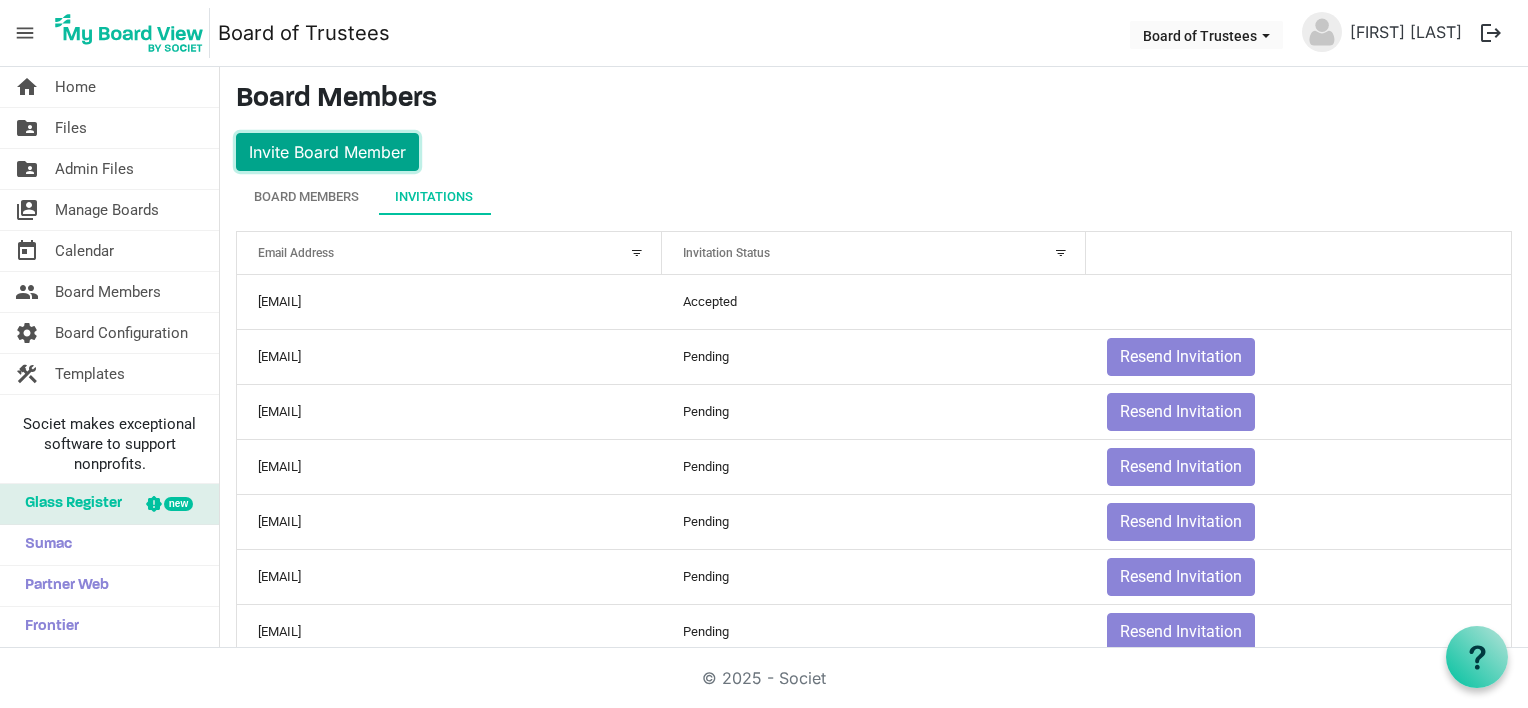 click on "Invite Board Member" at bounding box center (327, 152) 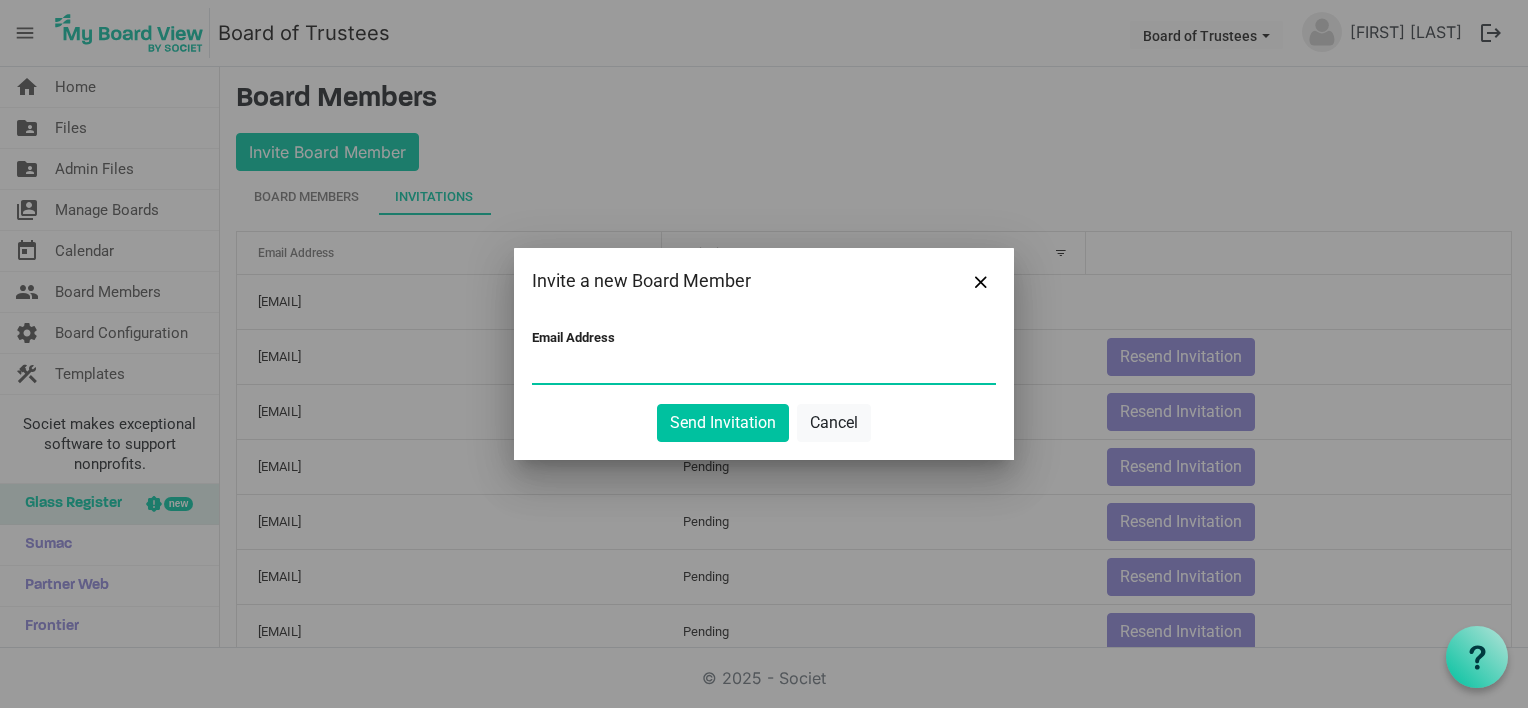 paste on "[EMAIL]" 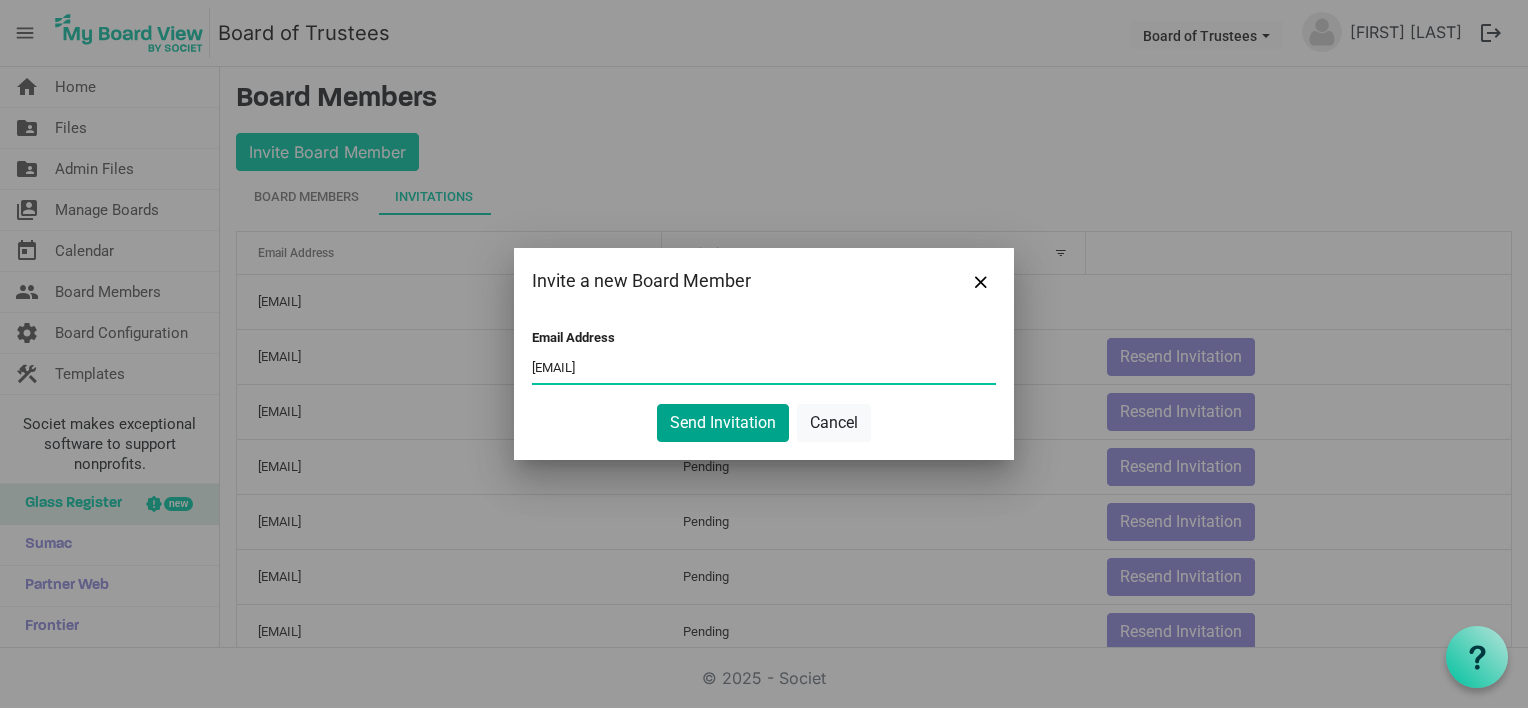 type on "[EMAIL]" 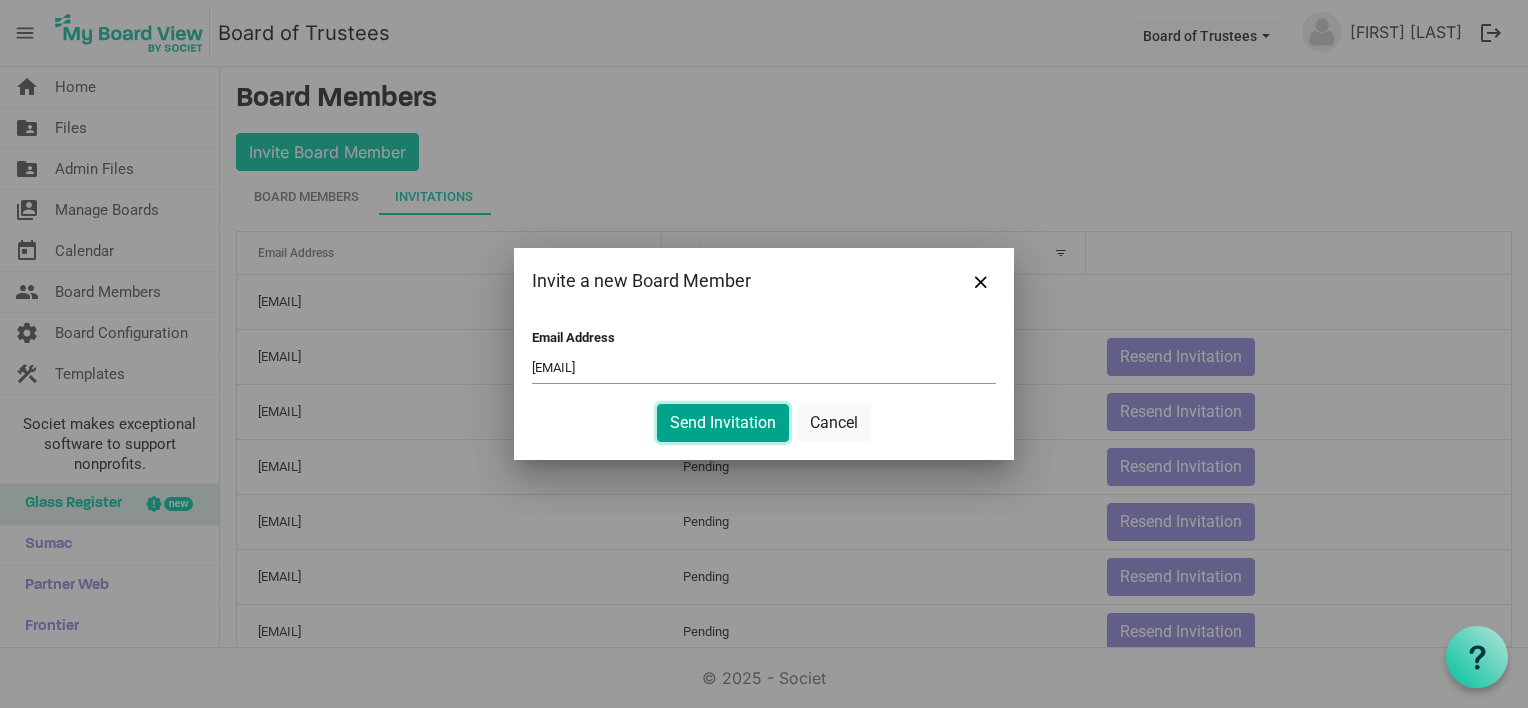 click on "Send Invitation" at bounding box center (723, 423) 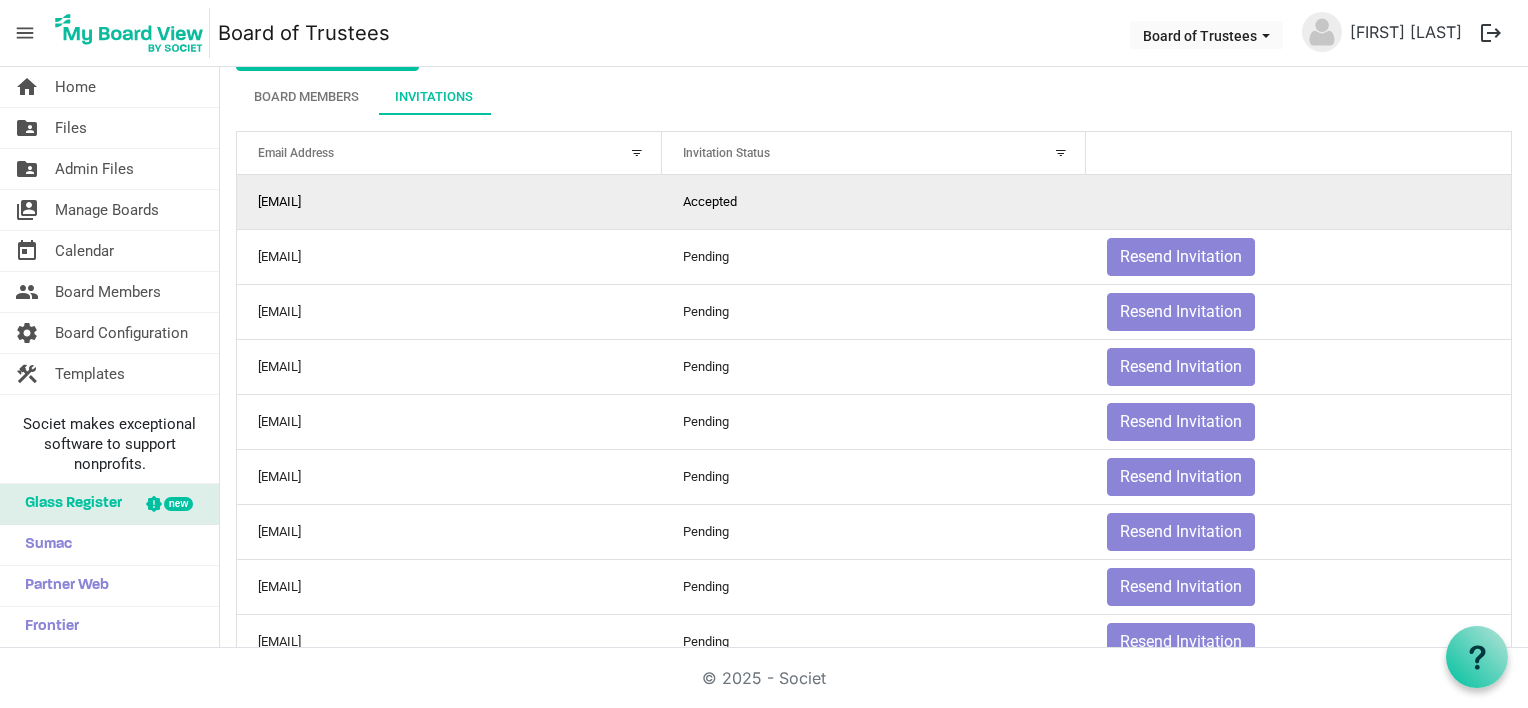 scroll, scrollTop: 0, scrollLeft: 0, axis: both 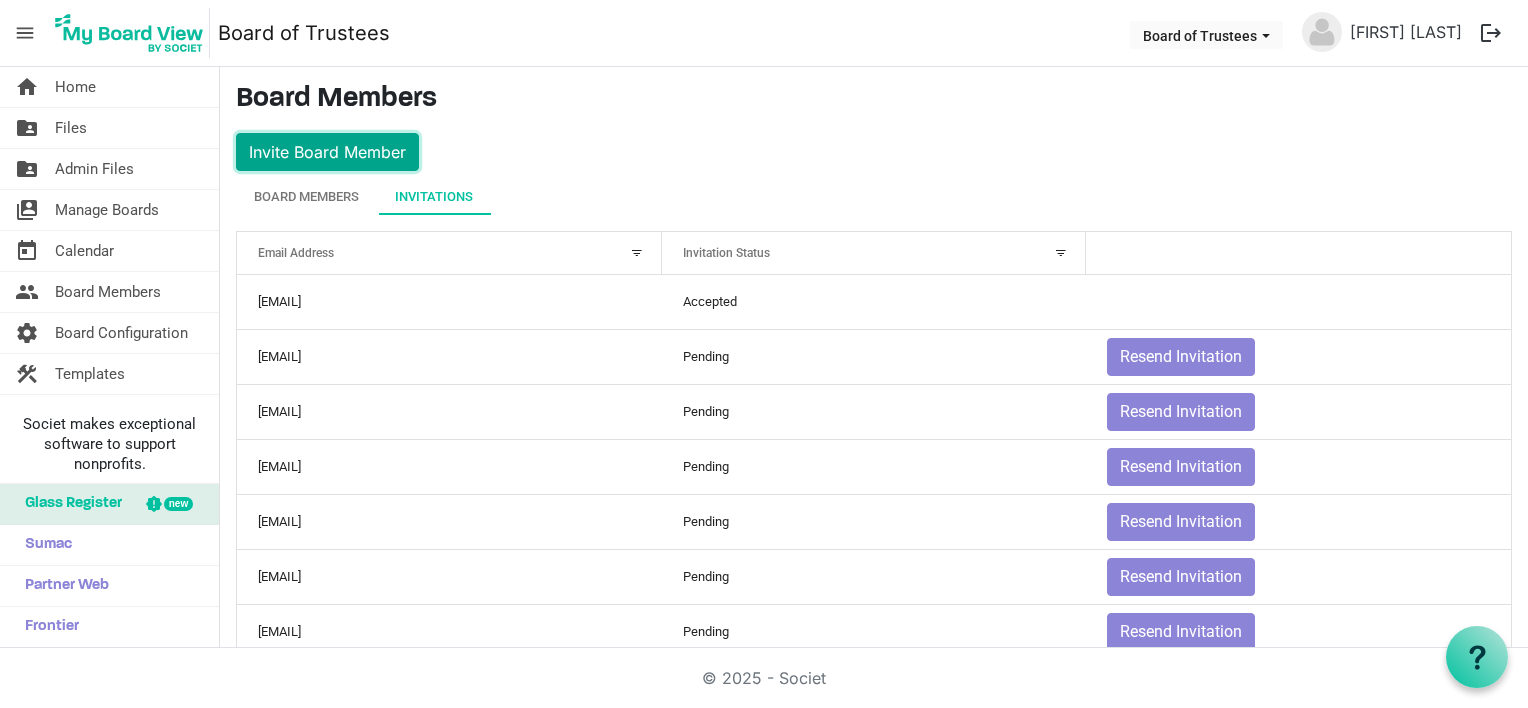 click on "Invite Board Member" at bounding box center [327, 152] 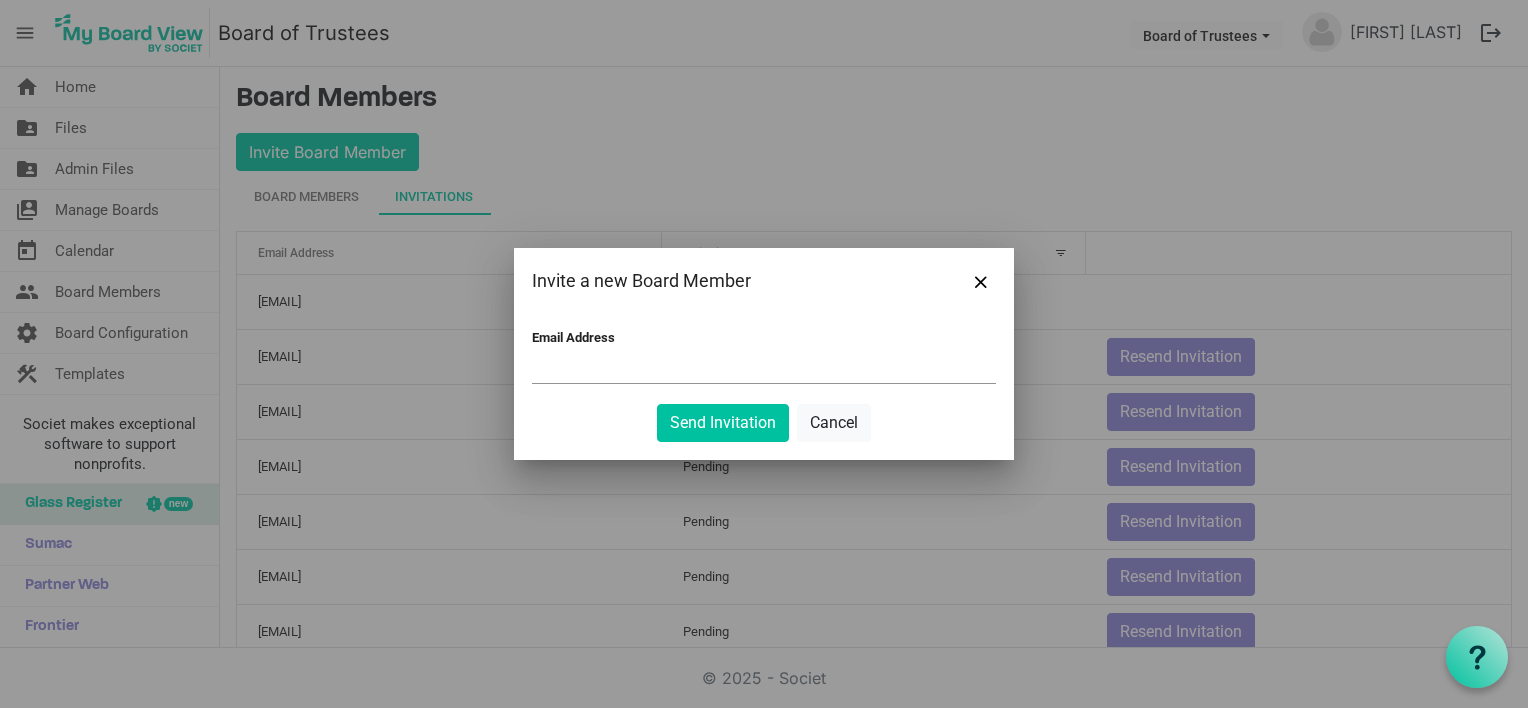 click on "Email Address" at bounding box center (764, 368) 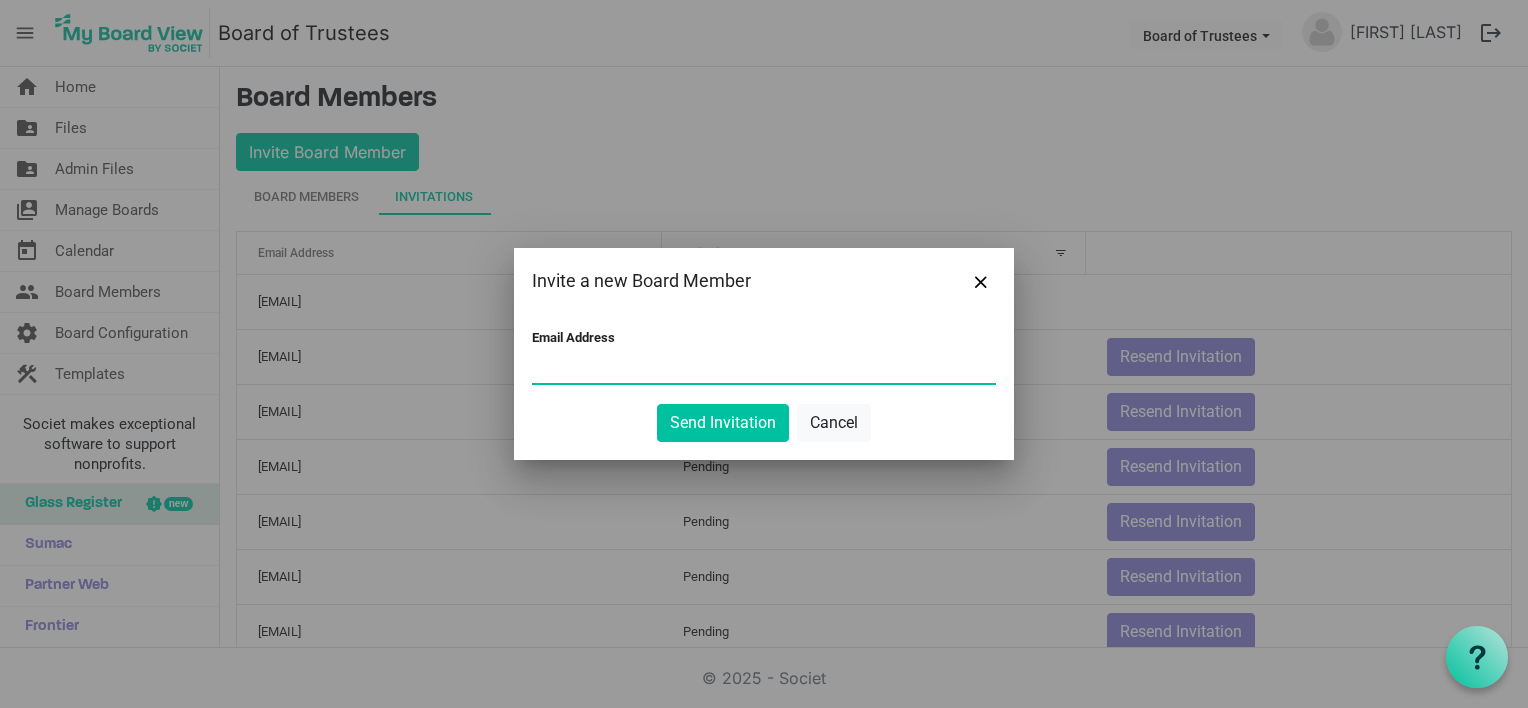 paste on "[EMAIL]" 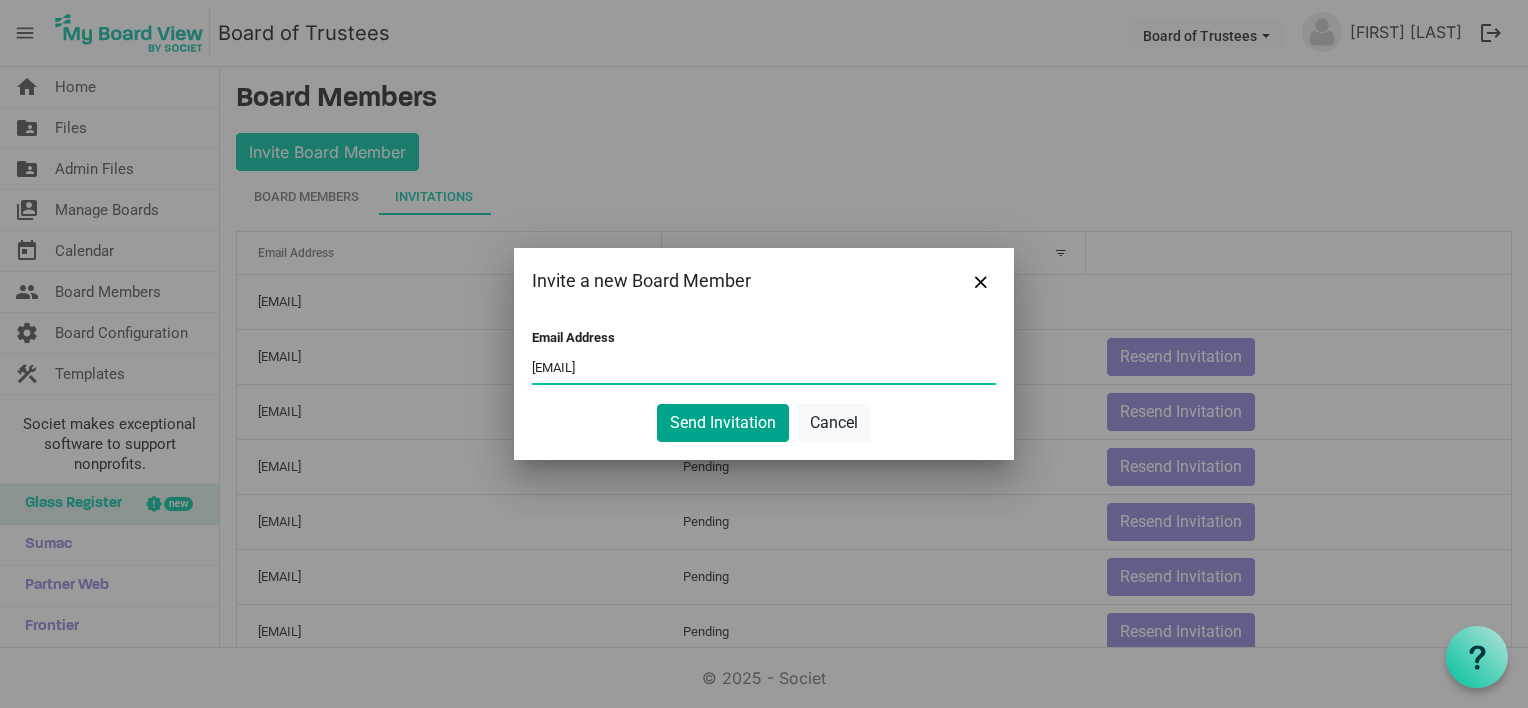 type on "[EMAIL]" 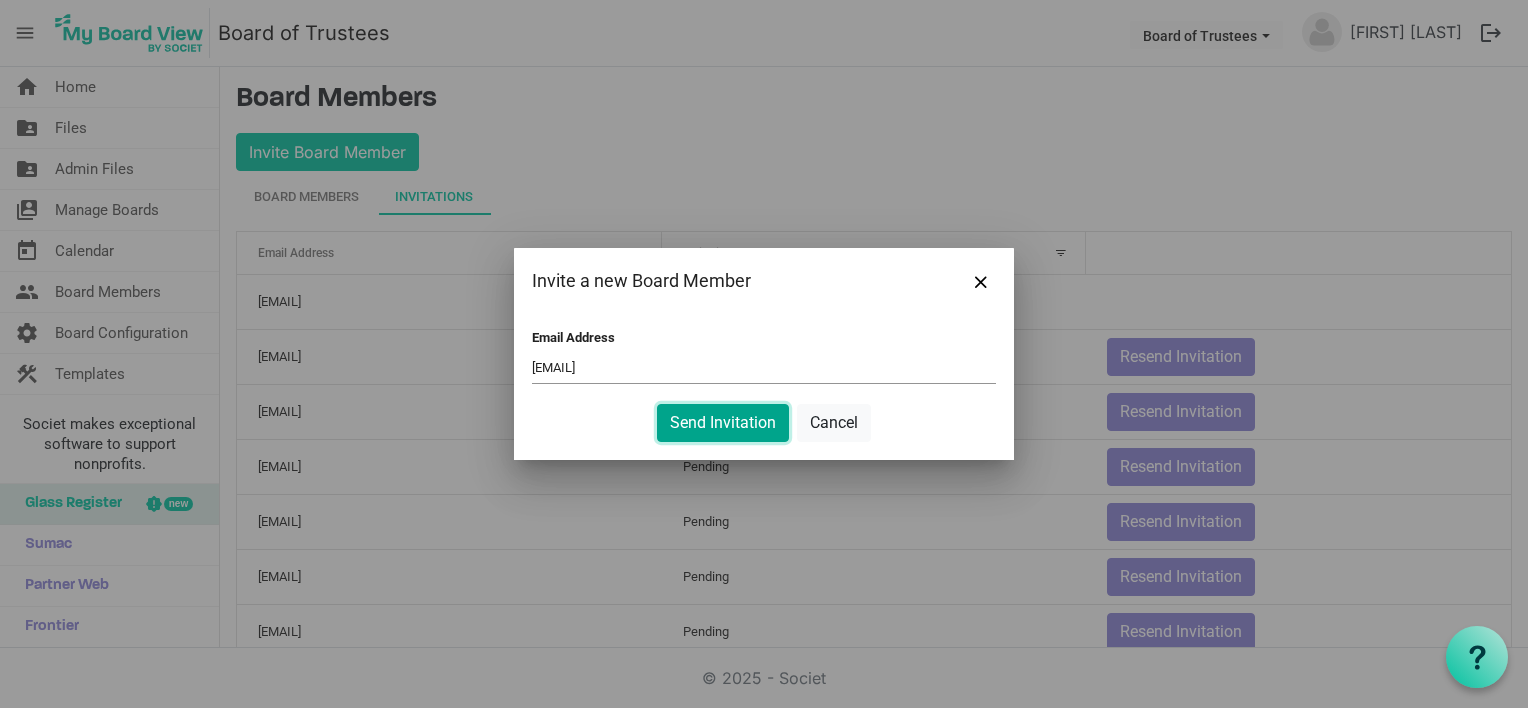 click on "Send Invitation" at bounding box center (723, 423) 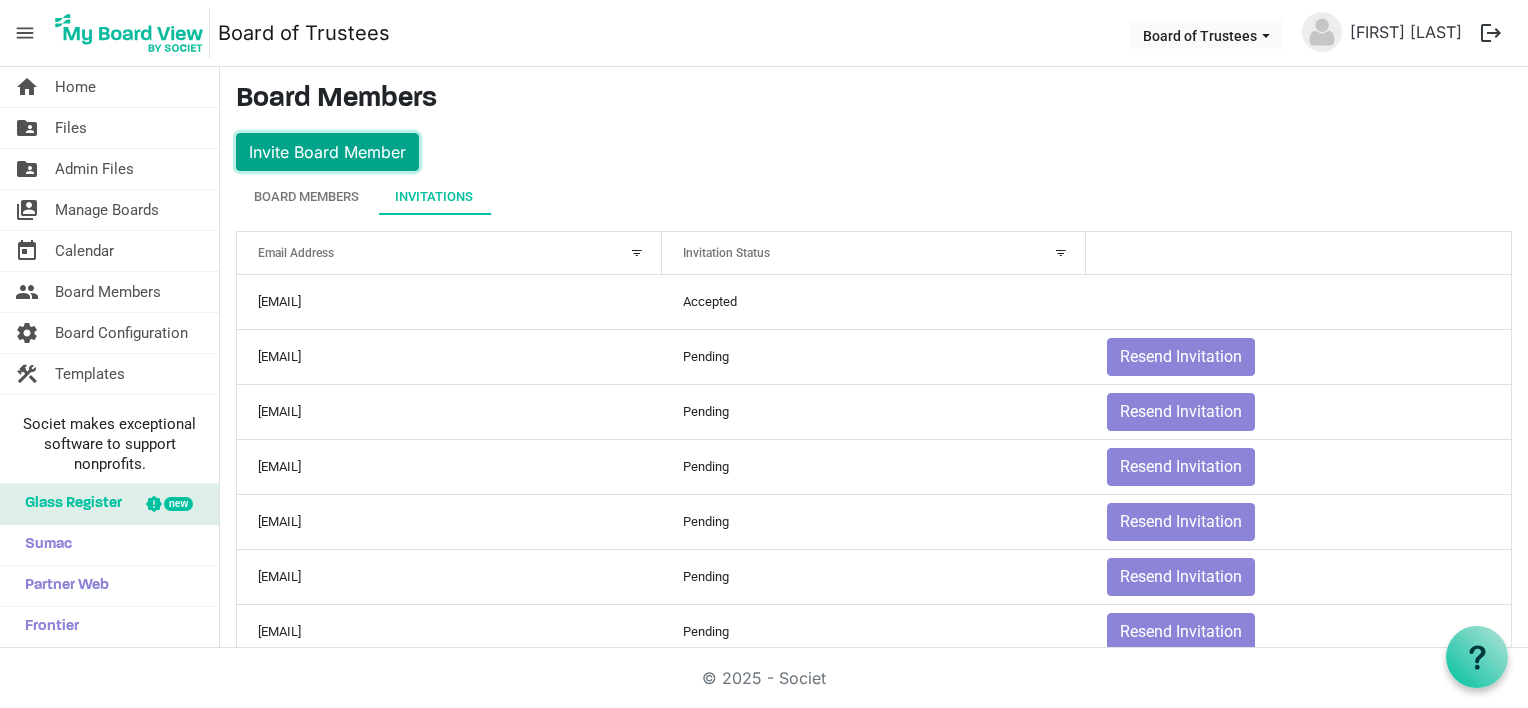 click on "Invite Board Member" at bounding box center [327, 152] 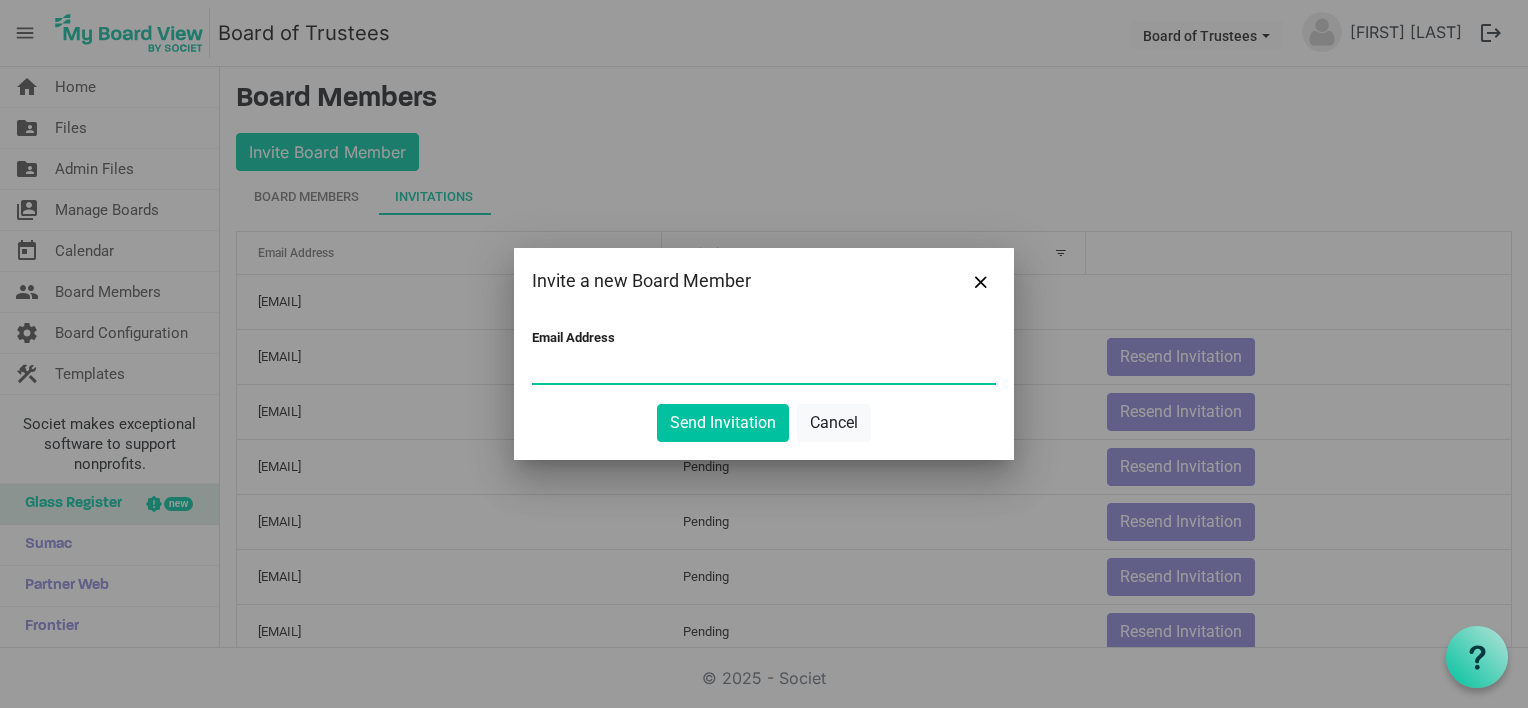 click on "Email Address" at bounding box center [764, 368] 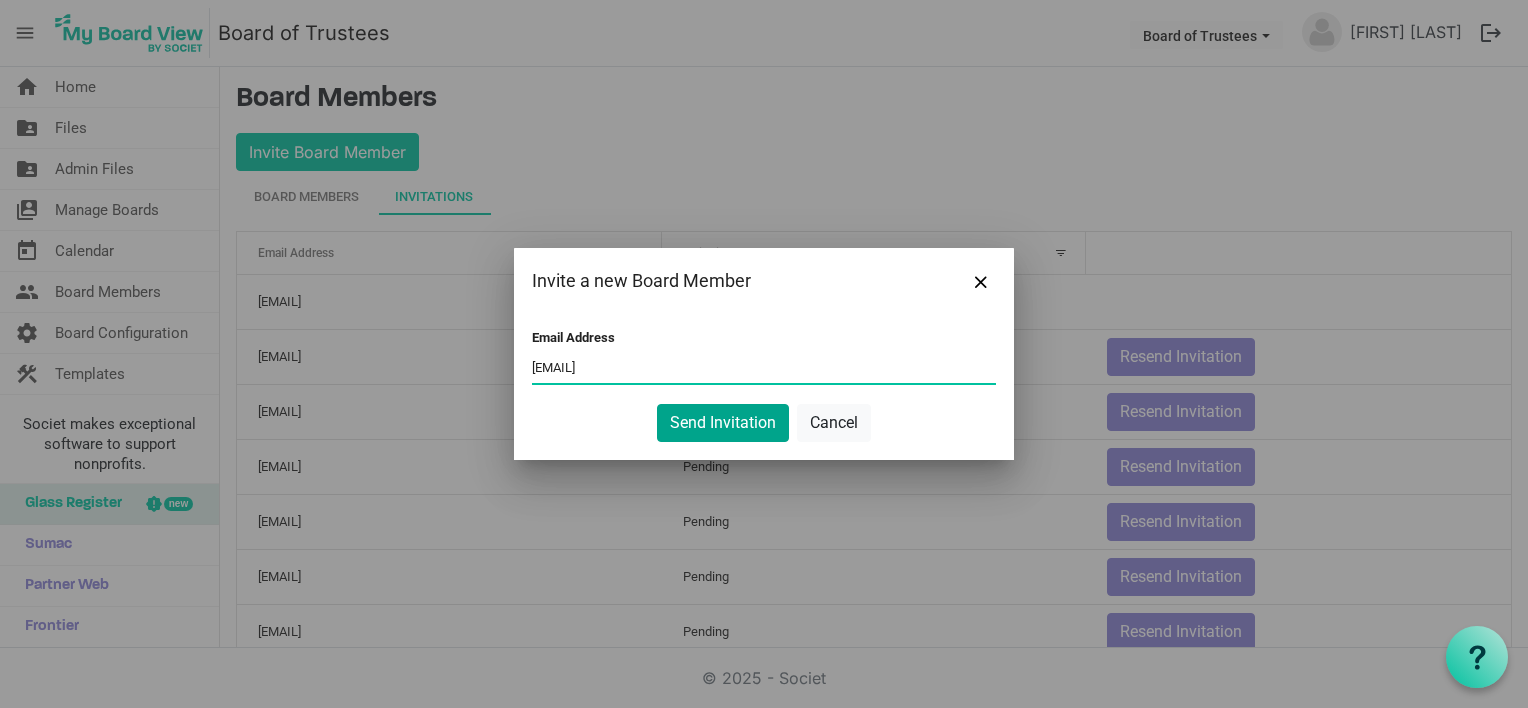 type on "[EMAIL]" 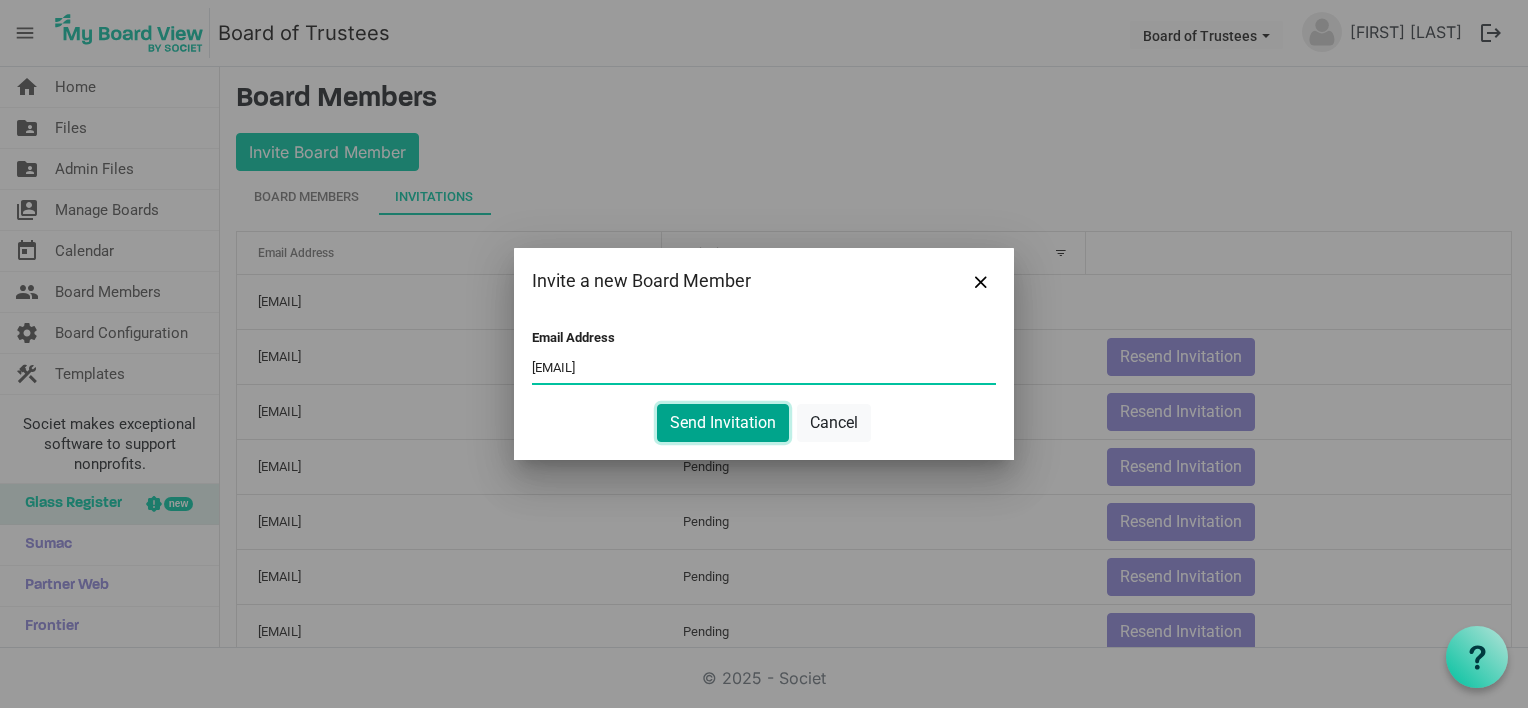 click on "Send Invitation" at bounding box center [723, 423] 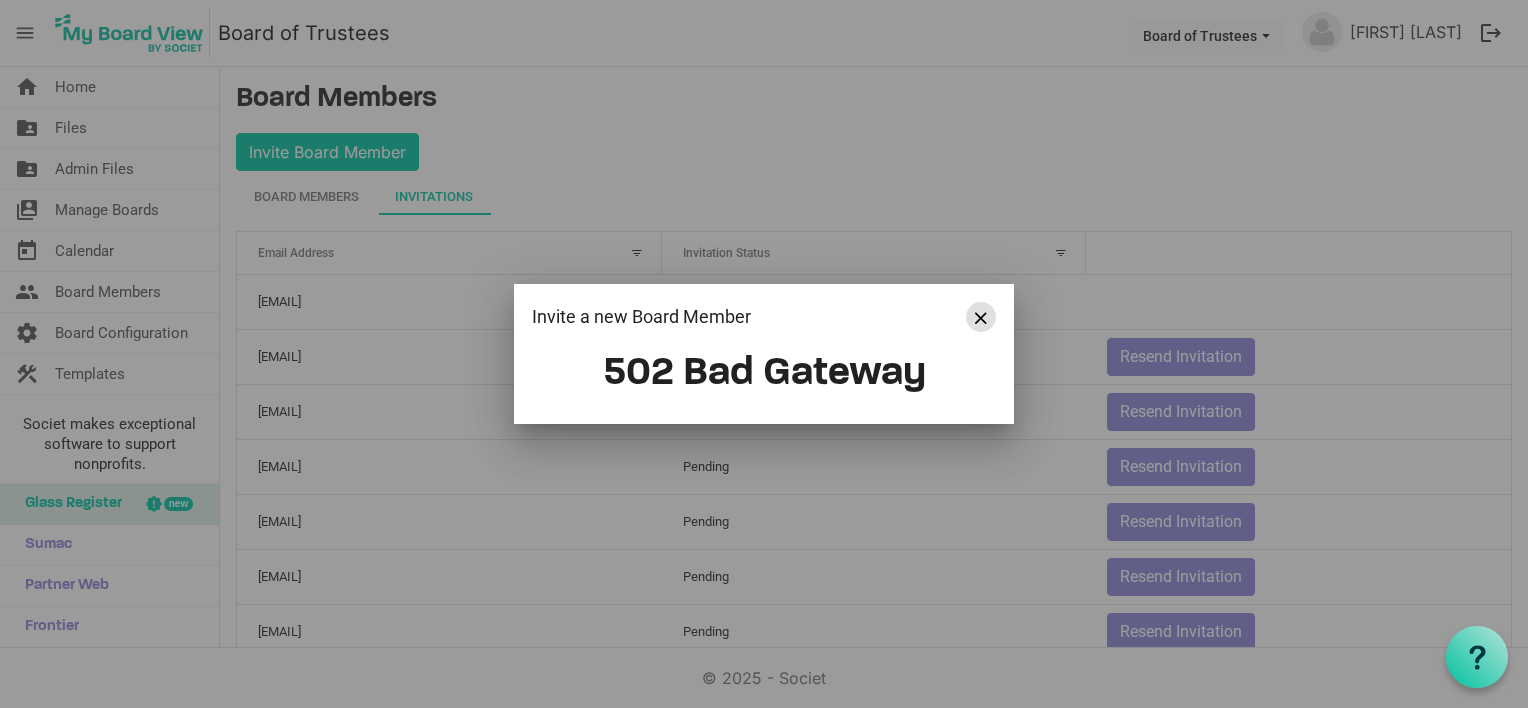 click at bounding box center (981, 318) 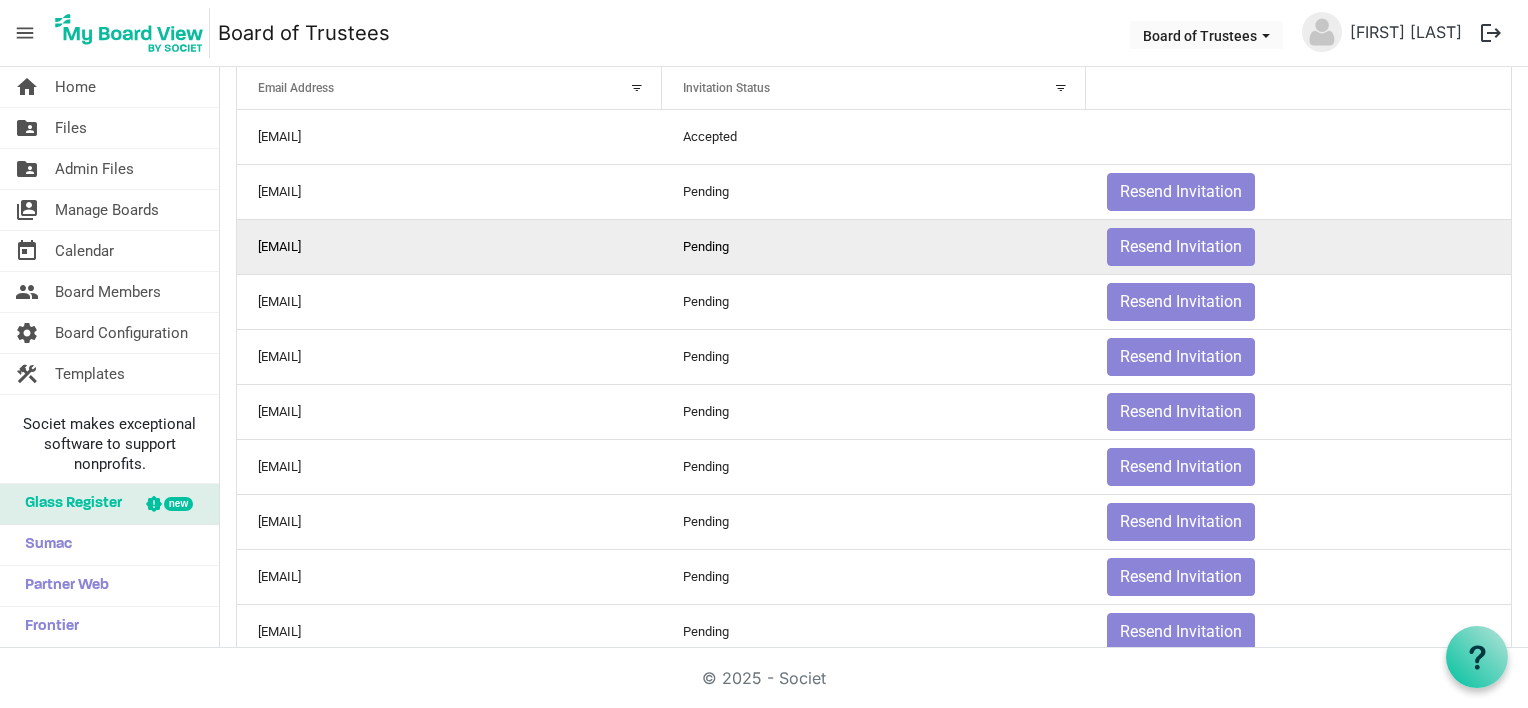 scroll, scrollTop: 65, scrollLeft: 0, axis: vertical 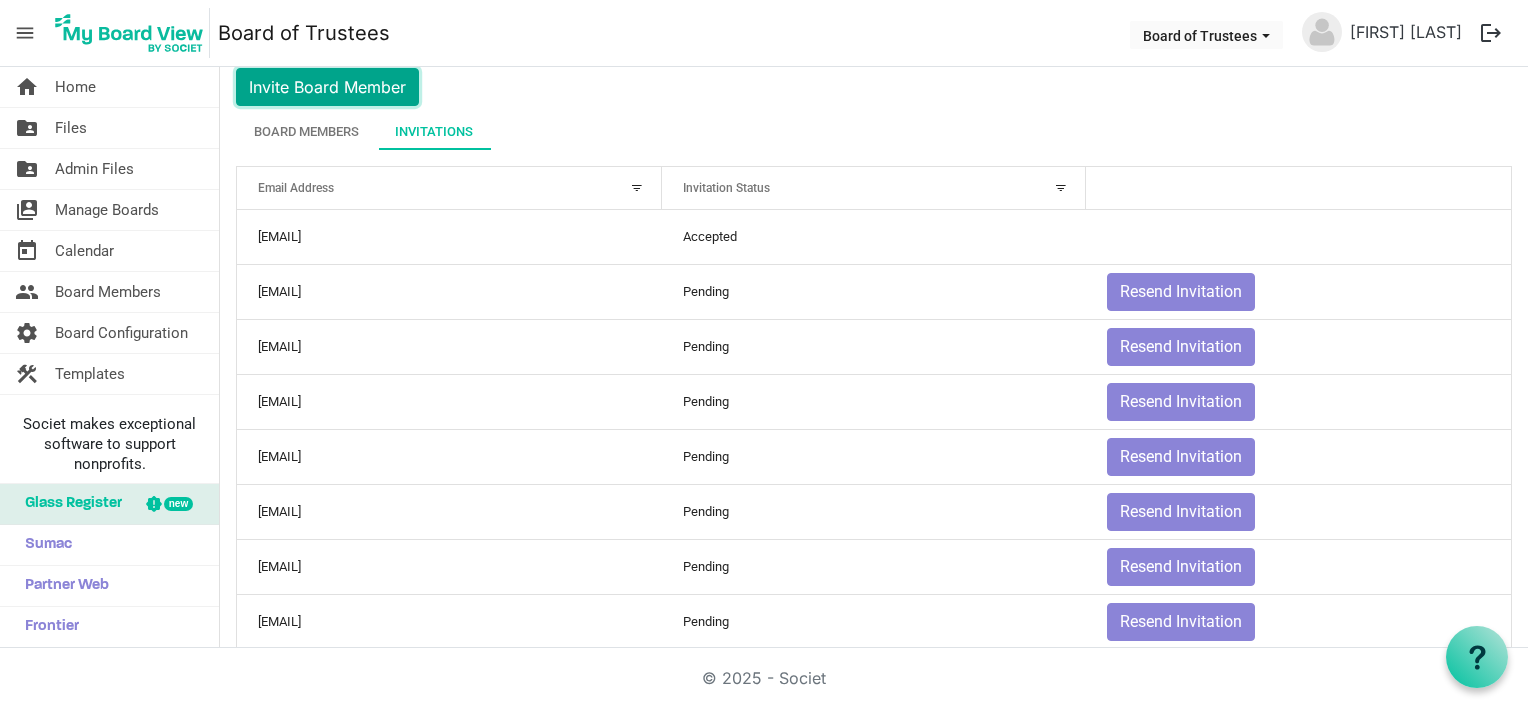 click on "Invite Board Member" at bounding box center [327, 87] 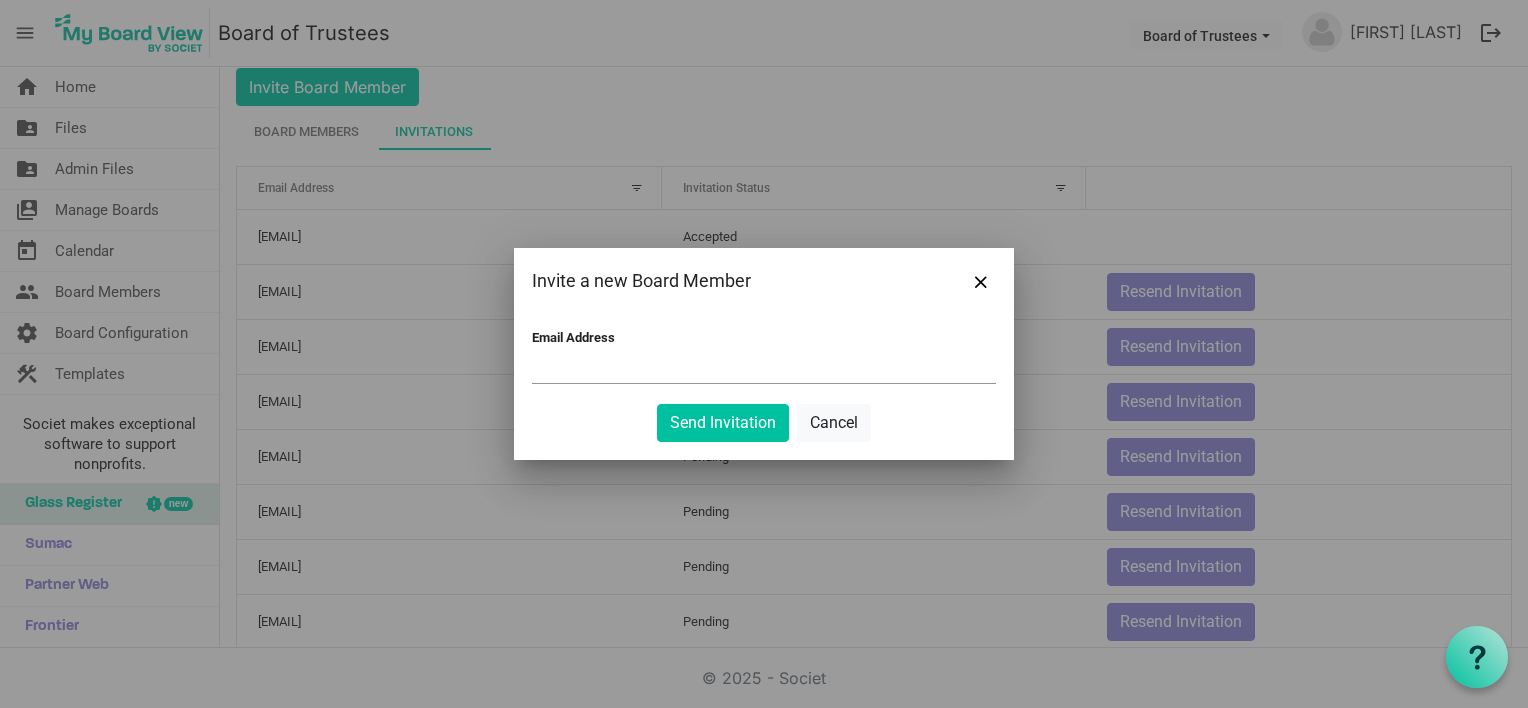 click on "Email Address" at bounding box center (764, 368) 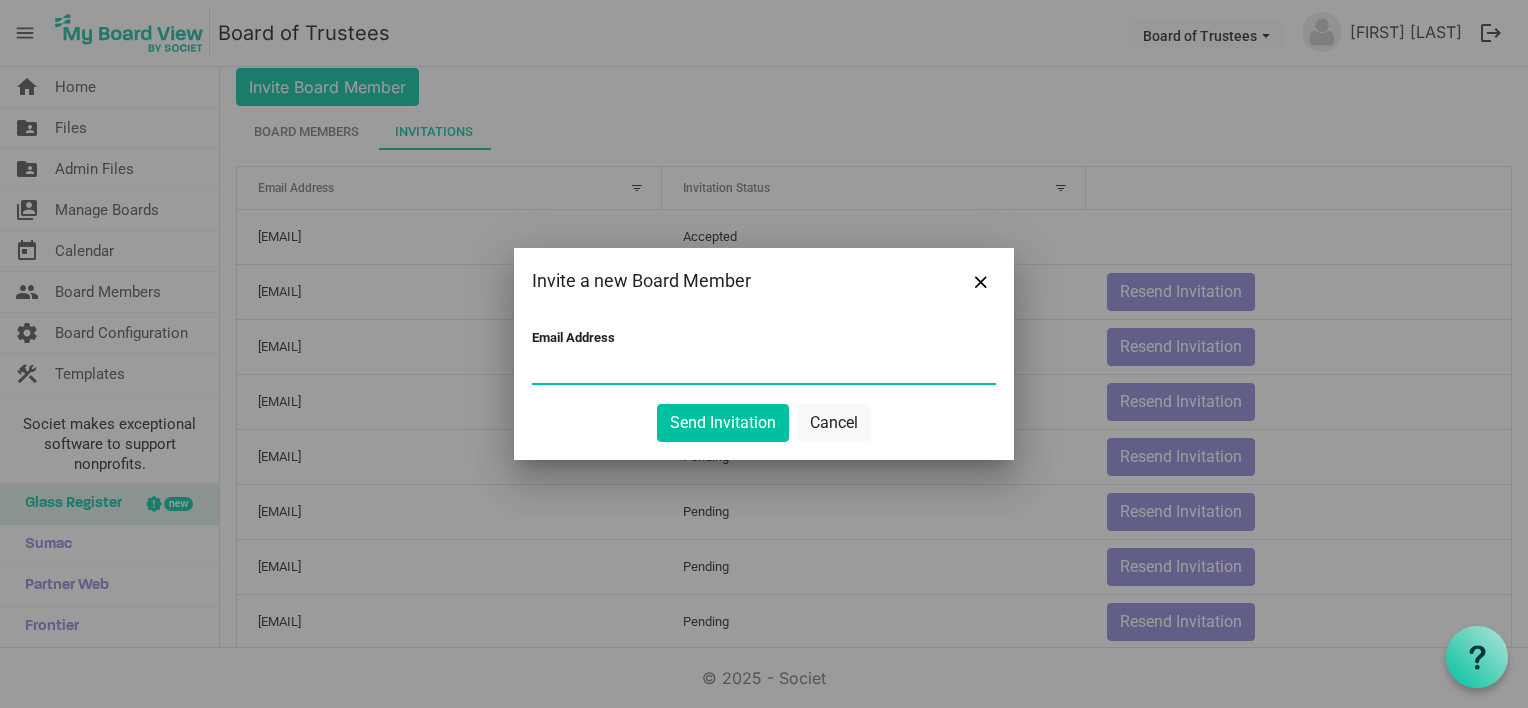 paste on "Dr. [FIRST] [LAST], [TITLE] of MIU" 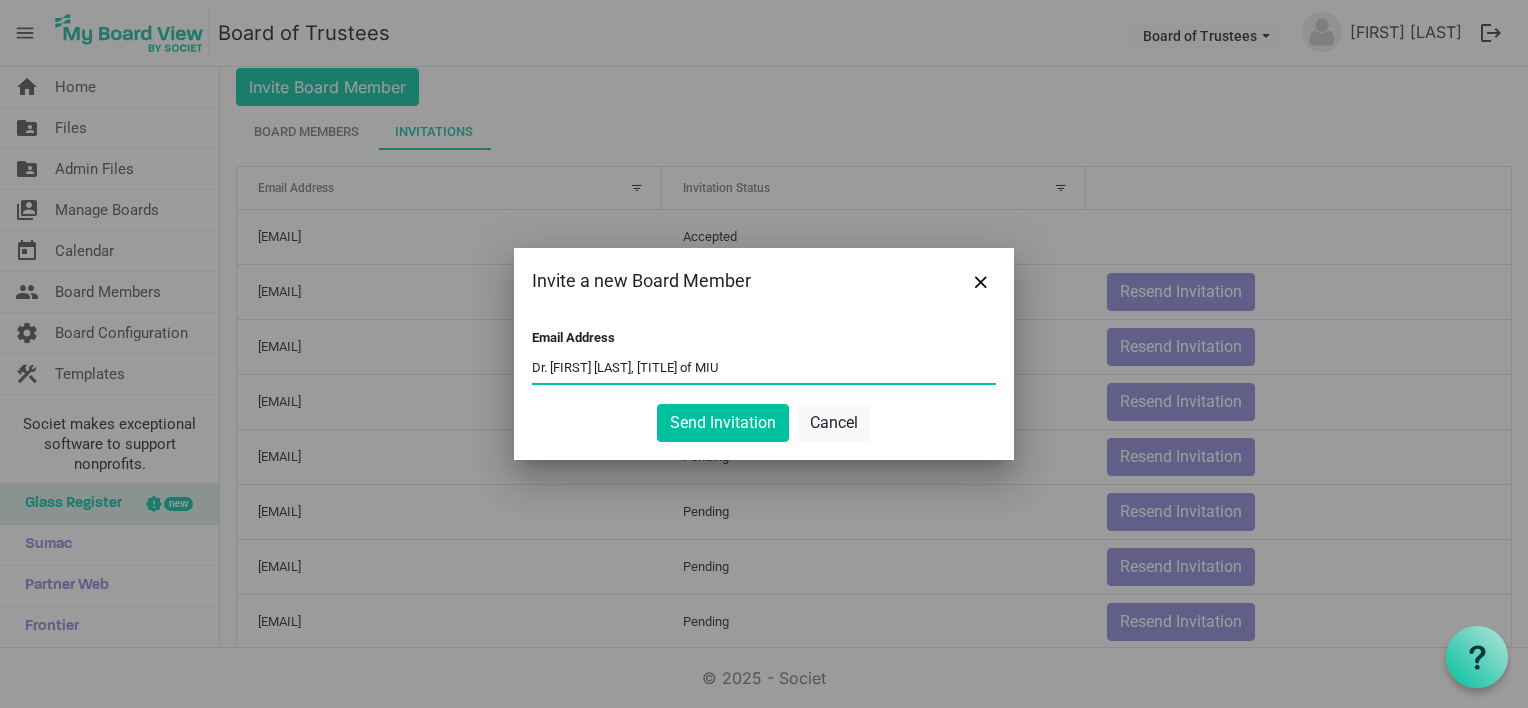 drag, startPoint x: 726, startPoint y: 368, endPoint x: 654, endPoint y: 366, distance: 72.02777 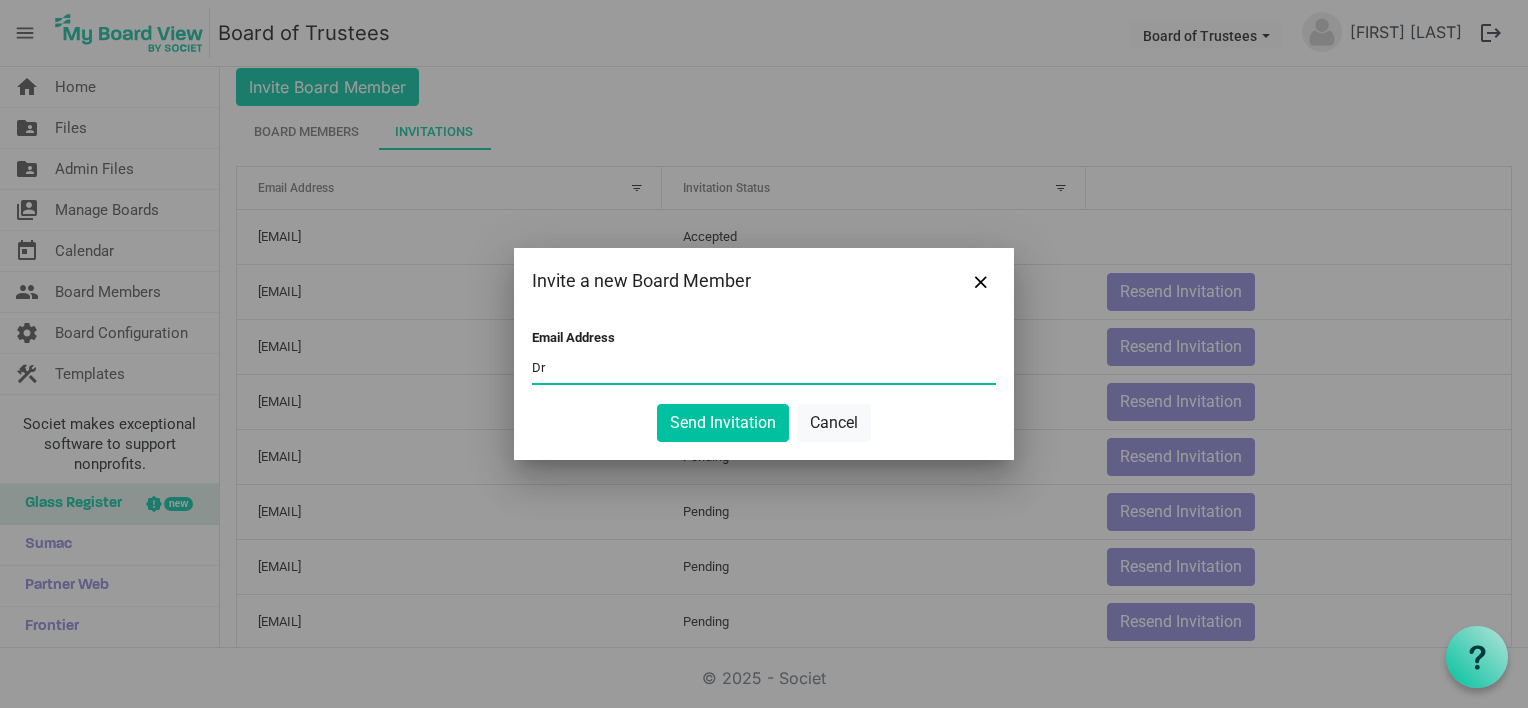 type on "D" 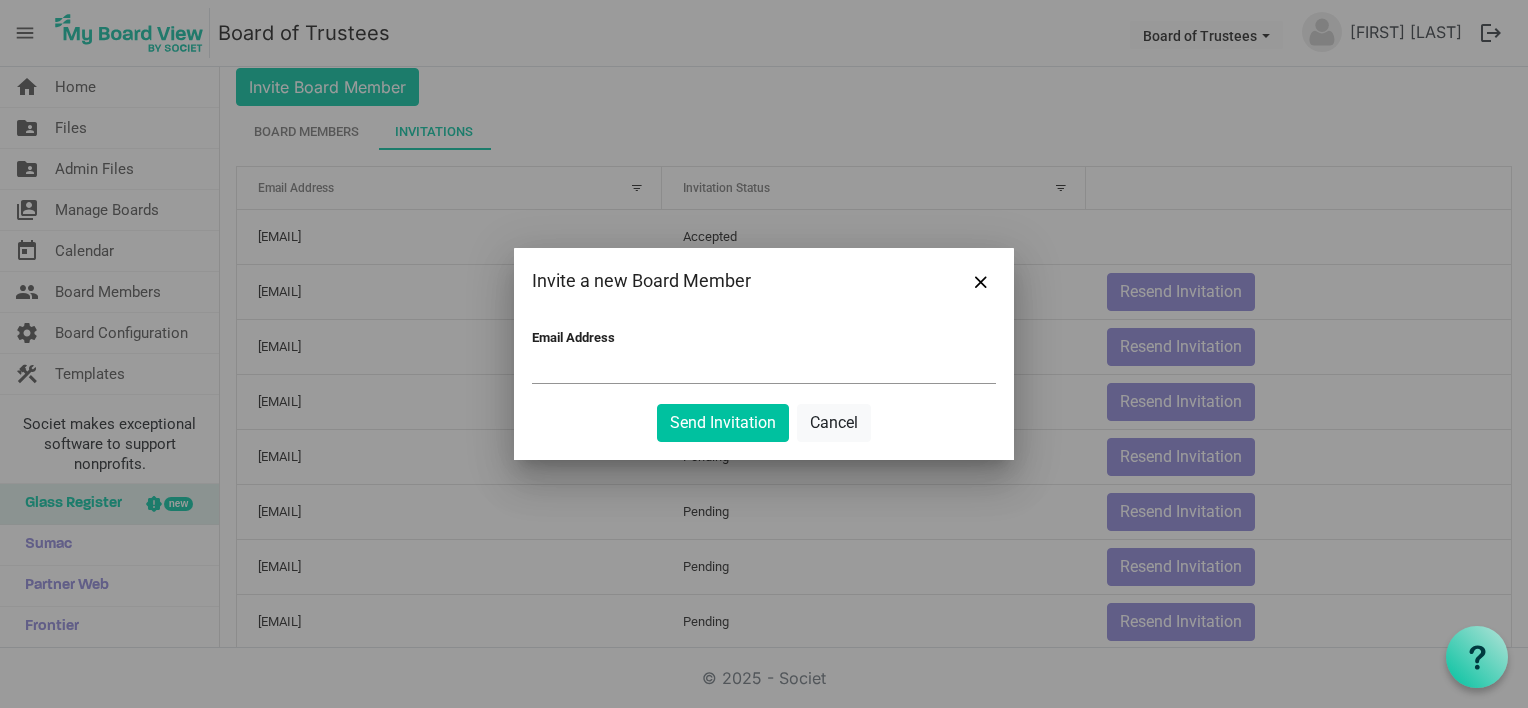 click on "Email Address" at bounding box center [764, 368] 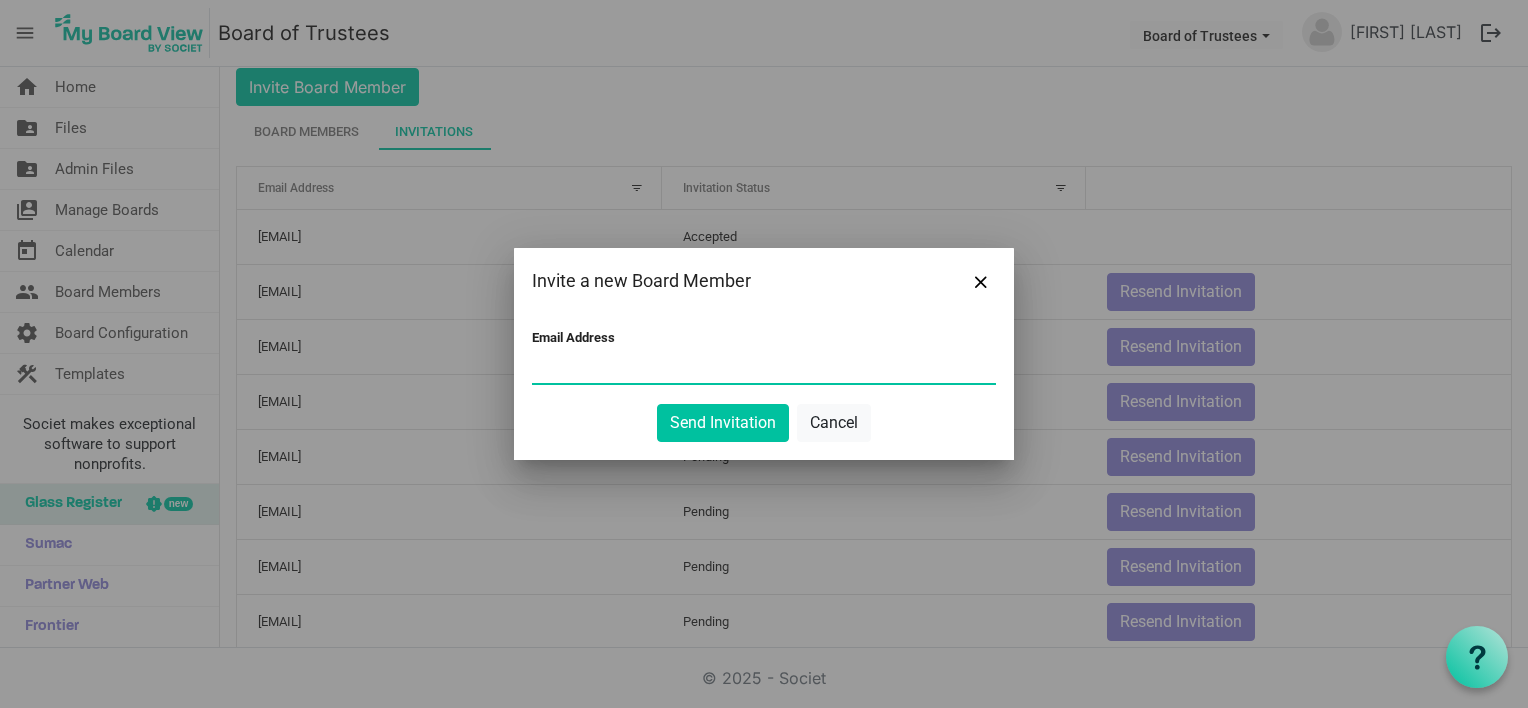 paste on "[EMAIL]" 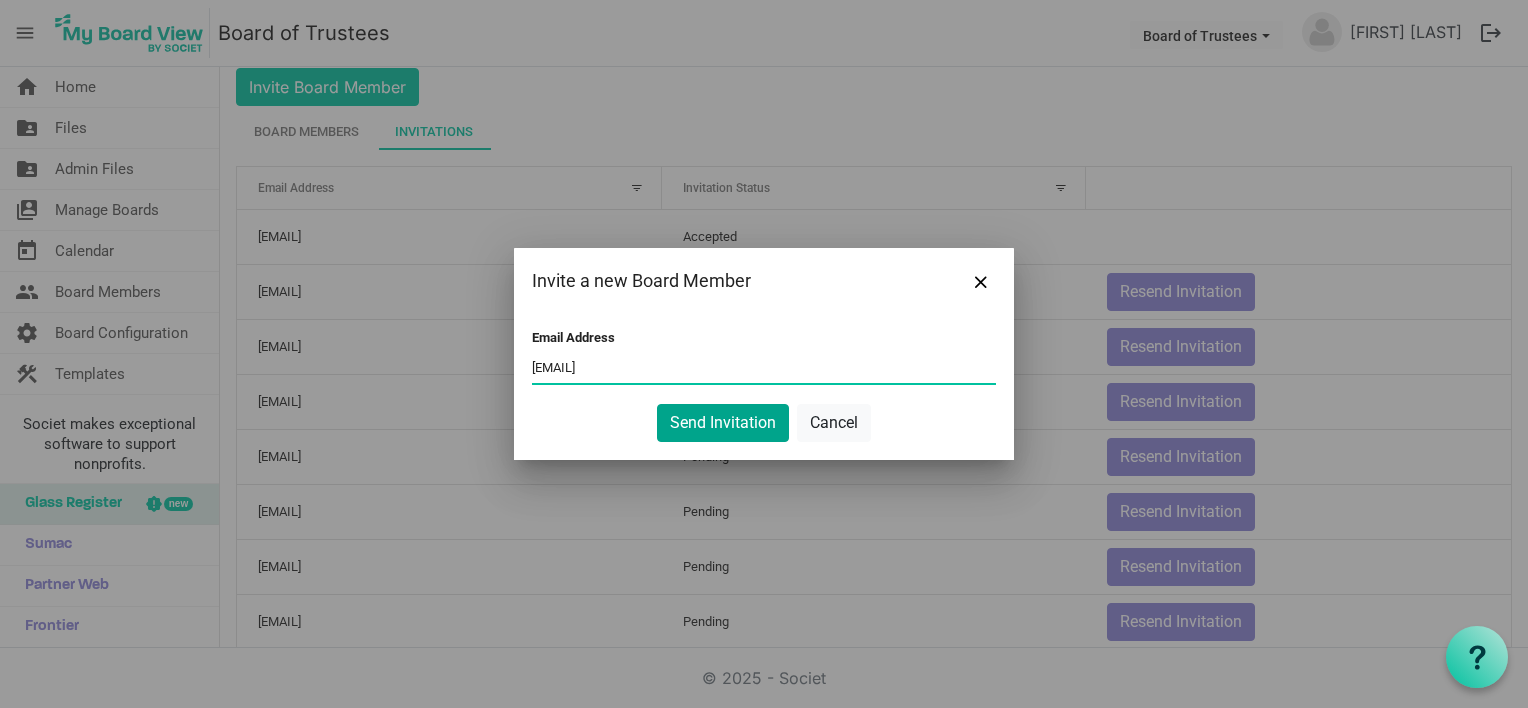 type on "[EMAIL]" 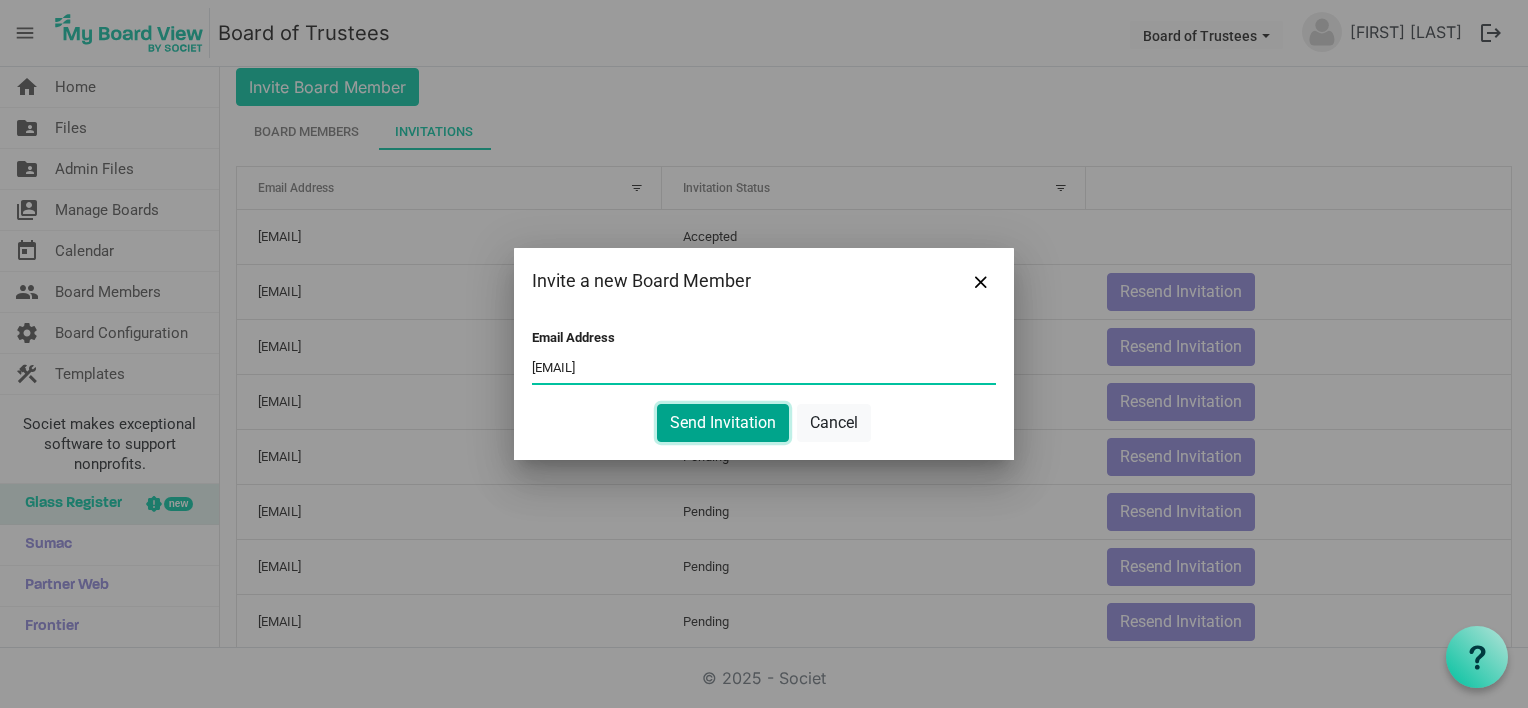 click on "Send Invitation" at bounding box center [723, 423] 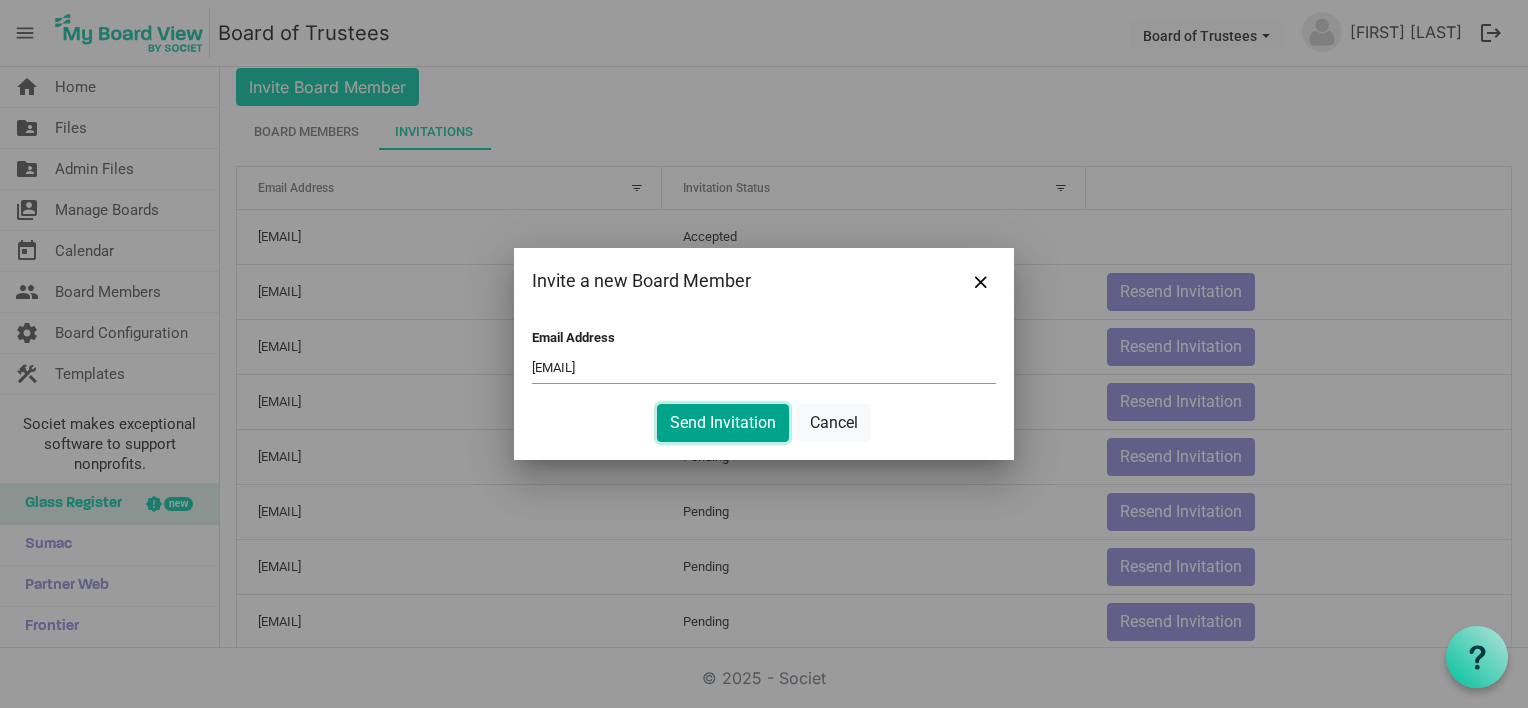 click on "Send Invitation" at bounding box center [723, 423] 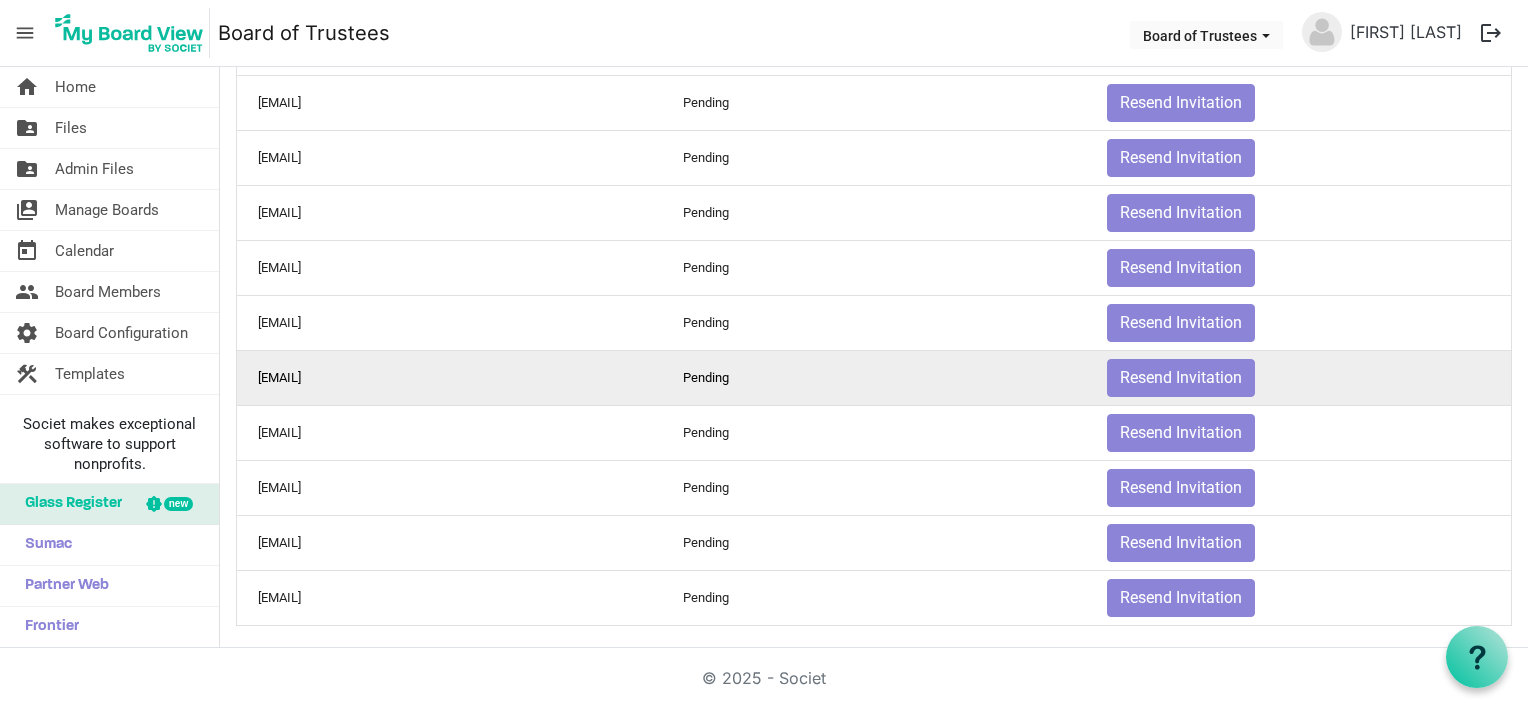scroll, scrollTop: 0, scrollLeft: 0, axis: both 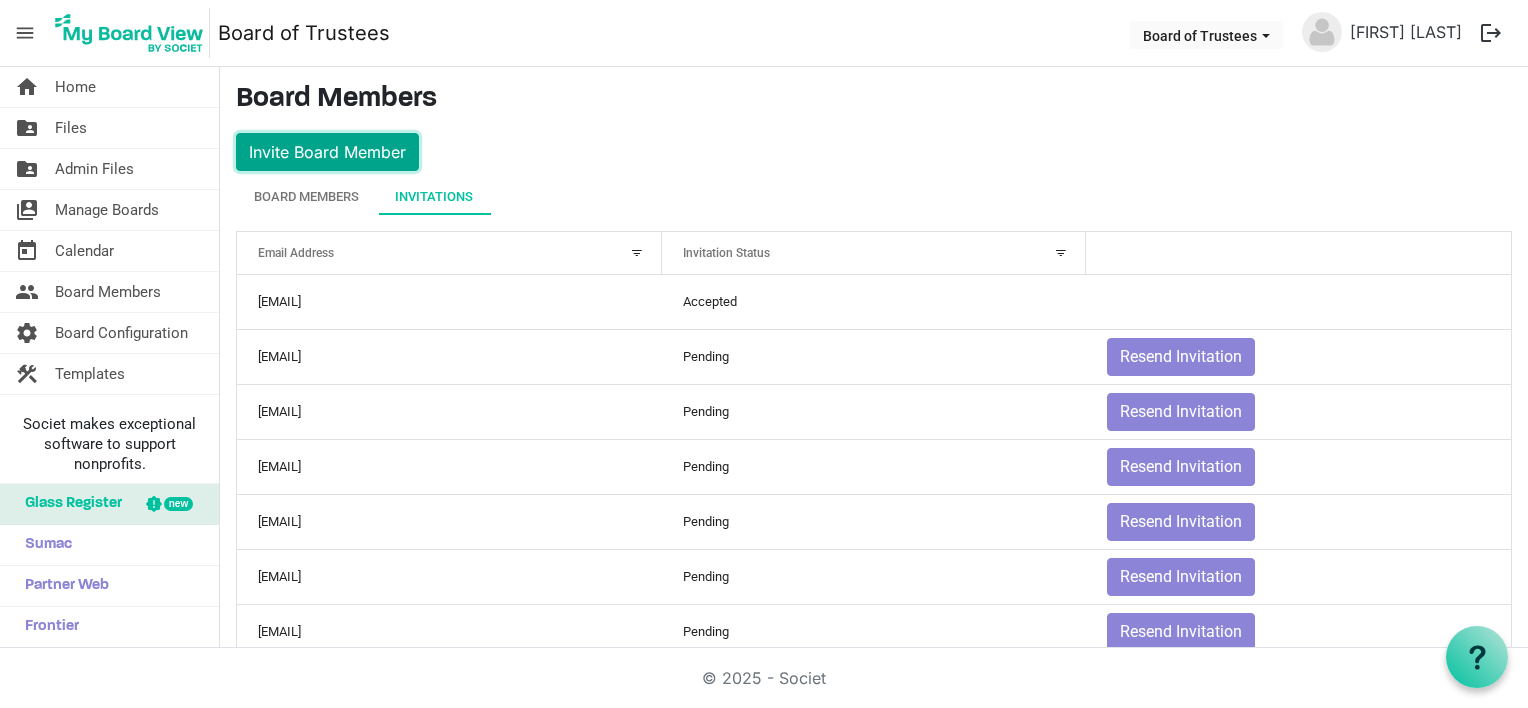 click on "Invite Board Member" at bounding box center [327, 152] 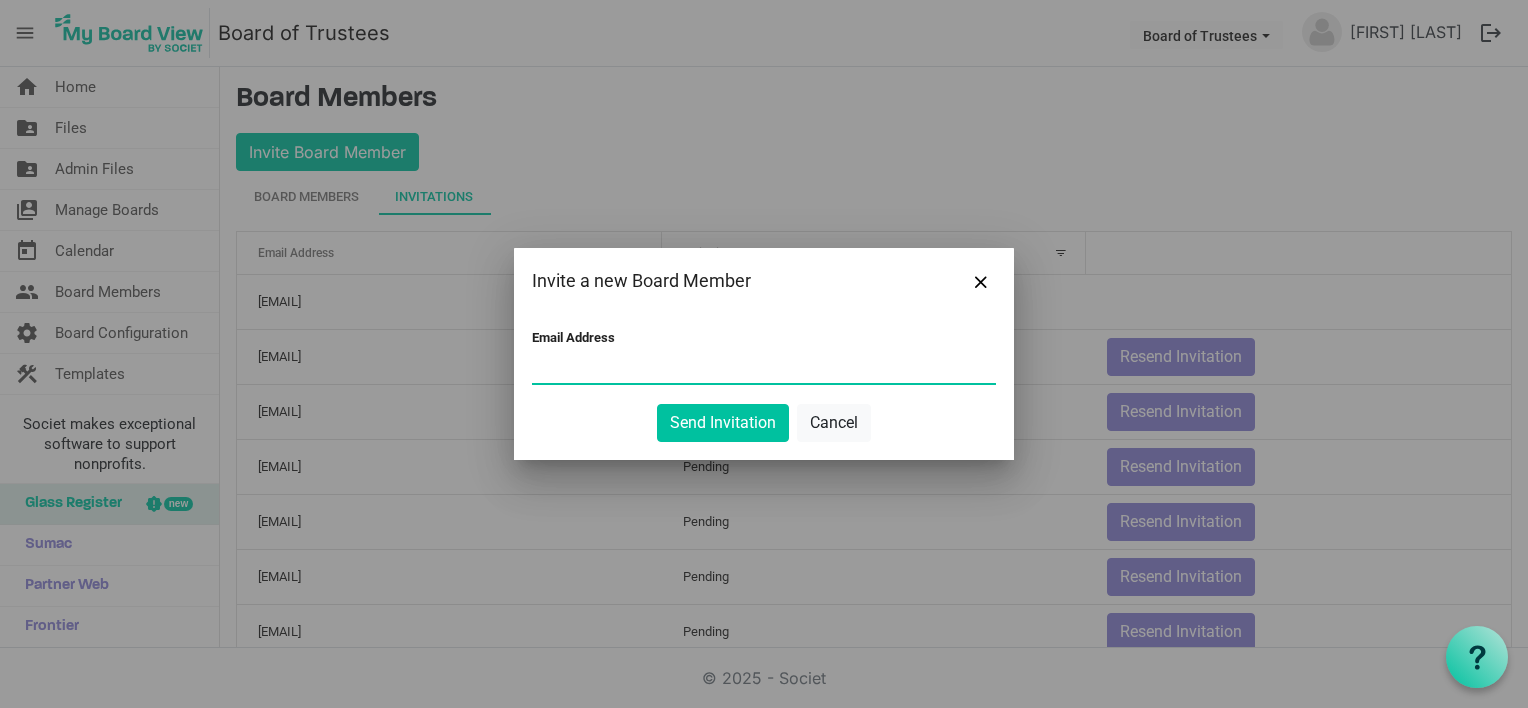 click on "Email Address" at bounding box center [764, 368] 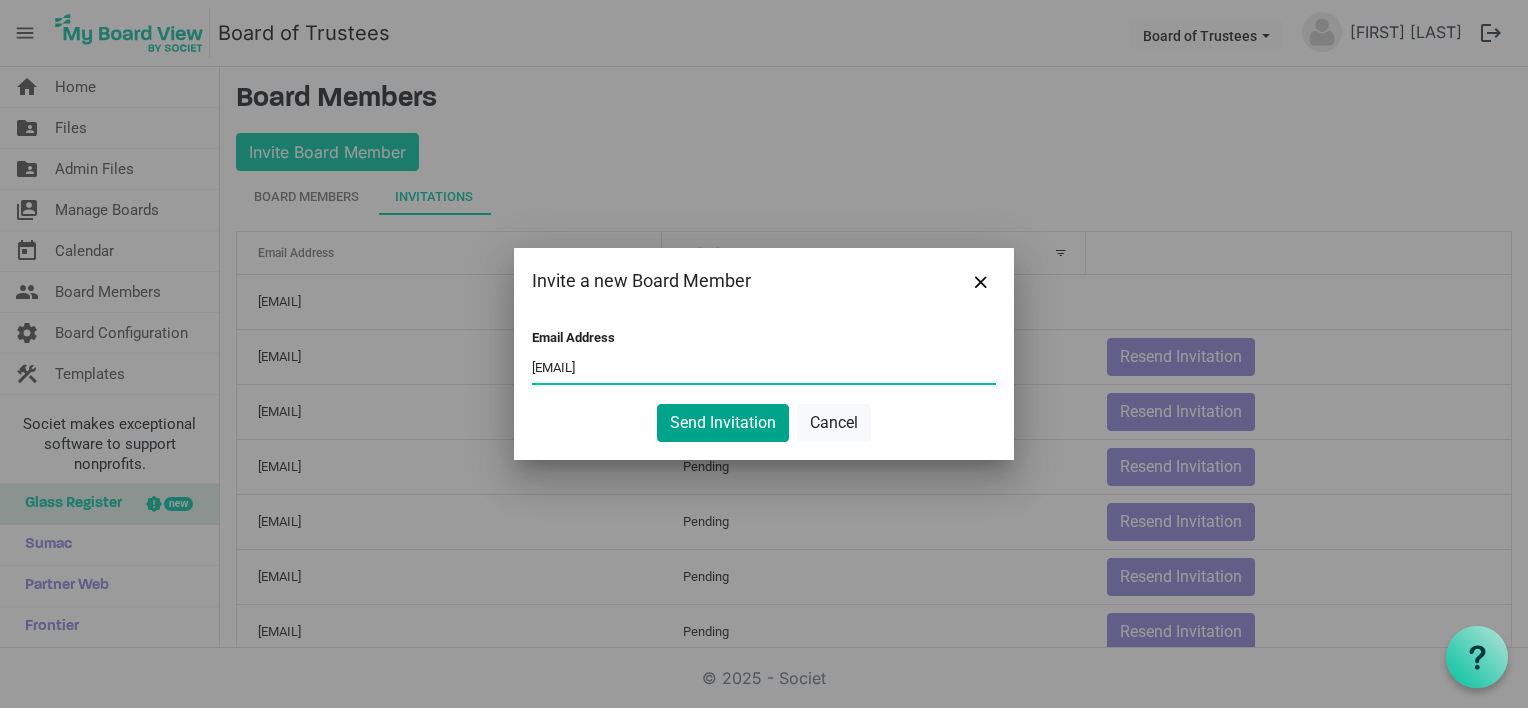 type on "[EMAIL]" 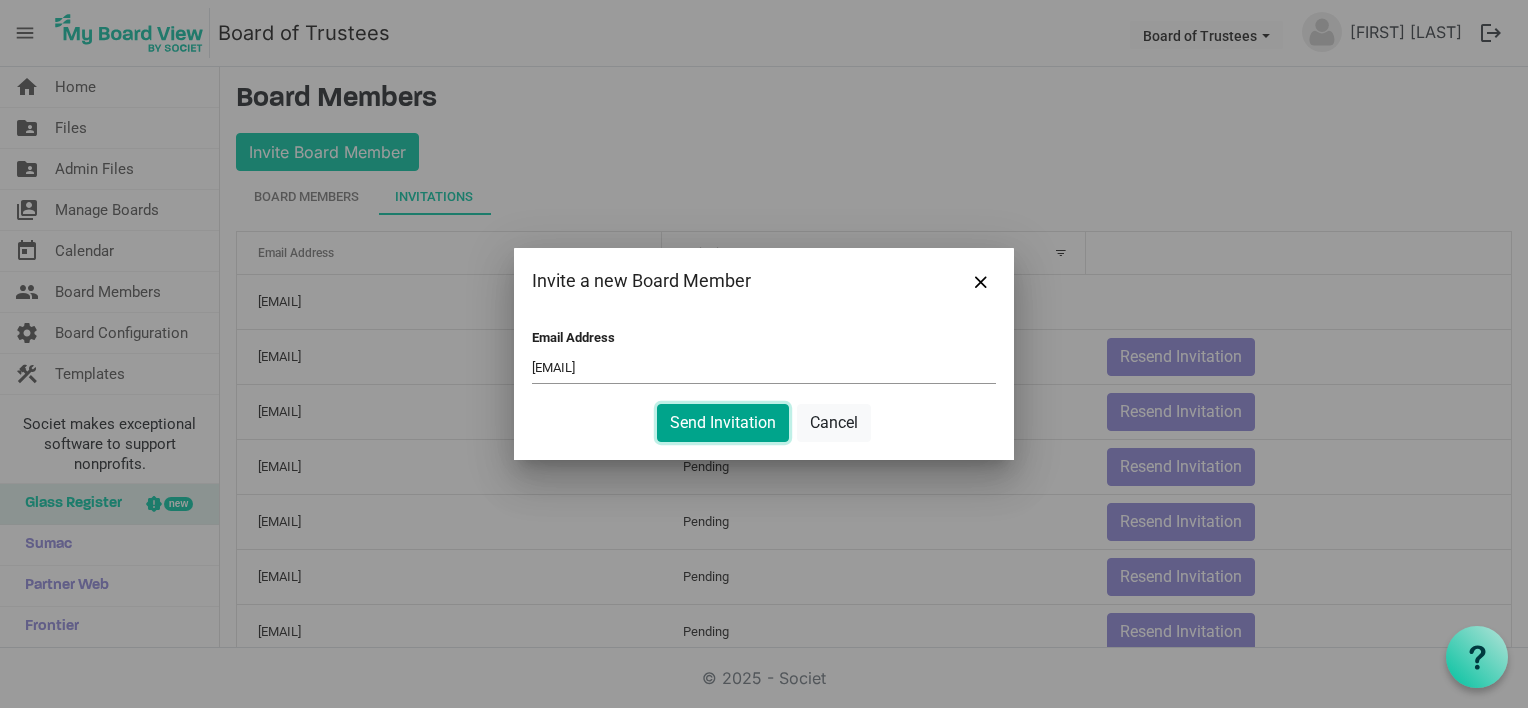 click on "Send Invitation" at bounding box center (723, 423) 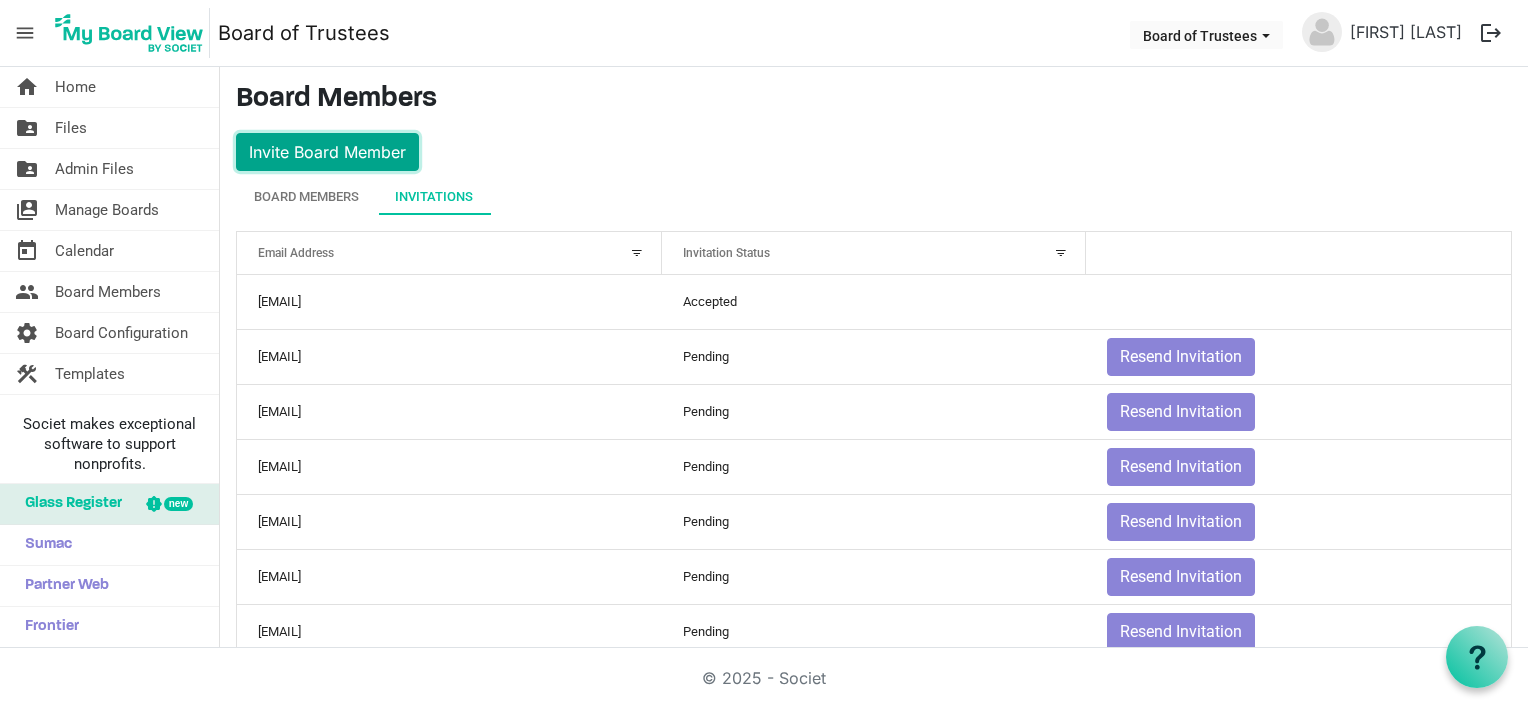 click on "Invite Board Member" at bounding box center [327, 152] 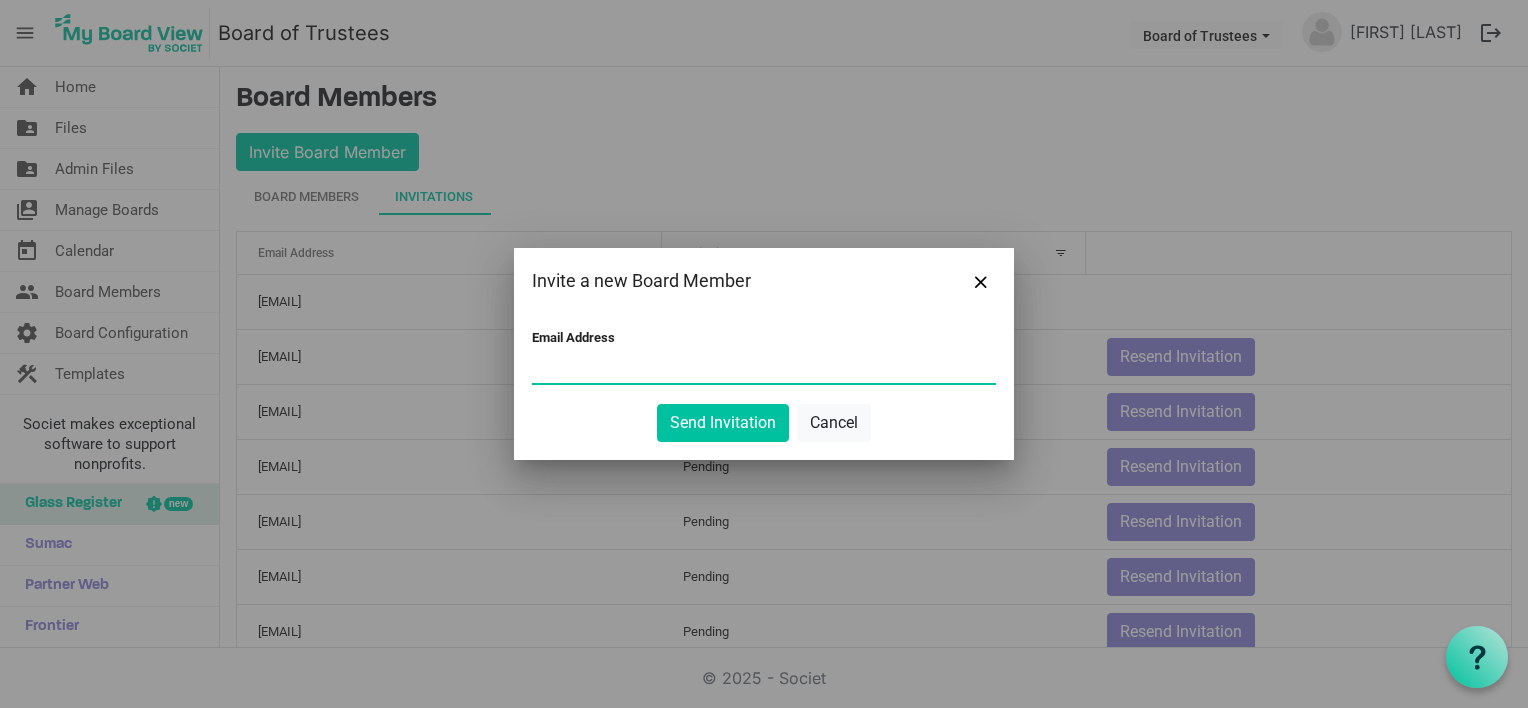 paste on "[EMAIL]" 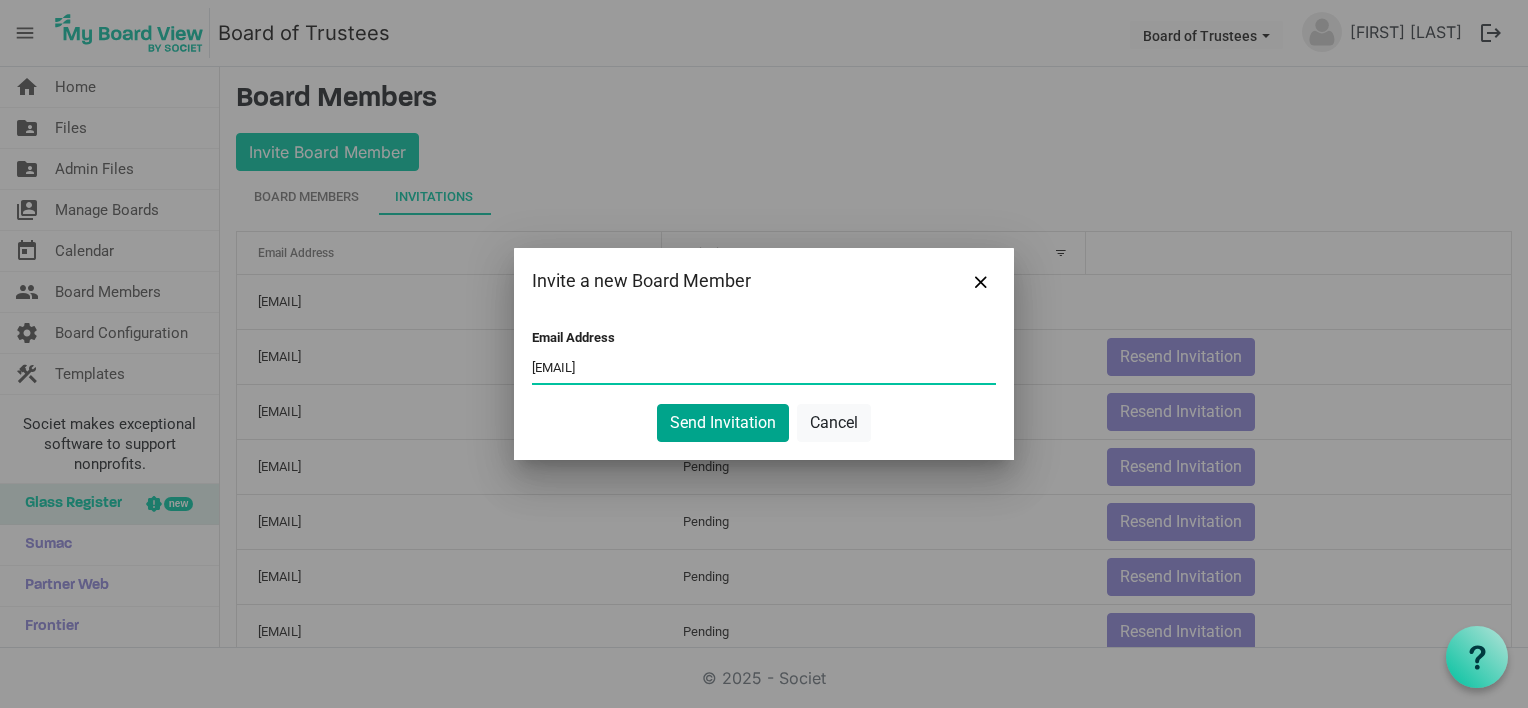 type on "[EMAIL]" 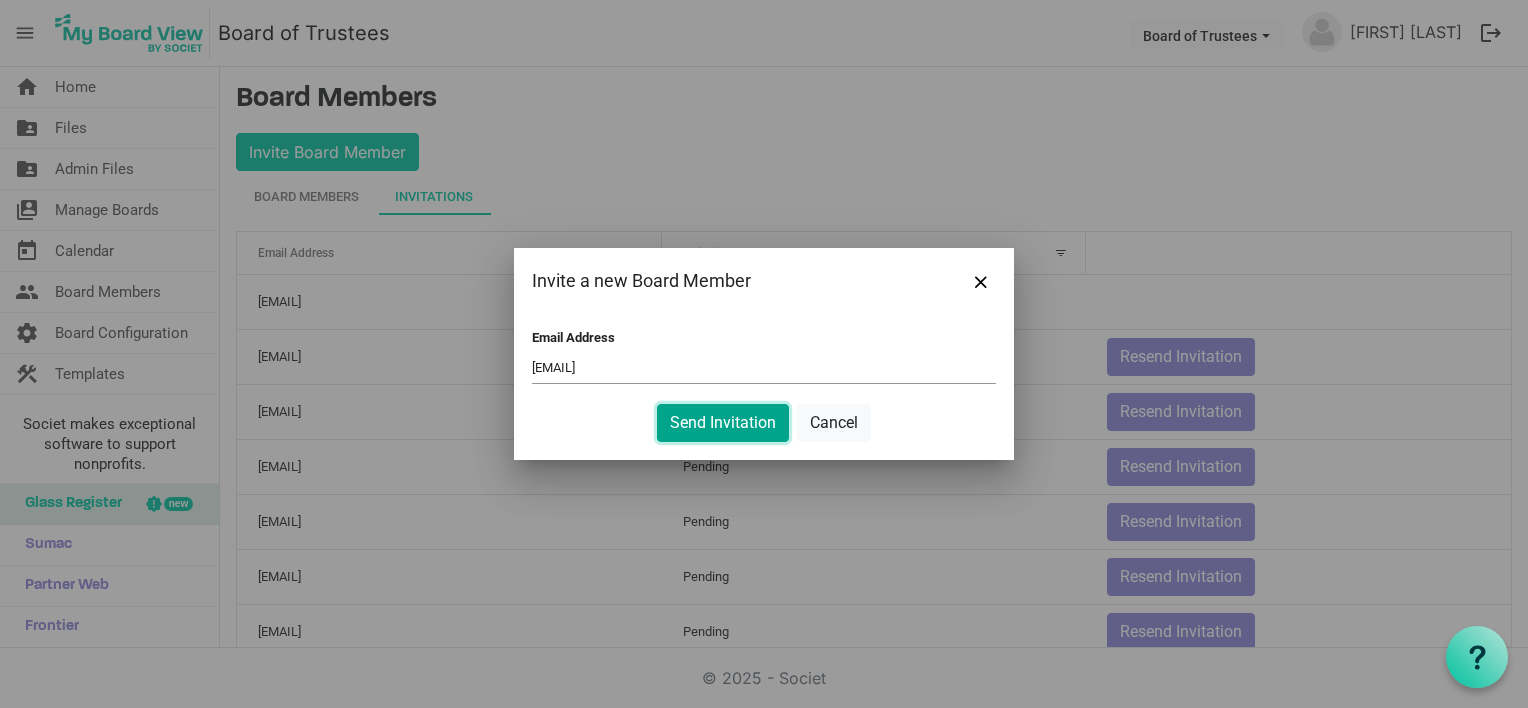 click on "Send Invitation" at bounding box center [723, 423] 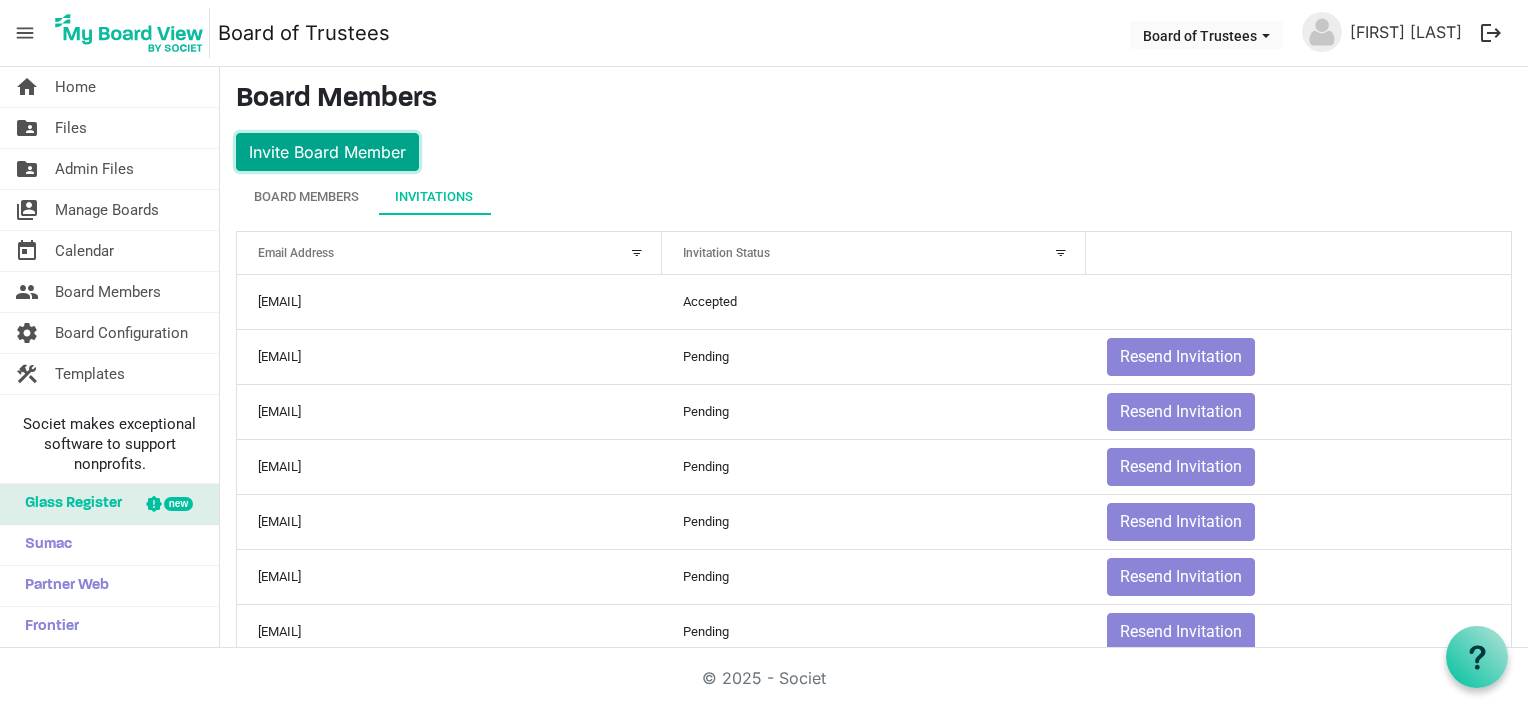 click on "Invite Board Member" at bounding box center (327, 152) 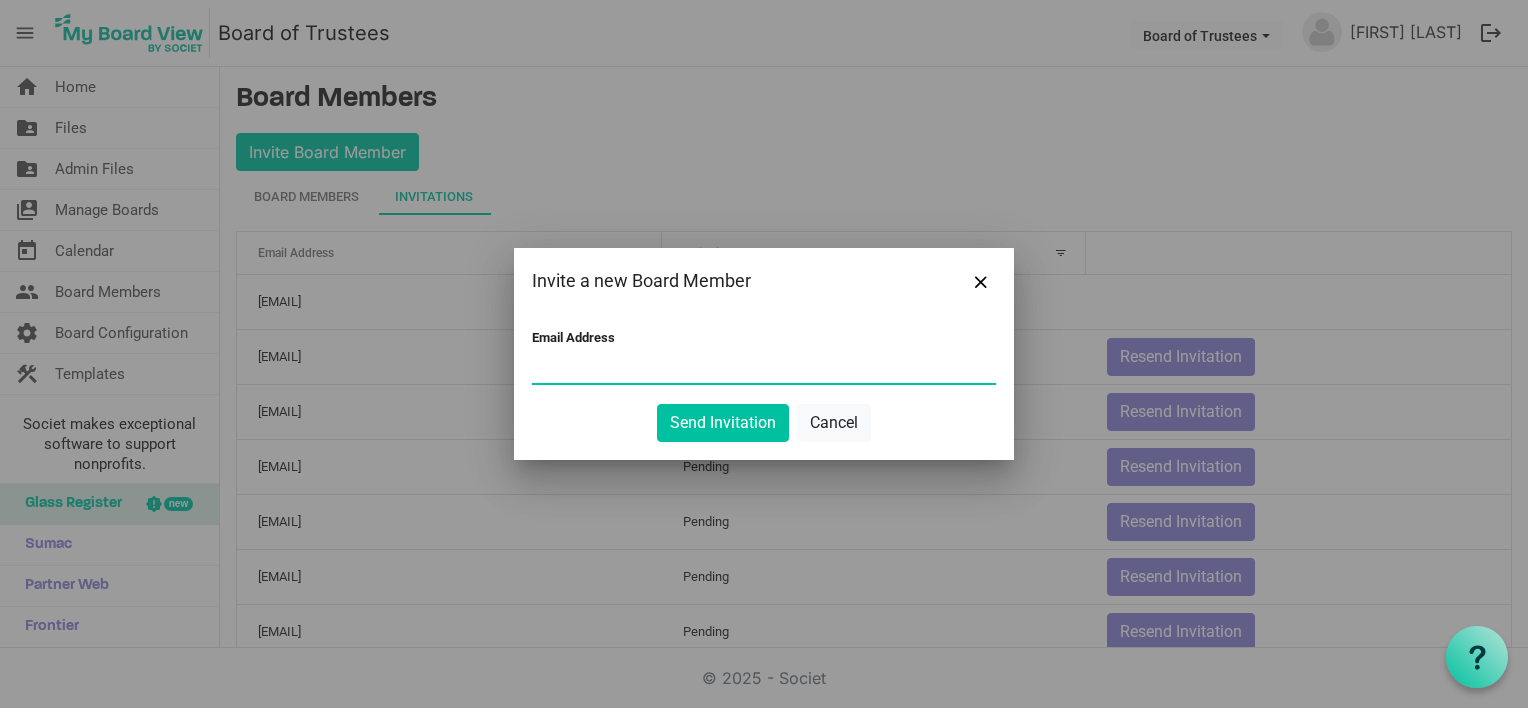 paste on "[EMAIL]" 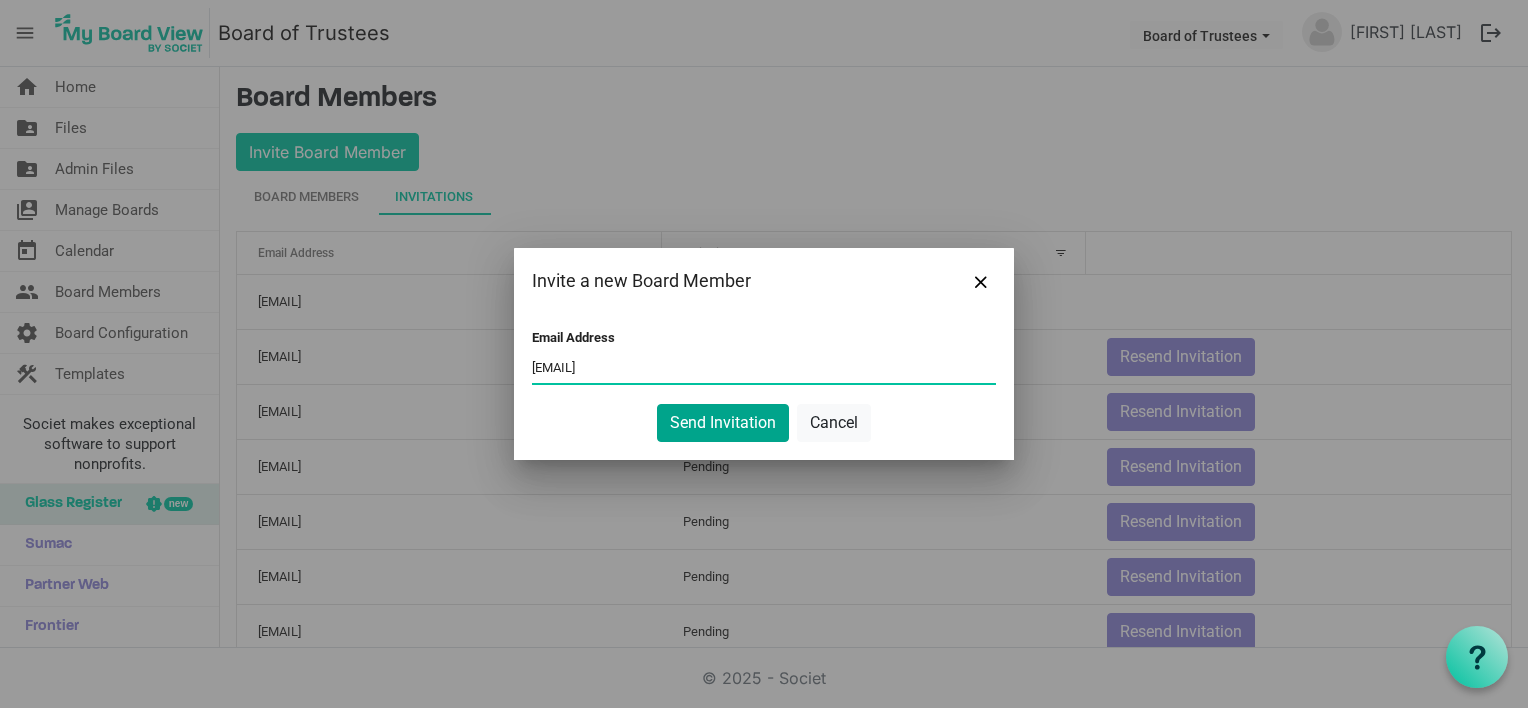 type on "[EMAIL]" 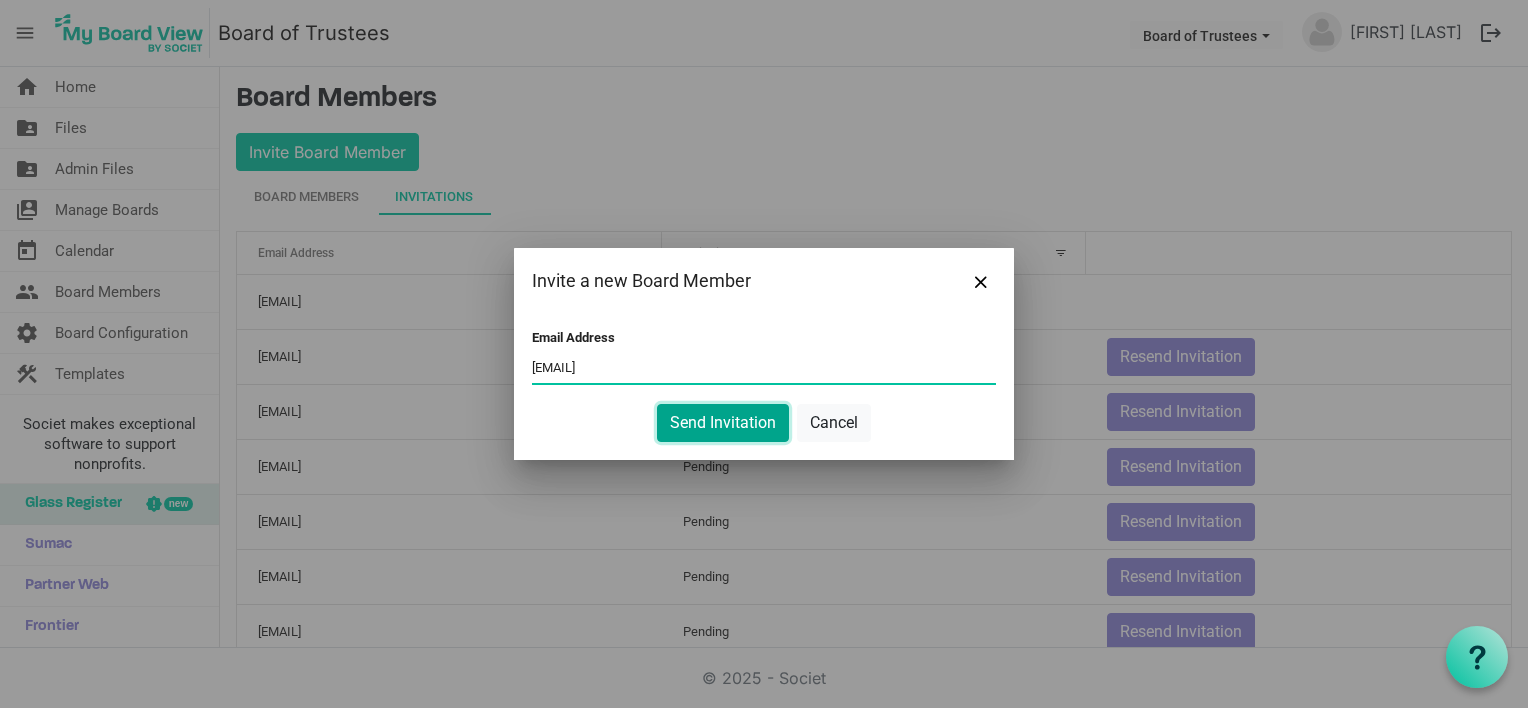 click on "Send Invitation" at bounding box center [723, 423] 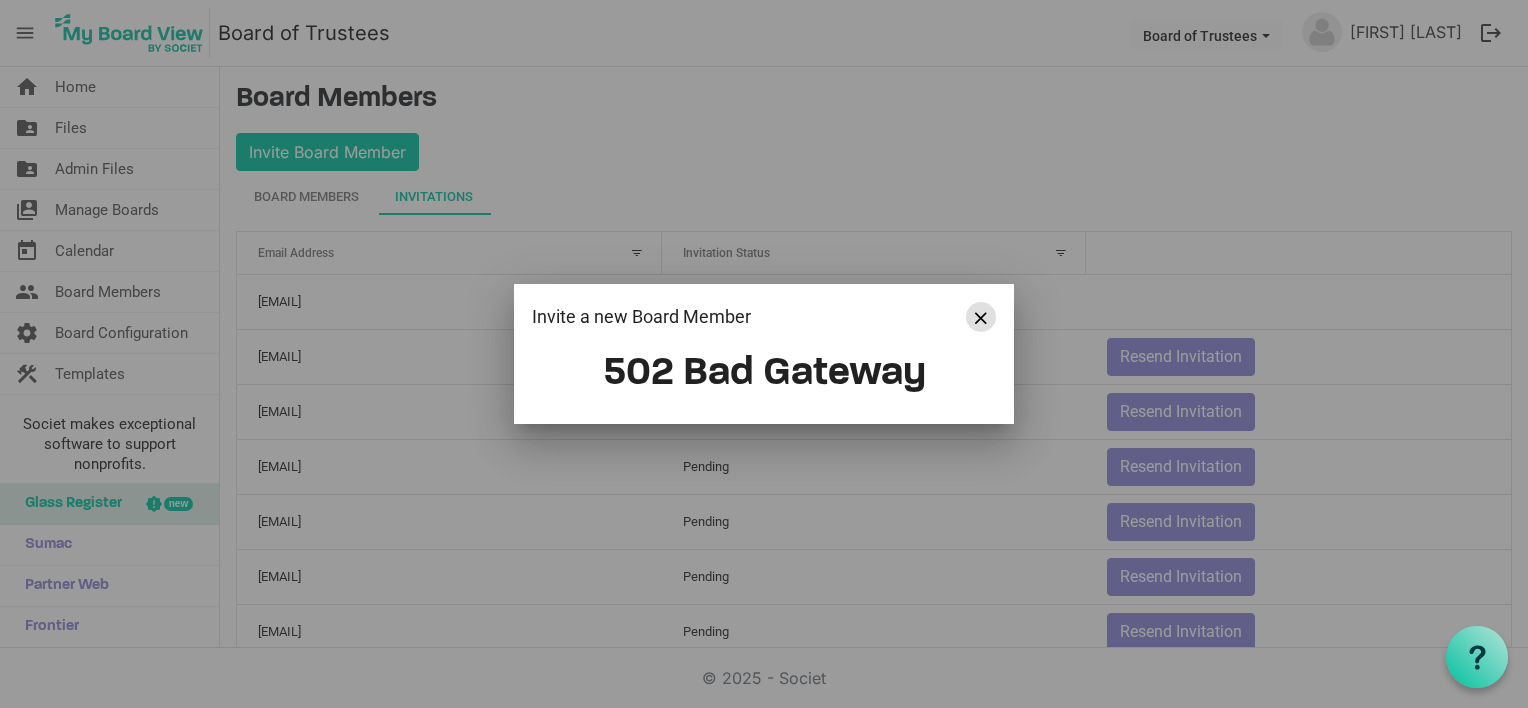 click at bounding box center [981, 318] 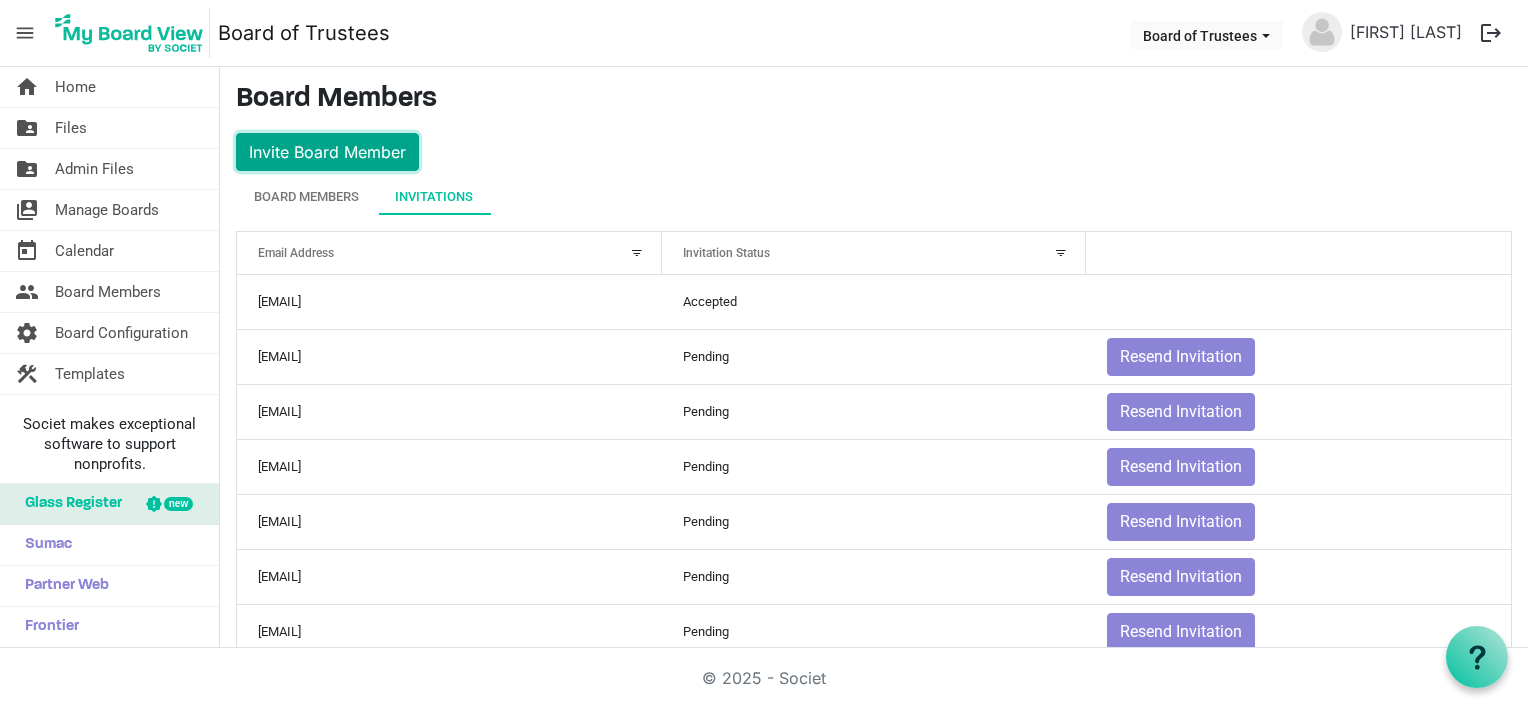 click on "Invite Board Member" at bounding box center (327, 152) 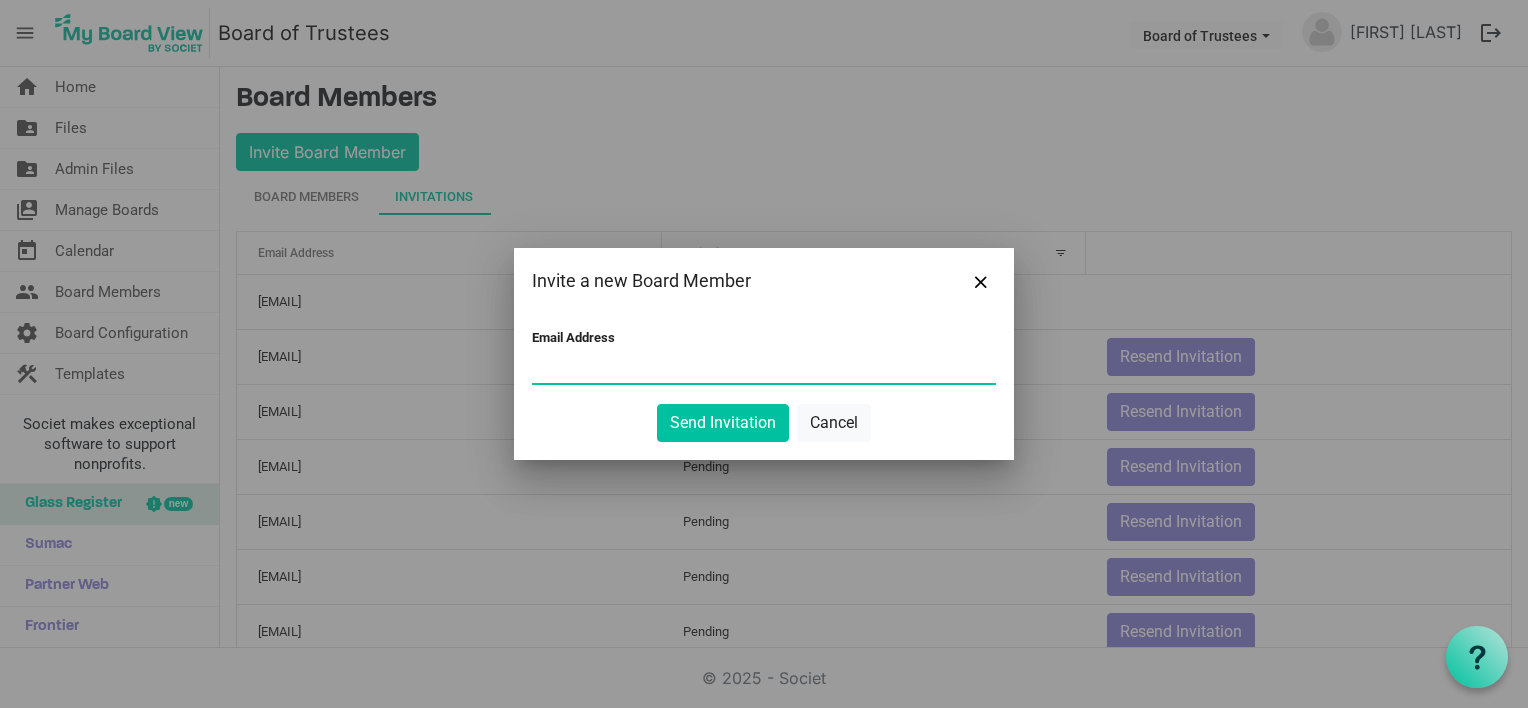 paste on "[EMAIL]" 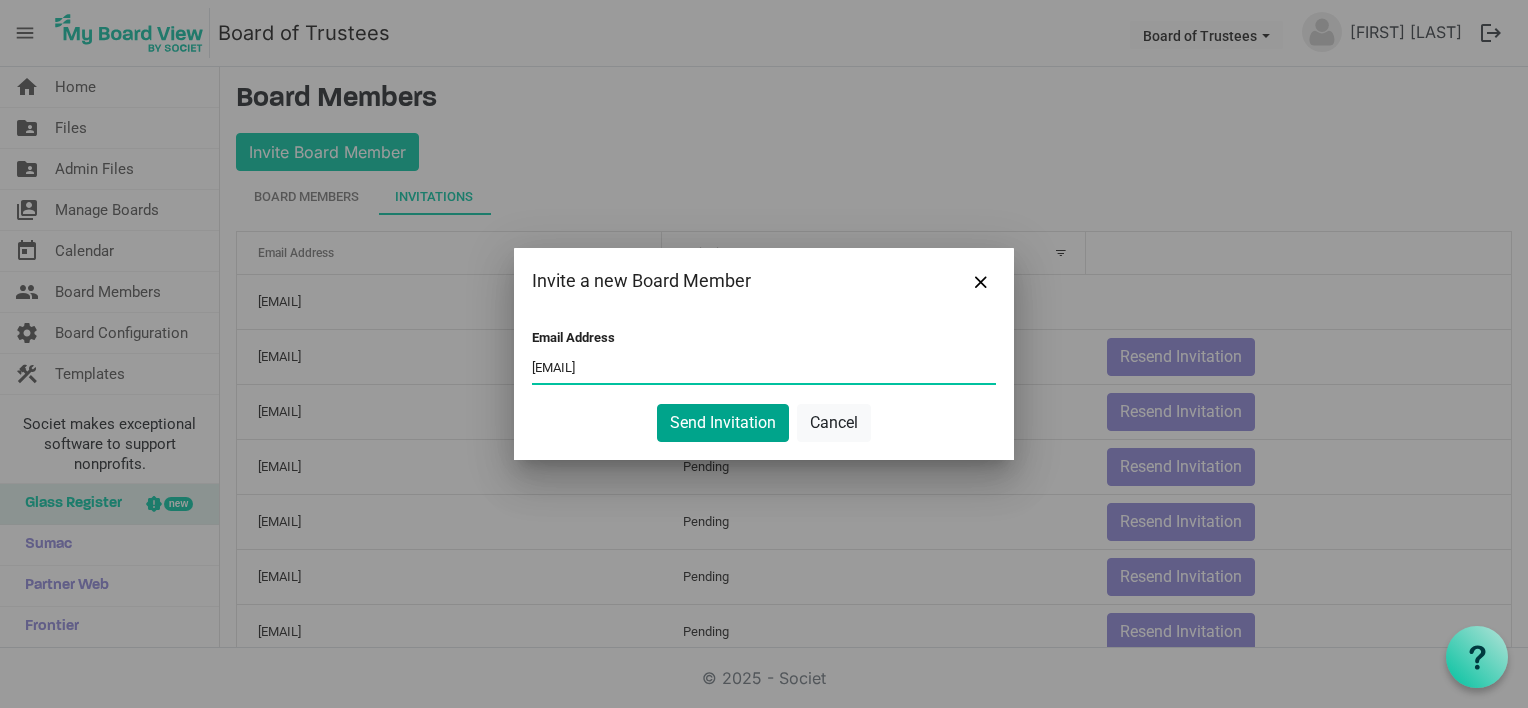 type on "[EMAIL]" 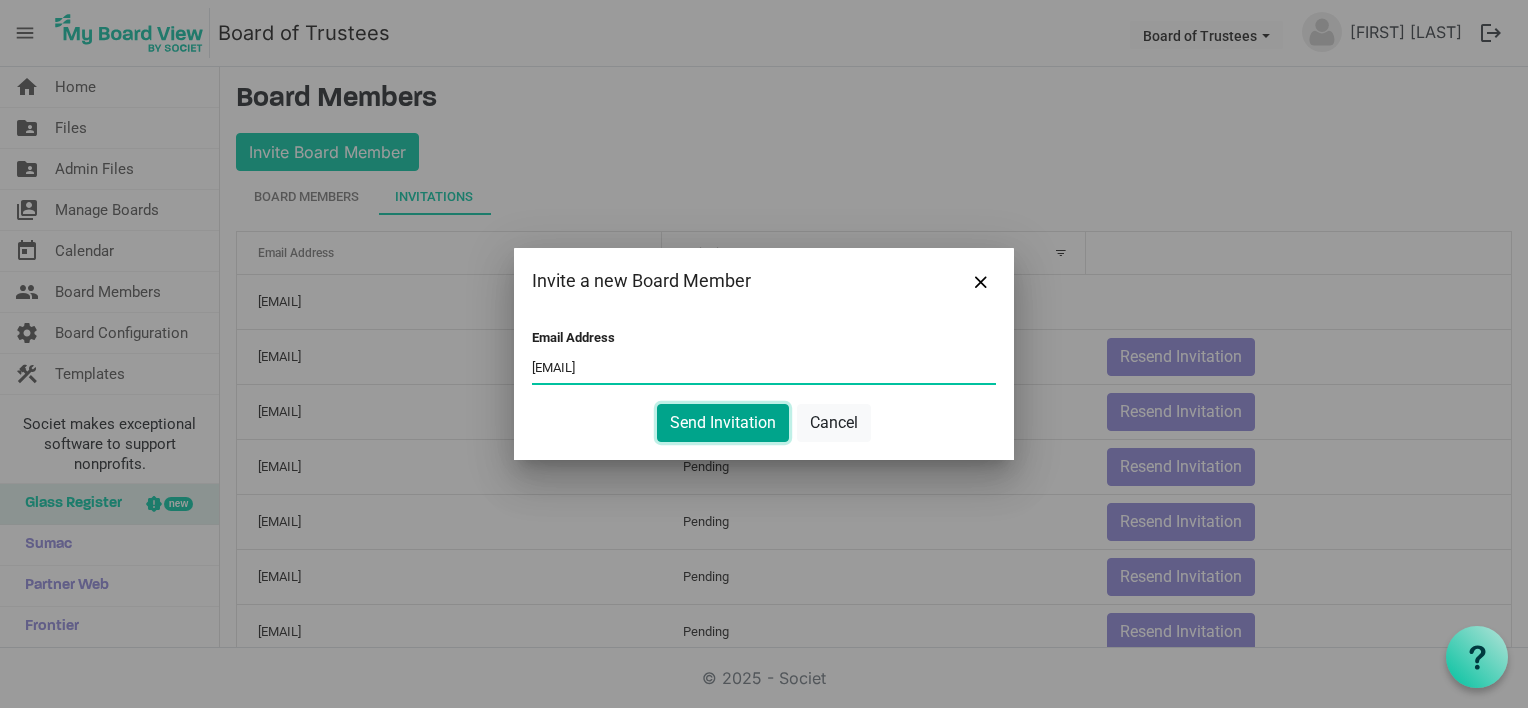 click on "Send Invitation" at bounding box center (723, 423) 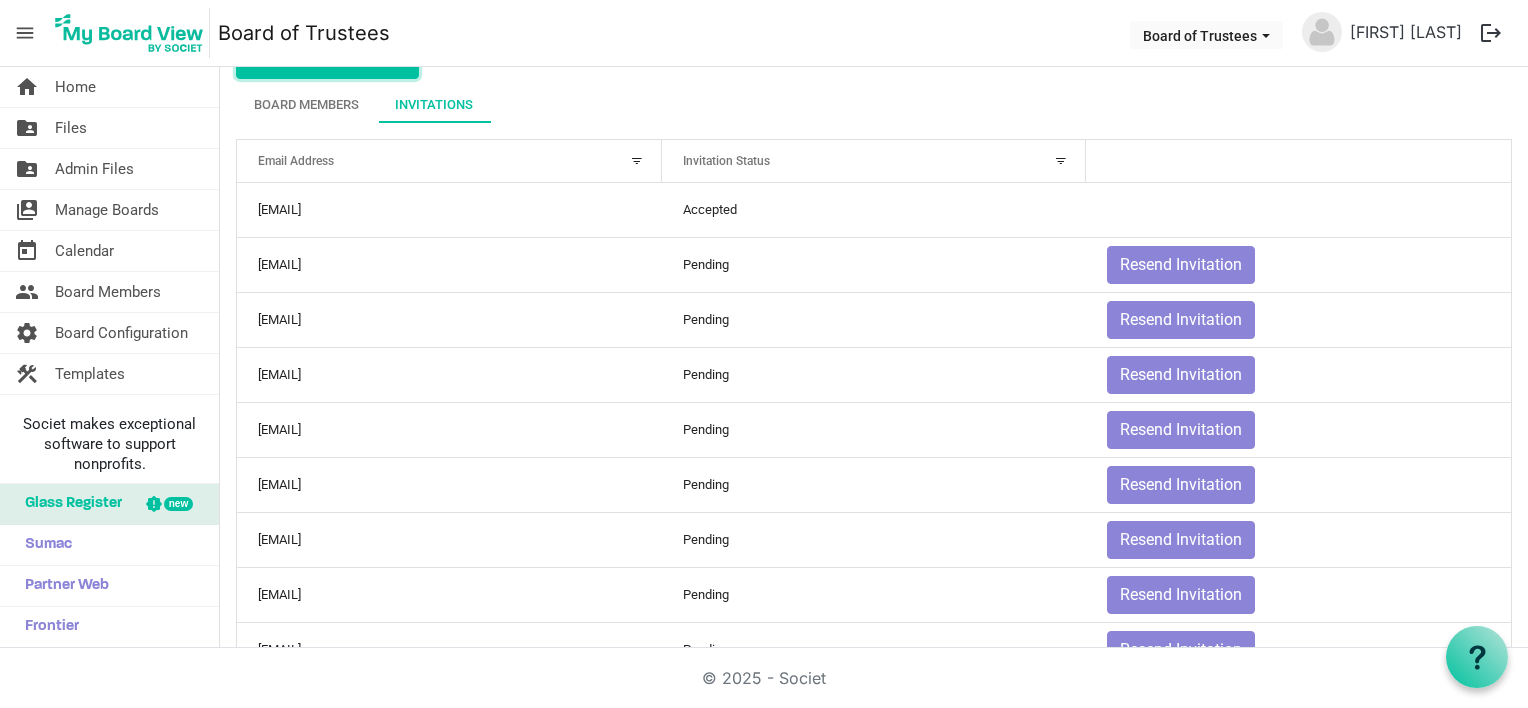 scroll, scrollTop: 0, scrollLeft: 0, axis: both 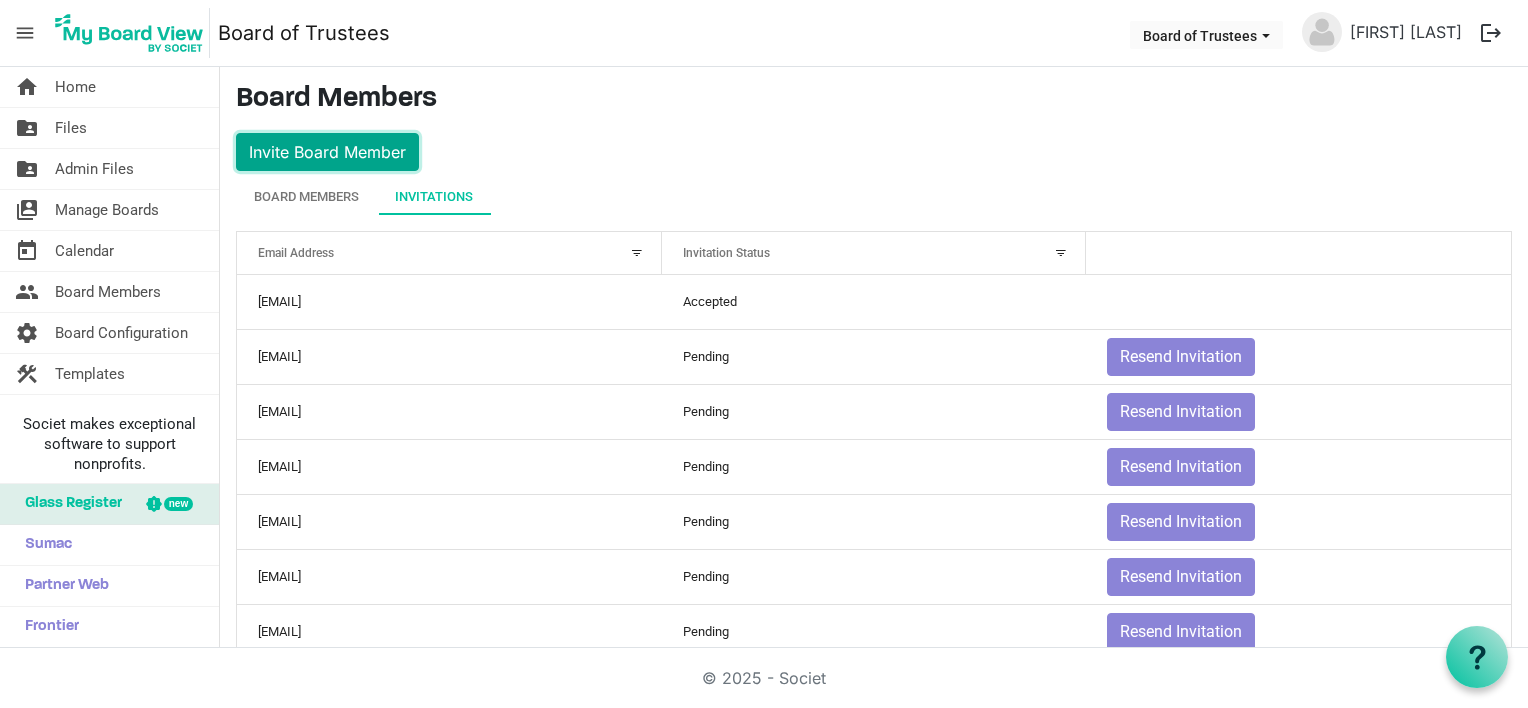 click on "Invite Board Member" at bounding box center [327, 152] 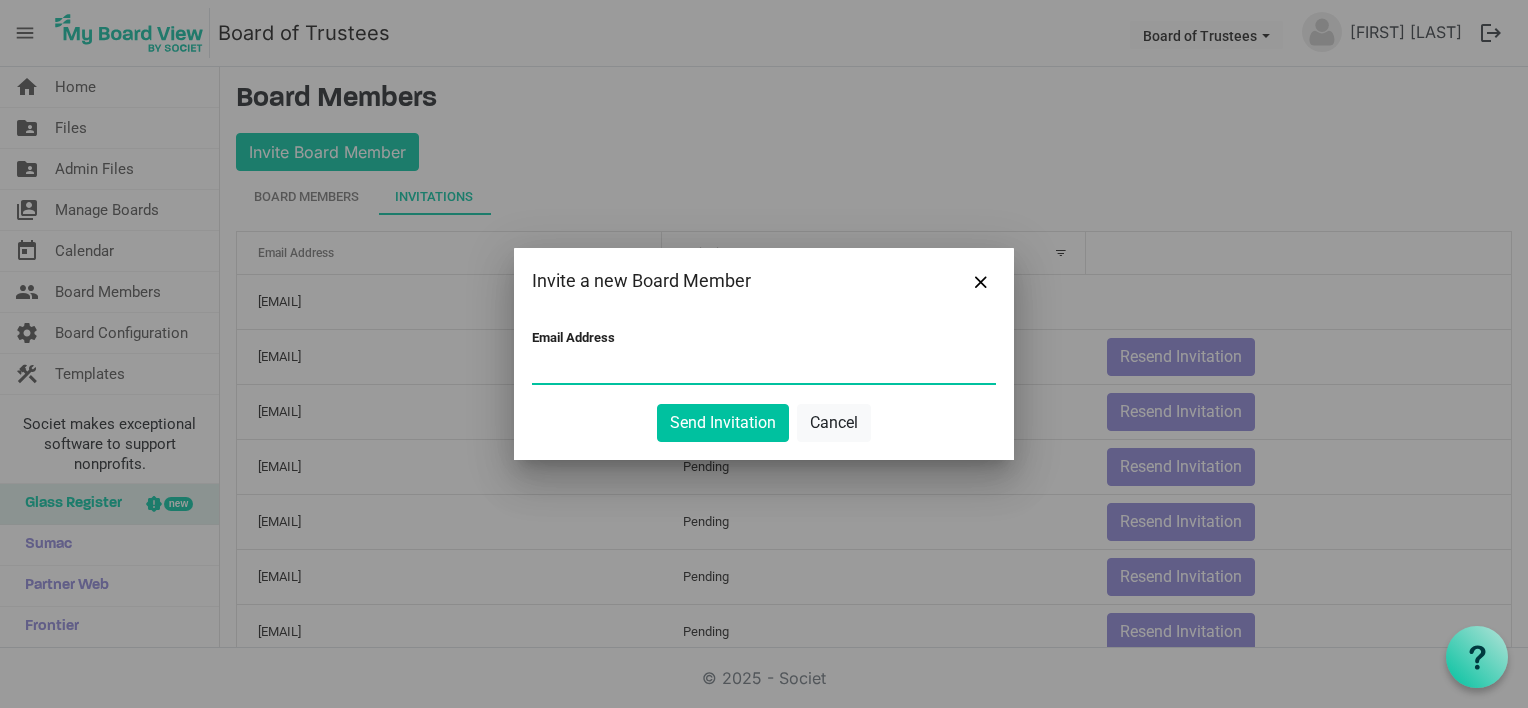click on "Email Address" at bounding box center [764, 368] 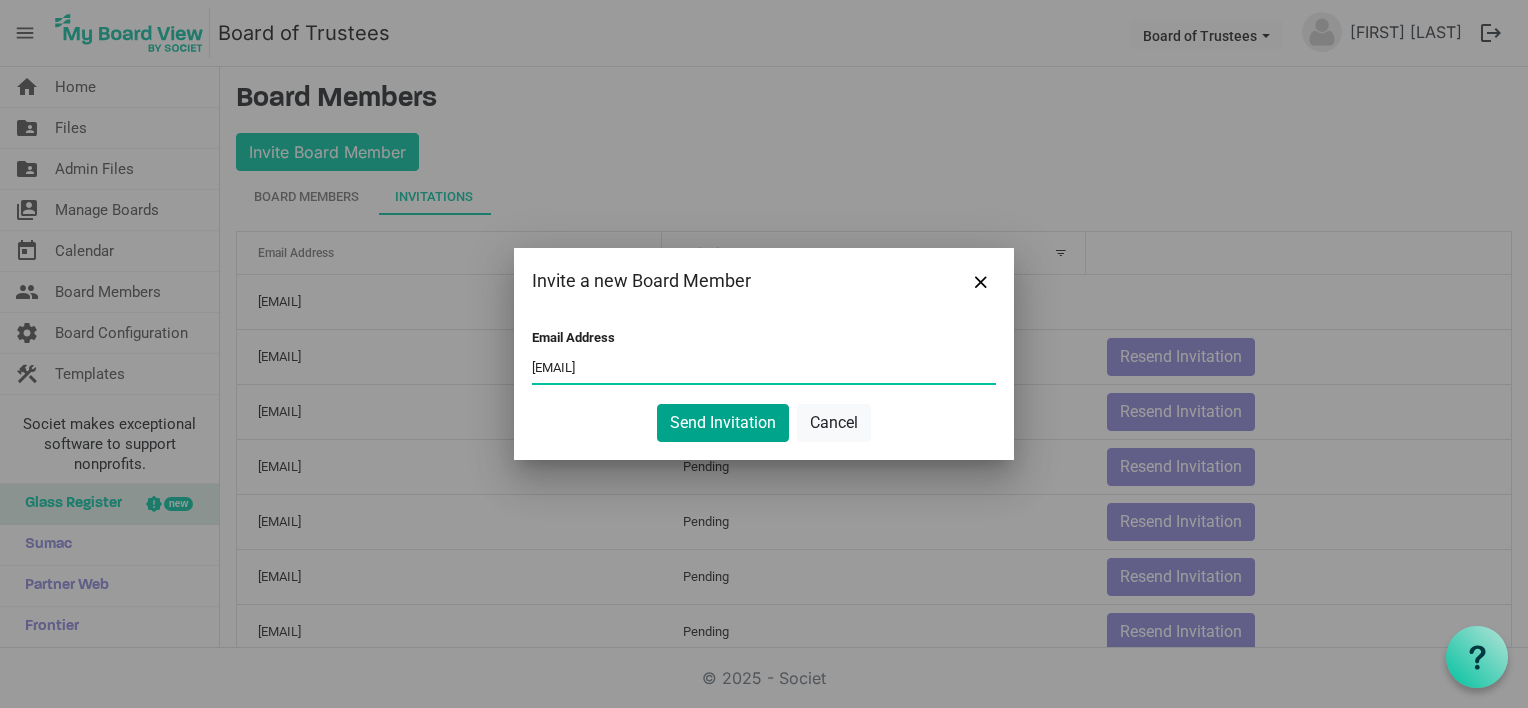 type on "[EMAIL]" 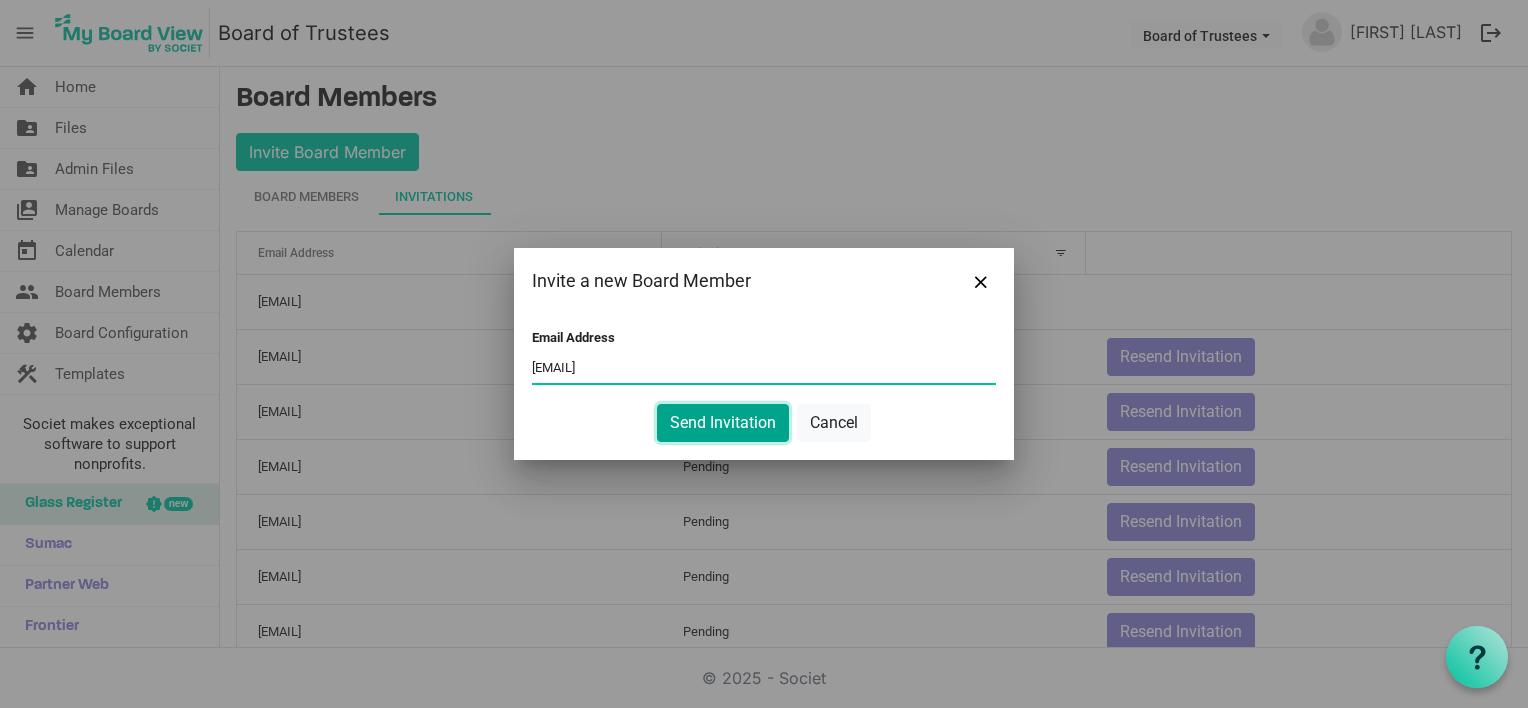 click on "Send Invitation" at bounding box center [723, 423] 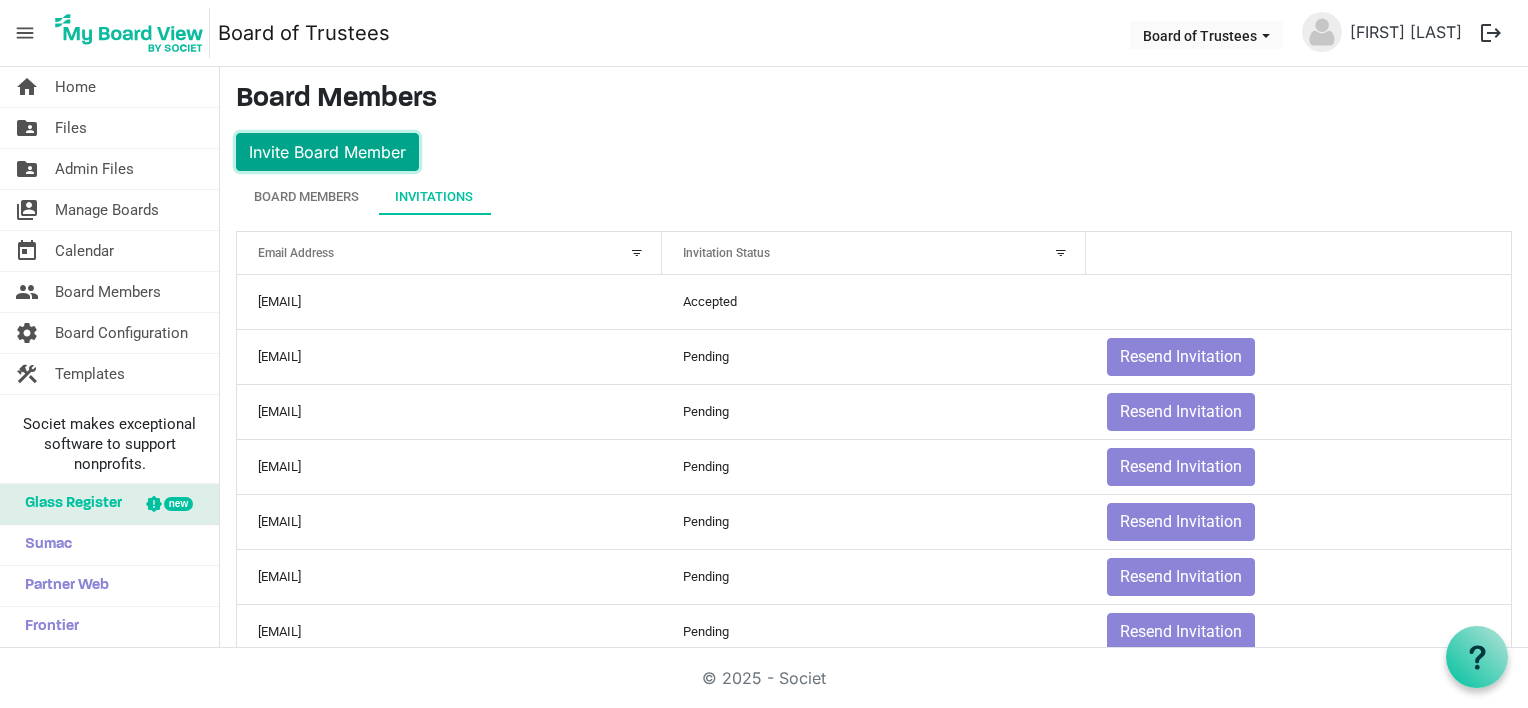 click on "Invite Board Member" at bounding box center (327, 152) 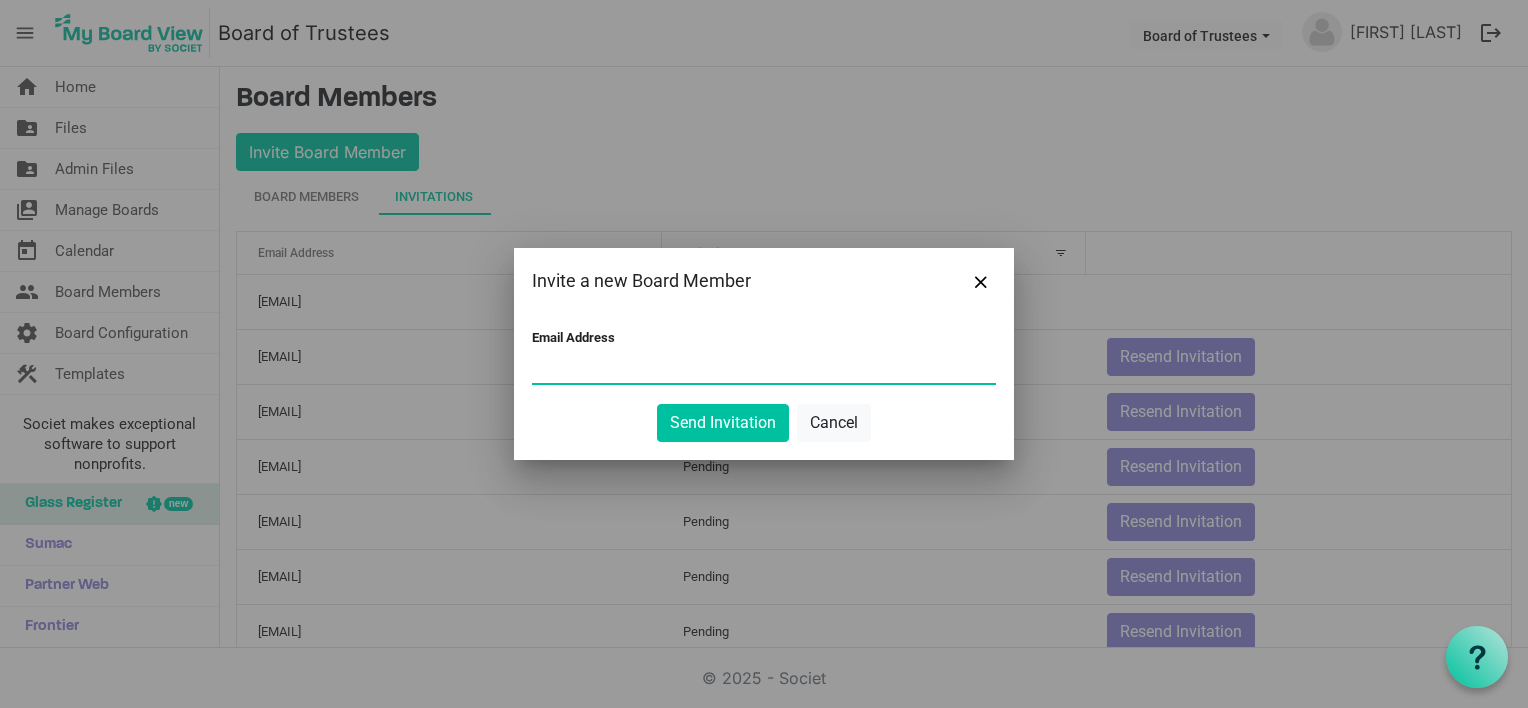 paste on "[EMAIL]" 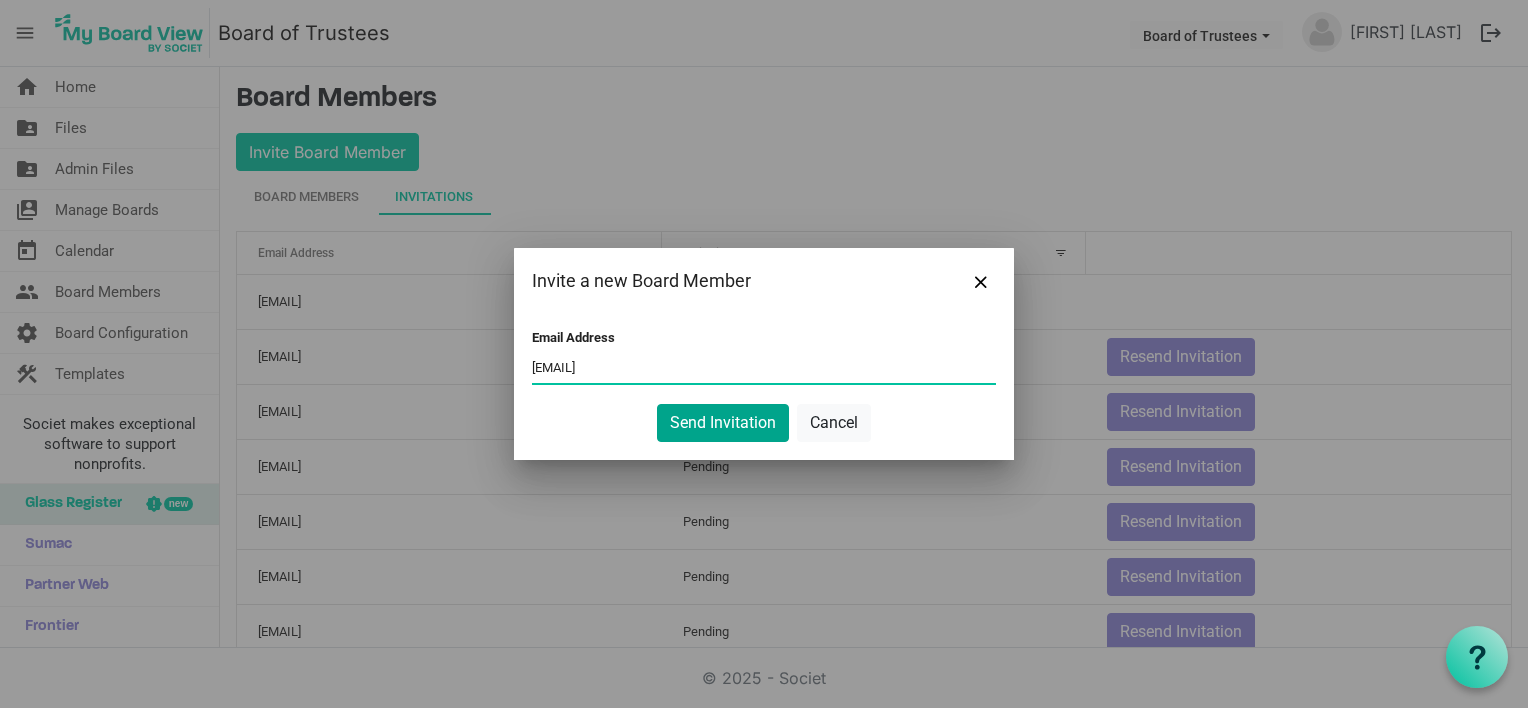 type on "[EMAIL]" 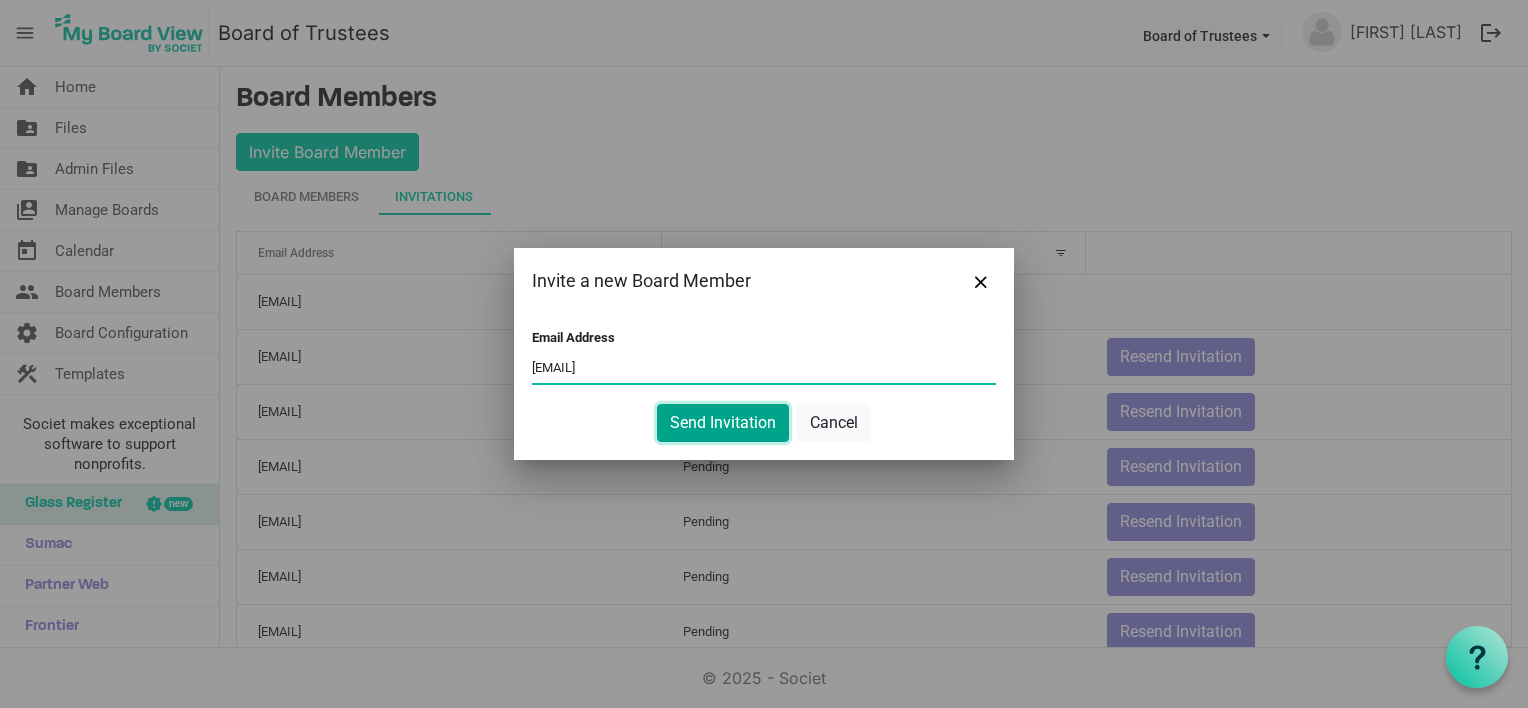 click on "Send Invitation" at bounding box center [723, 423] 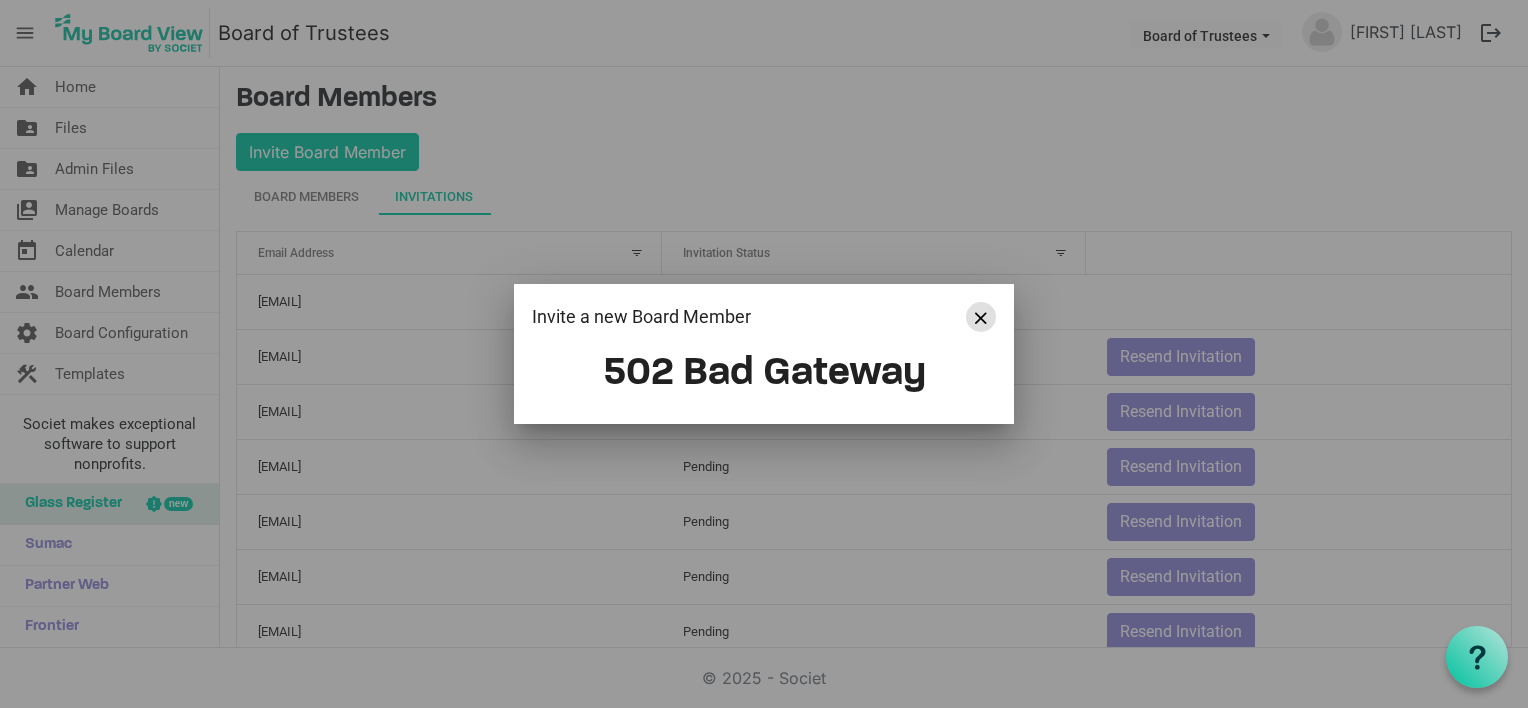 click at bounding box center [981, 318] 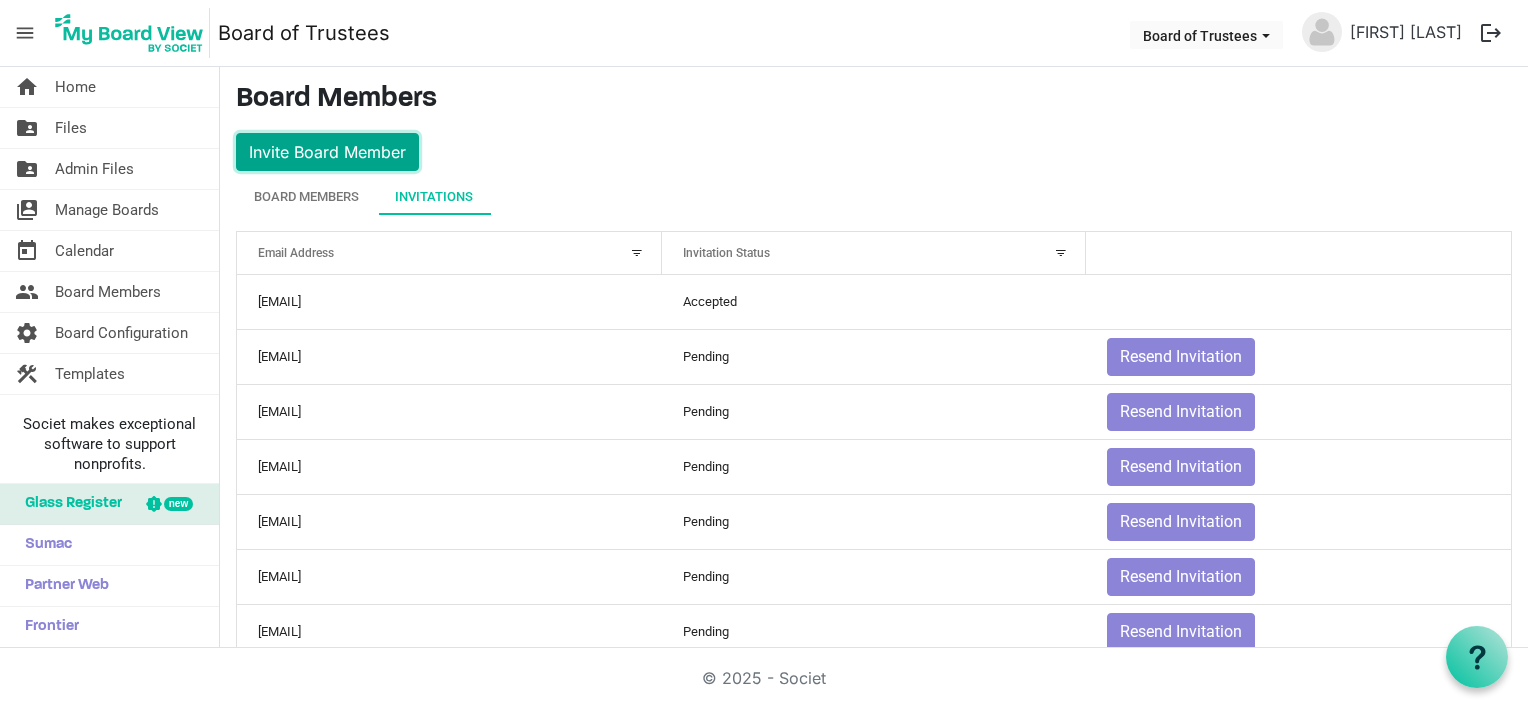 click on "Invite Board Member" at bounding box center [327, 152] 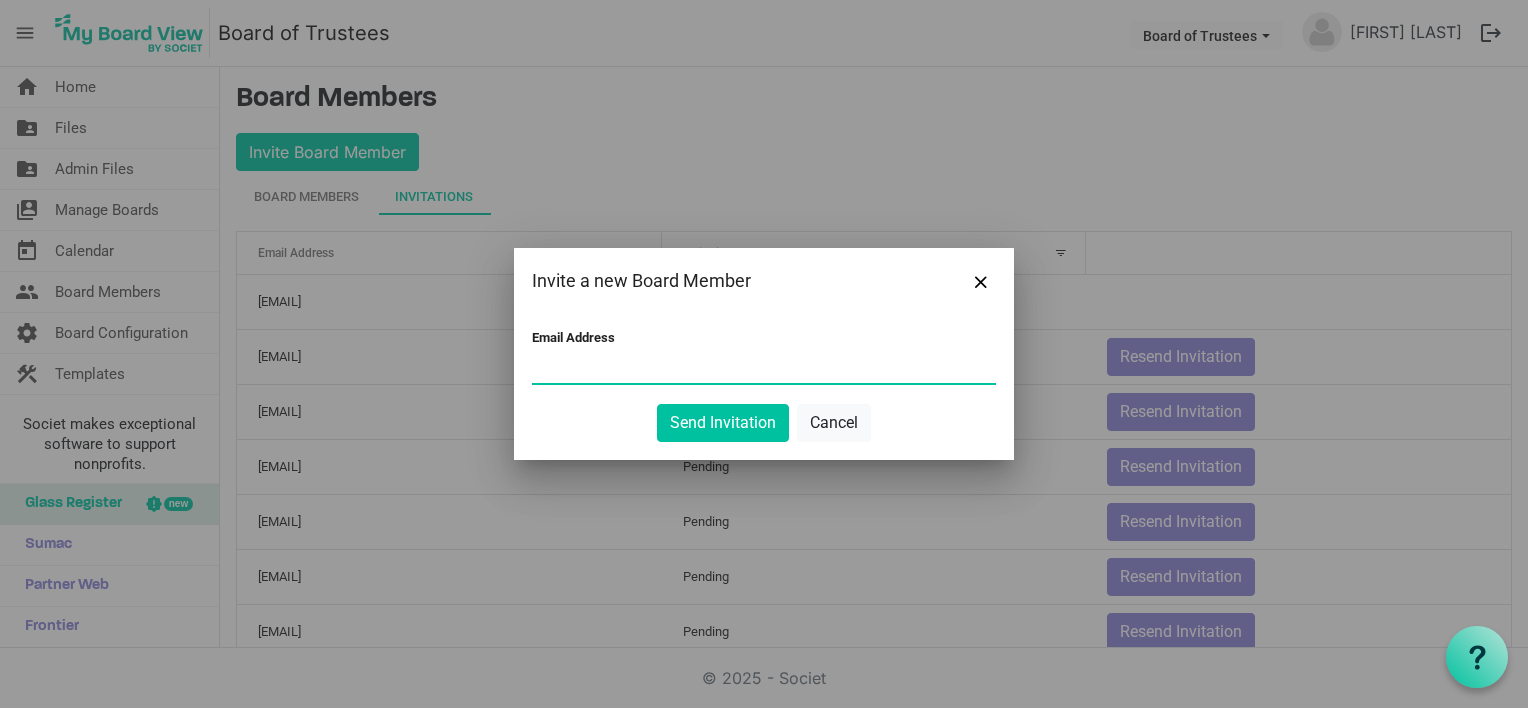 paste on "[FIRST] [LAST] <[EMAIL]>" 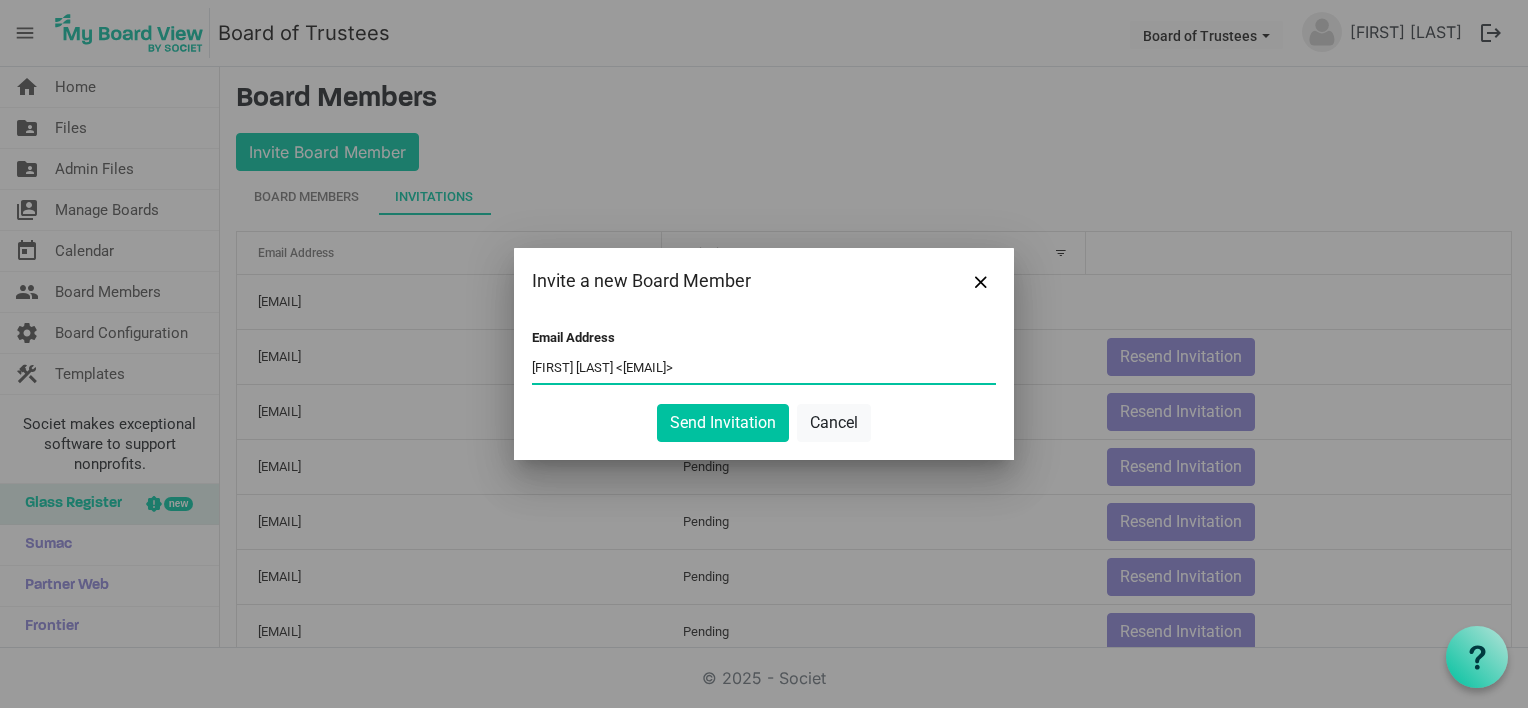 click on "[FIRST] [LAST] <[EMAIL]>" at bounding box center (764, 368) 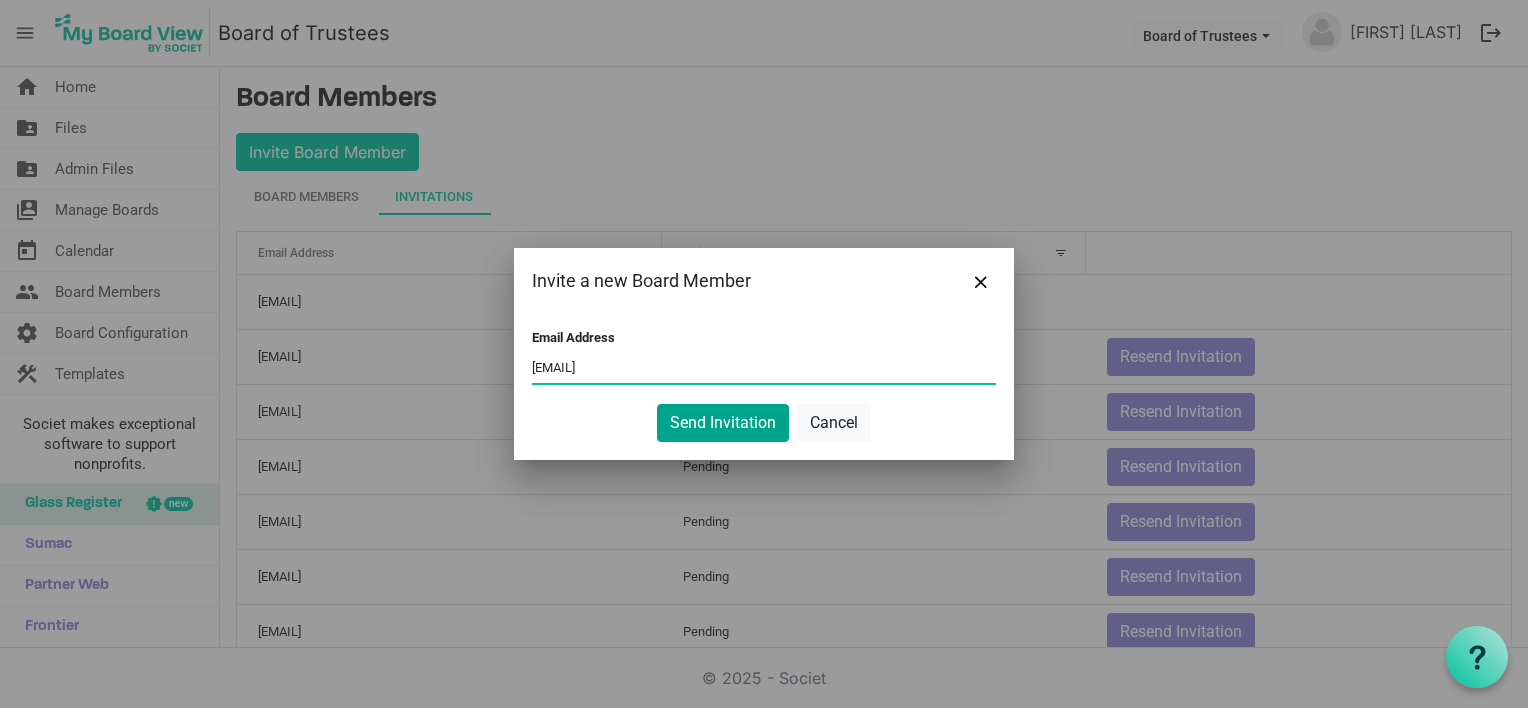 type on "[EMAIL]" 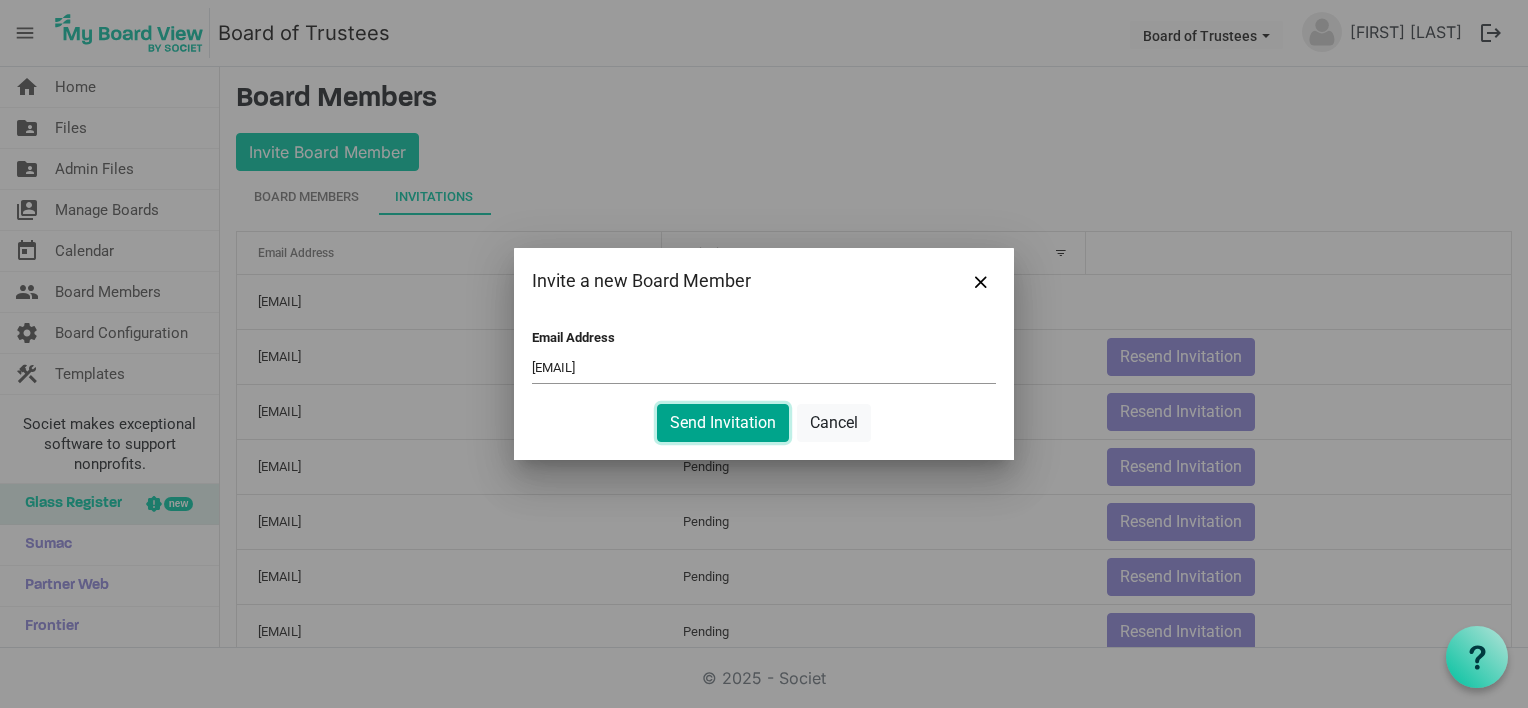 click on "Send Invitation" at bounding box center (723, 423) 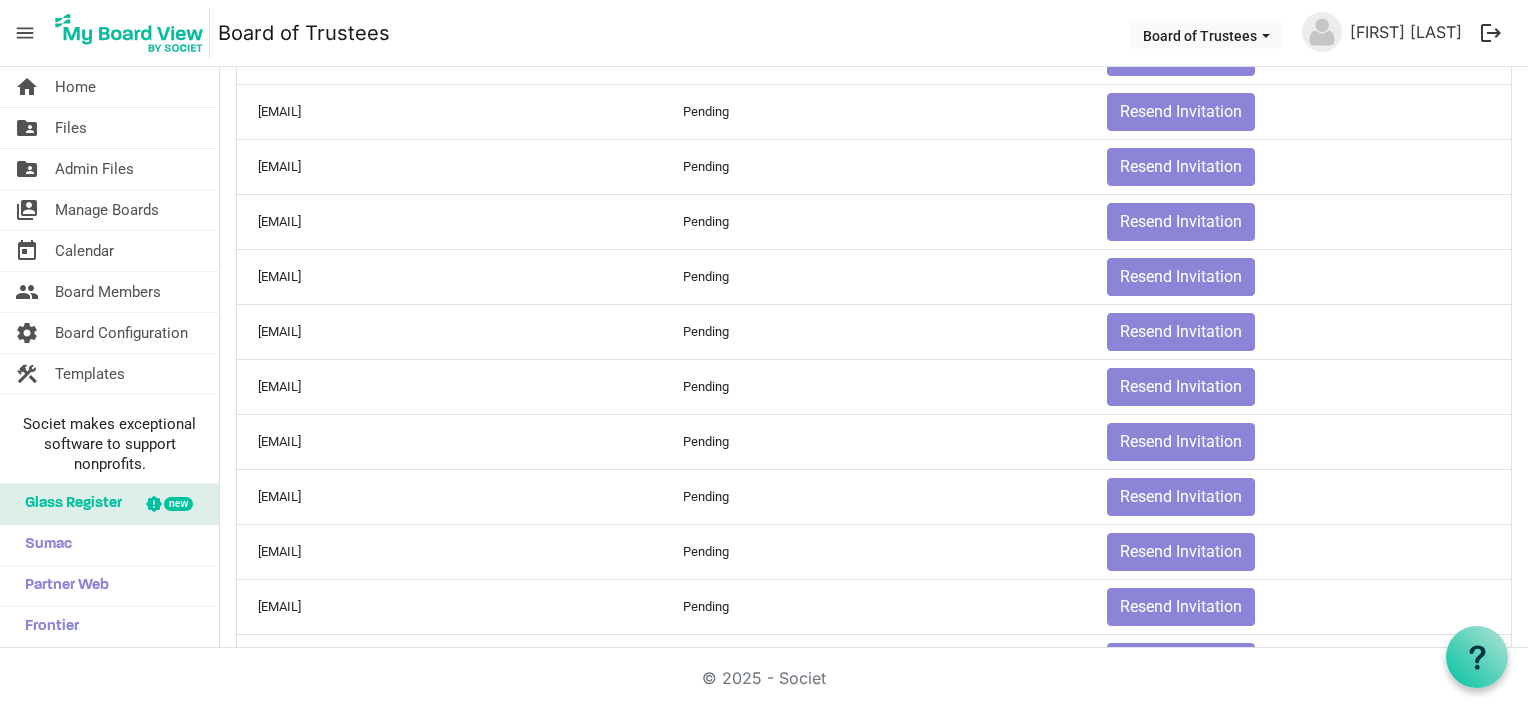 scroll, scrollTop: 0, scrollLeft: 0, axis: both 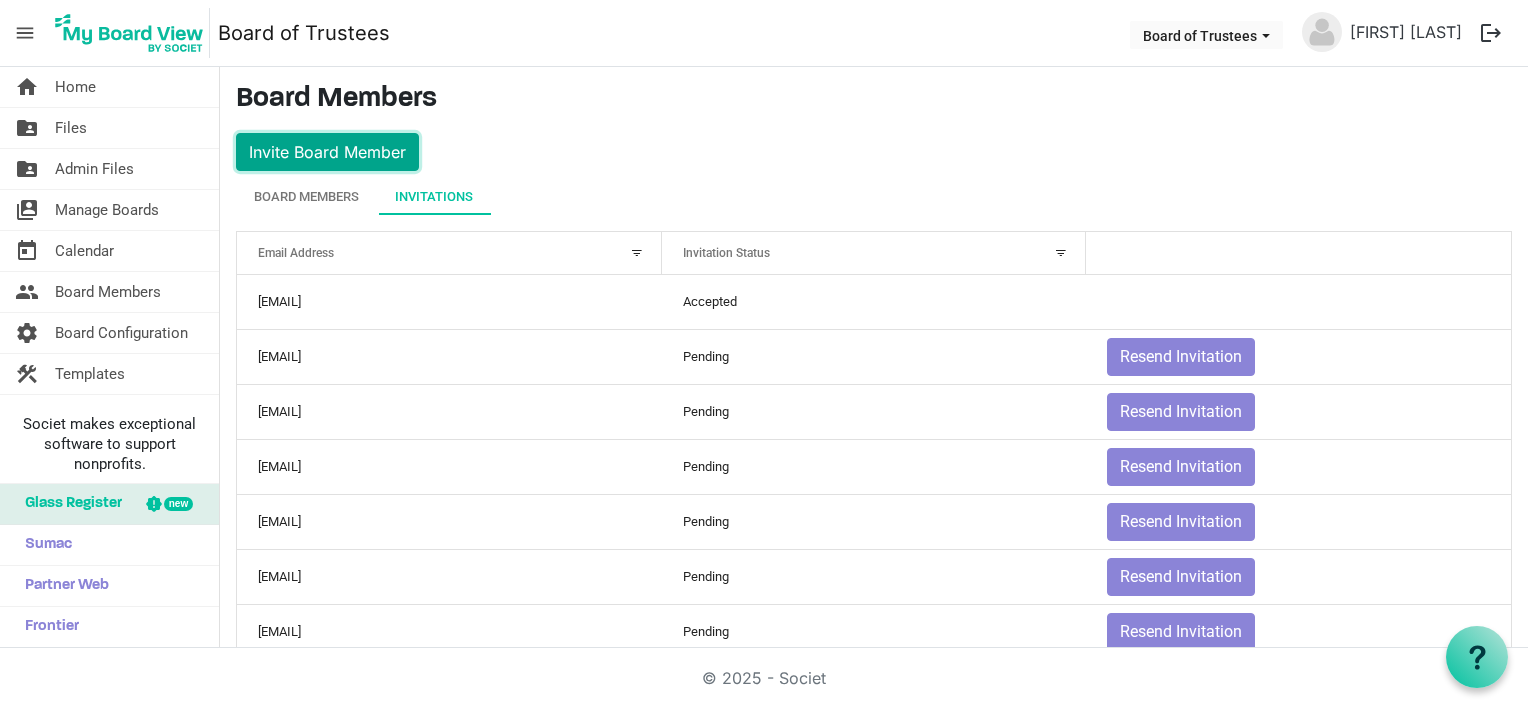 click on "Invite Board Member" at bounding box center (327, 152) 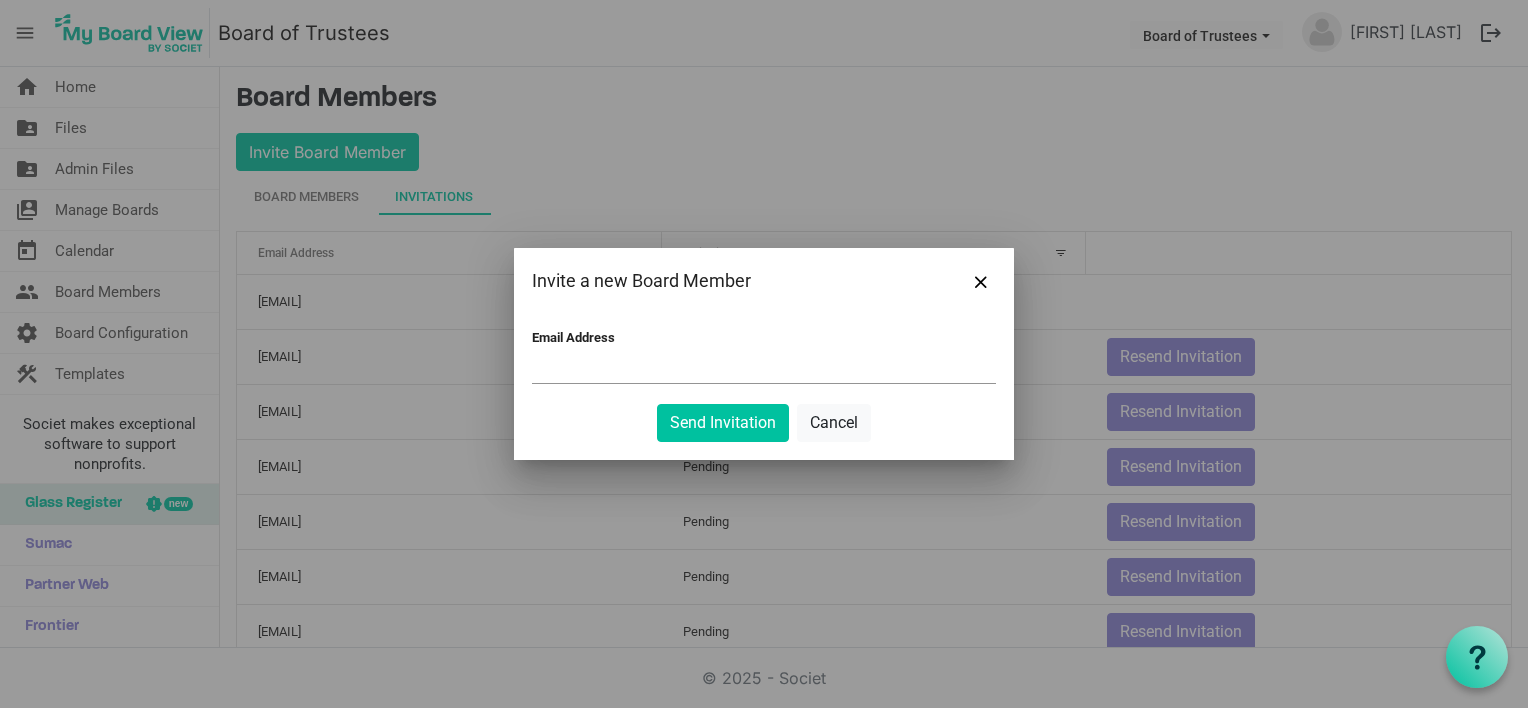 click on "Email Address" at bounding box center [764, 368] 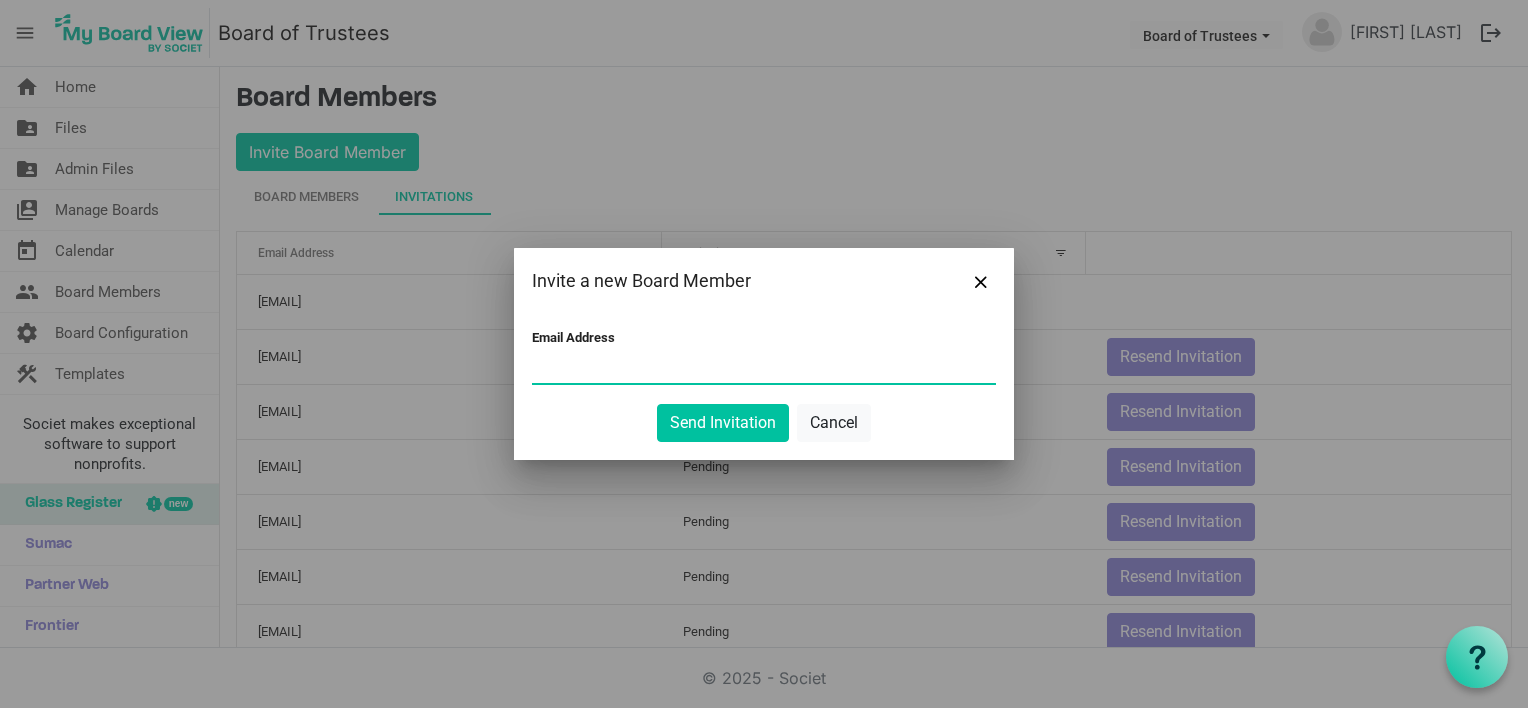 paste on "[EMAIL]" 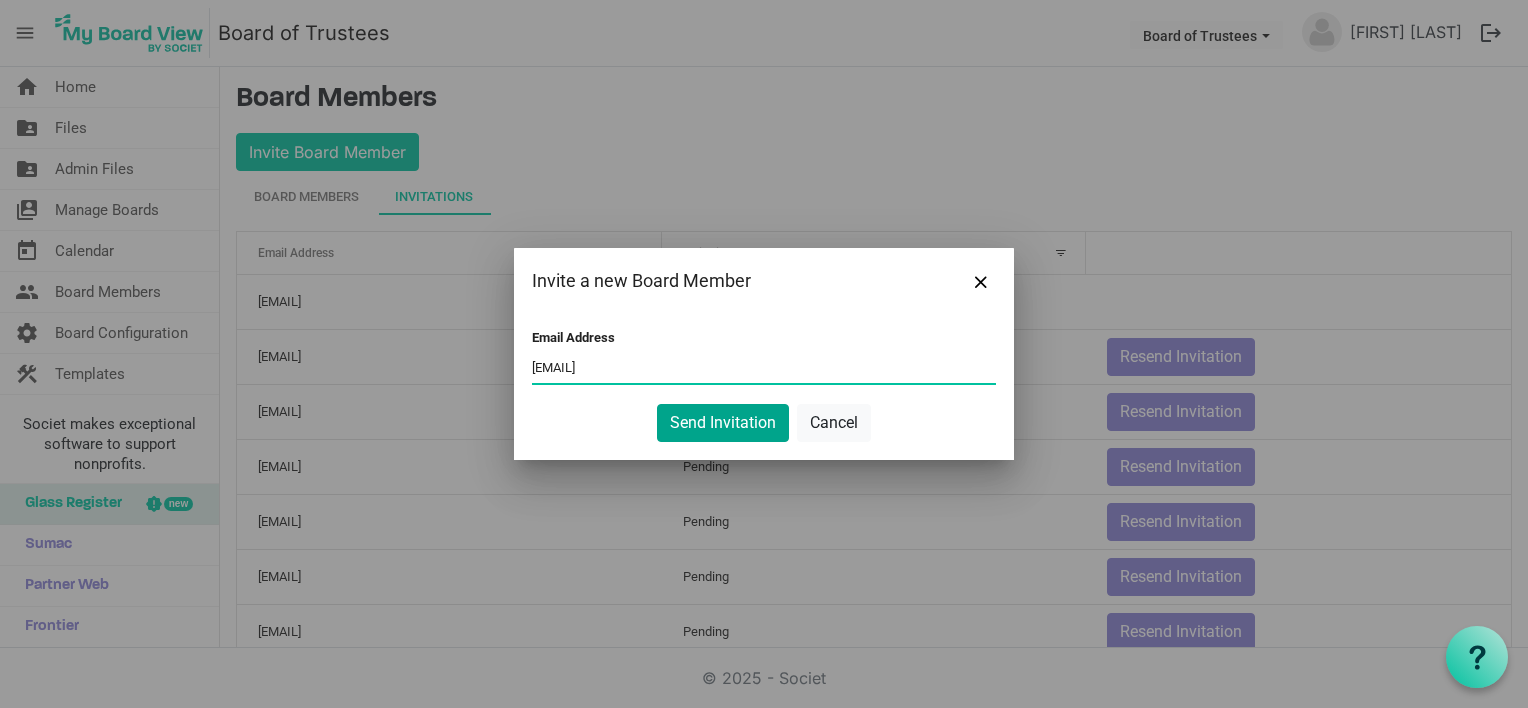 type on "[EMAIL]" 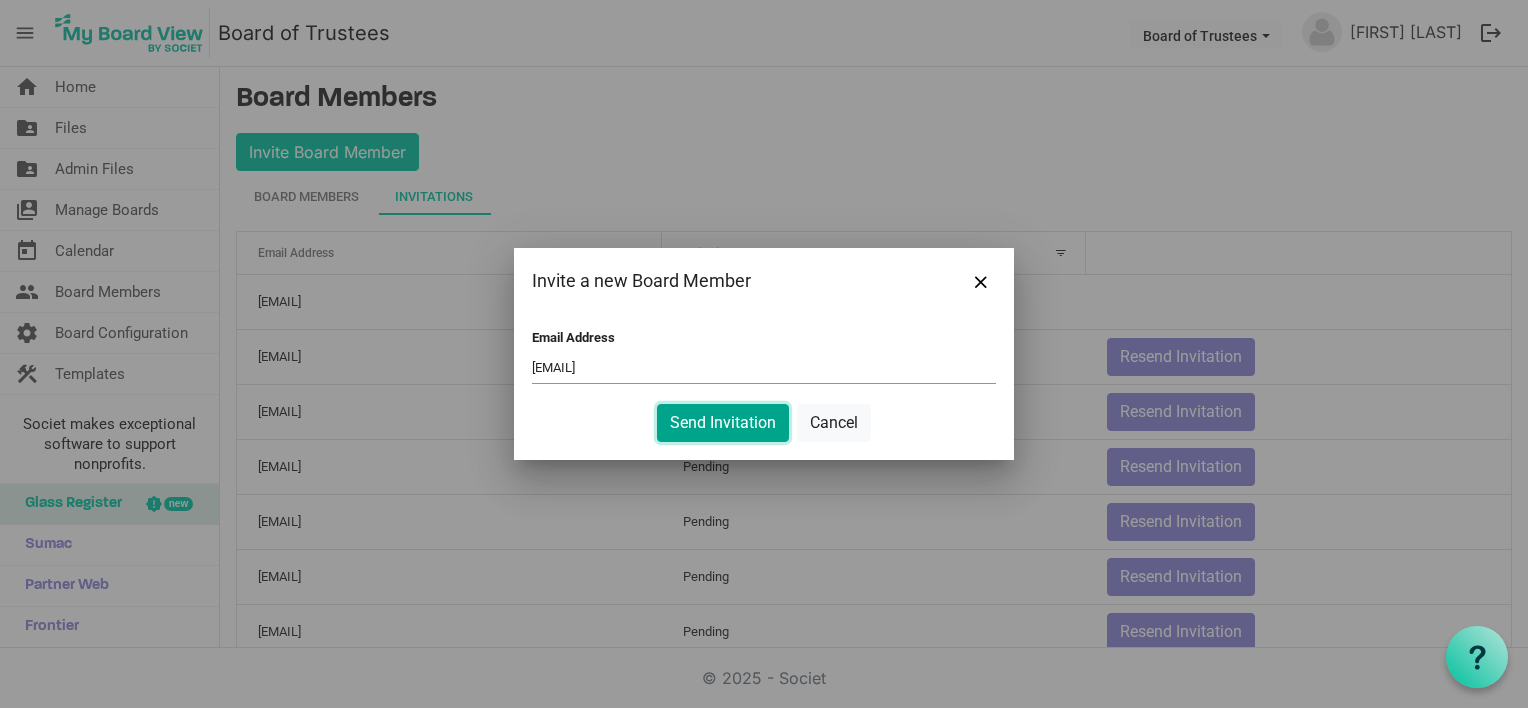 click on "Send Invitation" at bounding box center (723, 423) 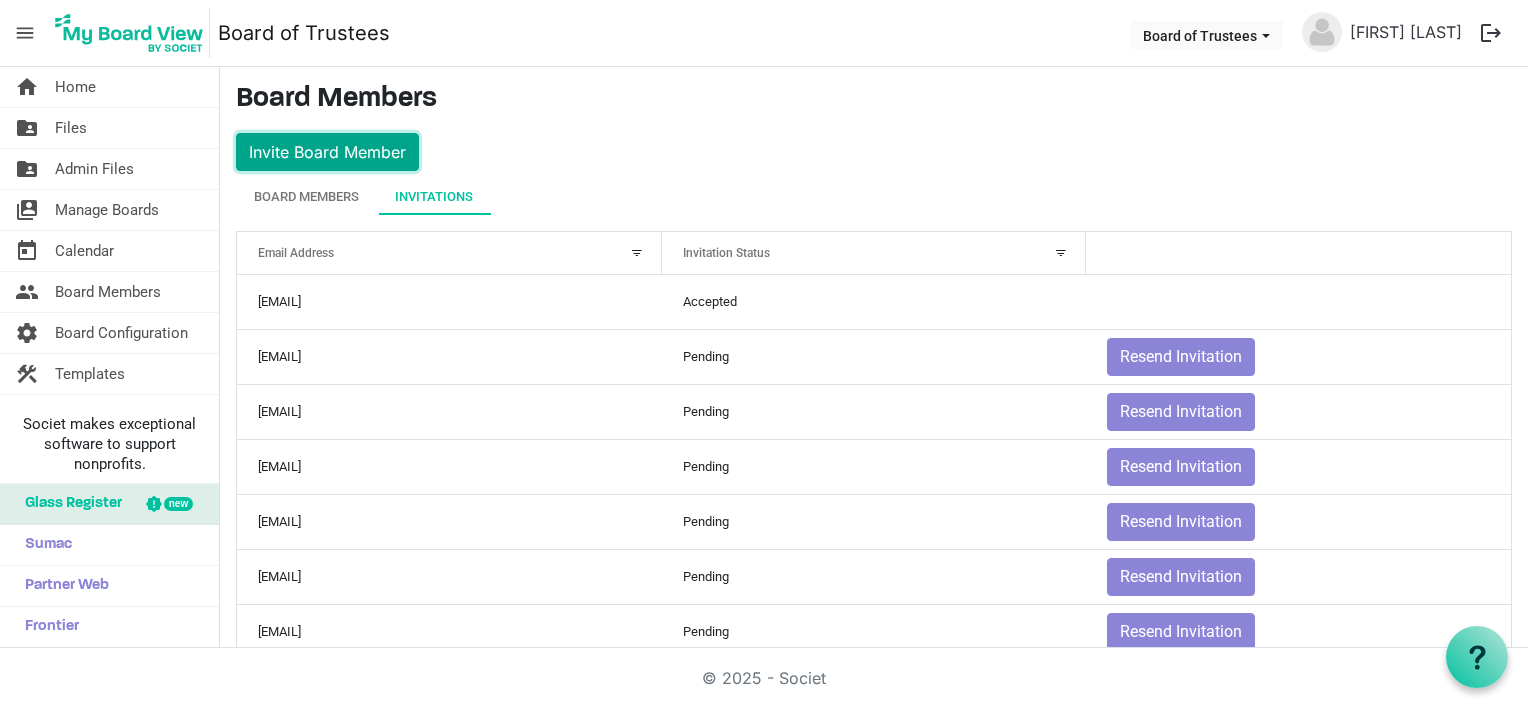 click on "Invite Board Member" at bounding box center [327, 152] 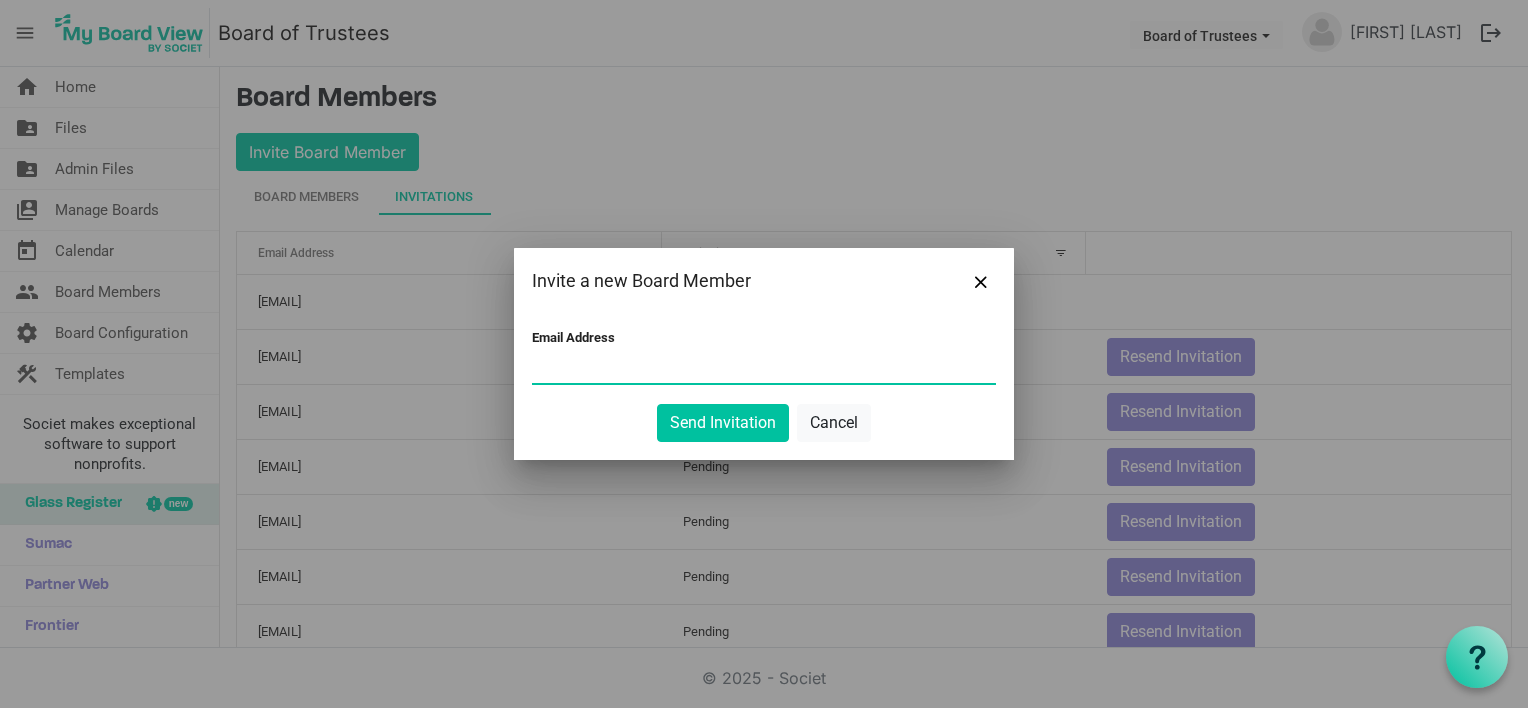 click on "Email Address" at bounding box center [764, 368] 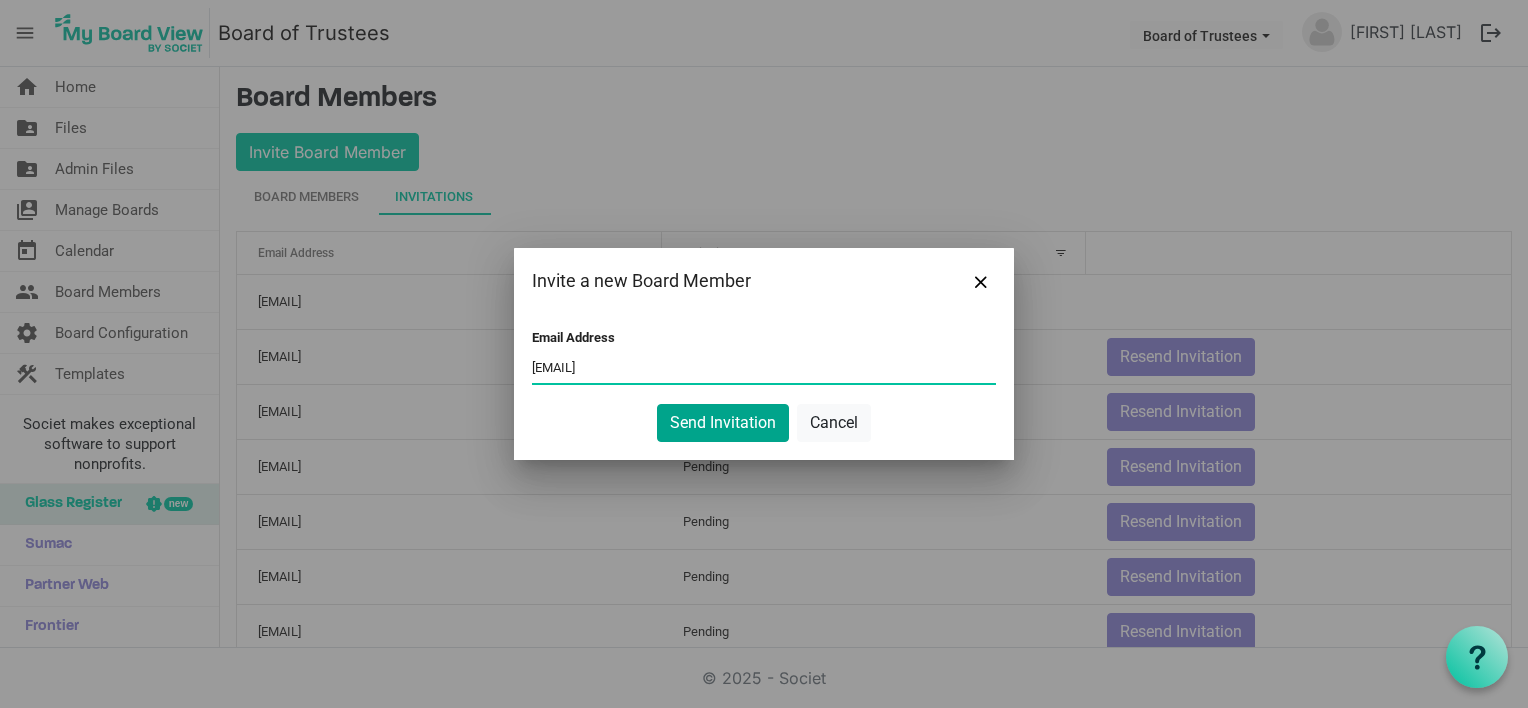 type on "[EMAIL]" 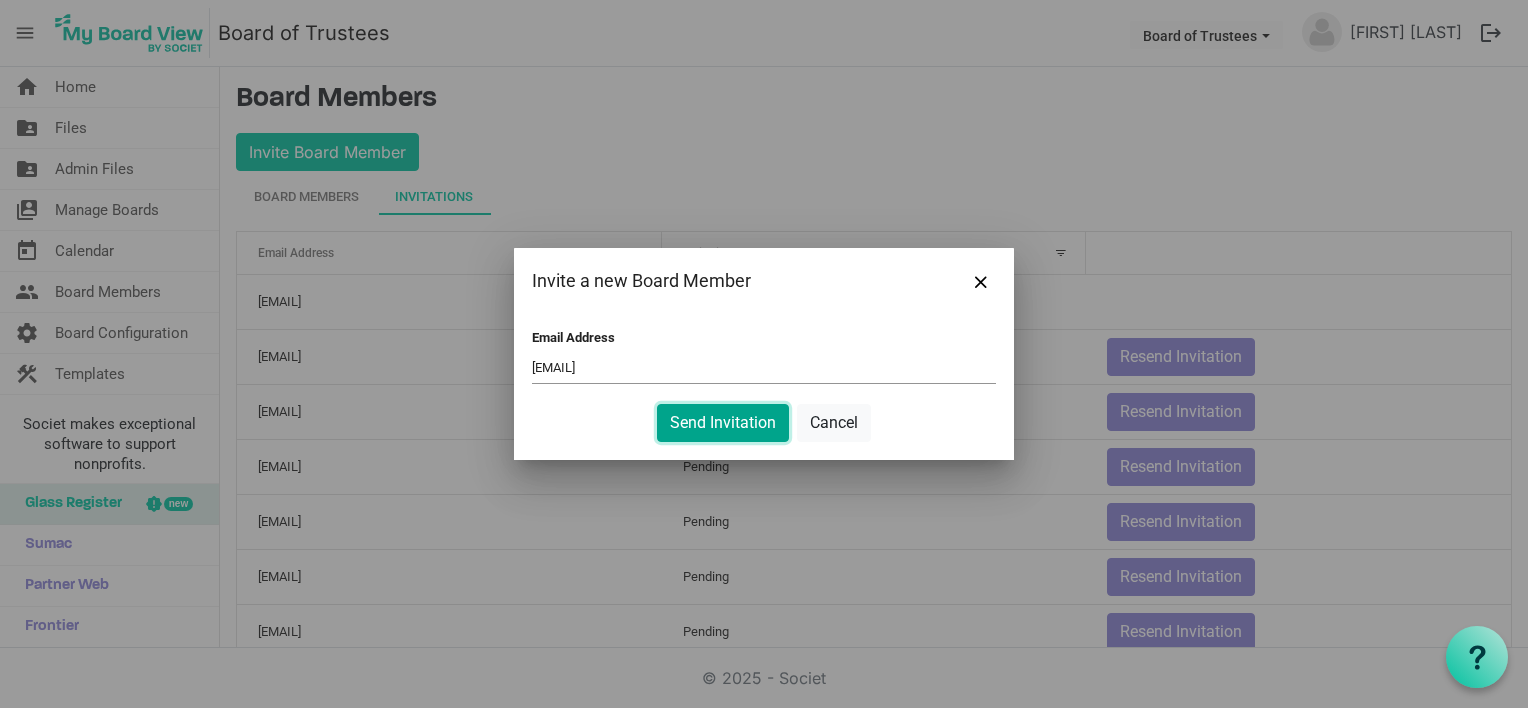 click on "Send Invitation" at bounding box center (723, 423) 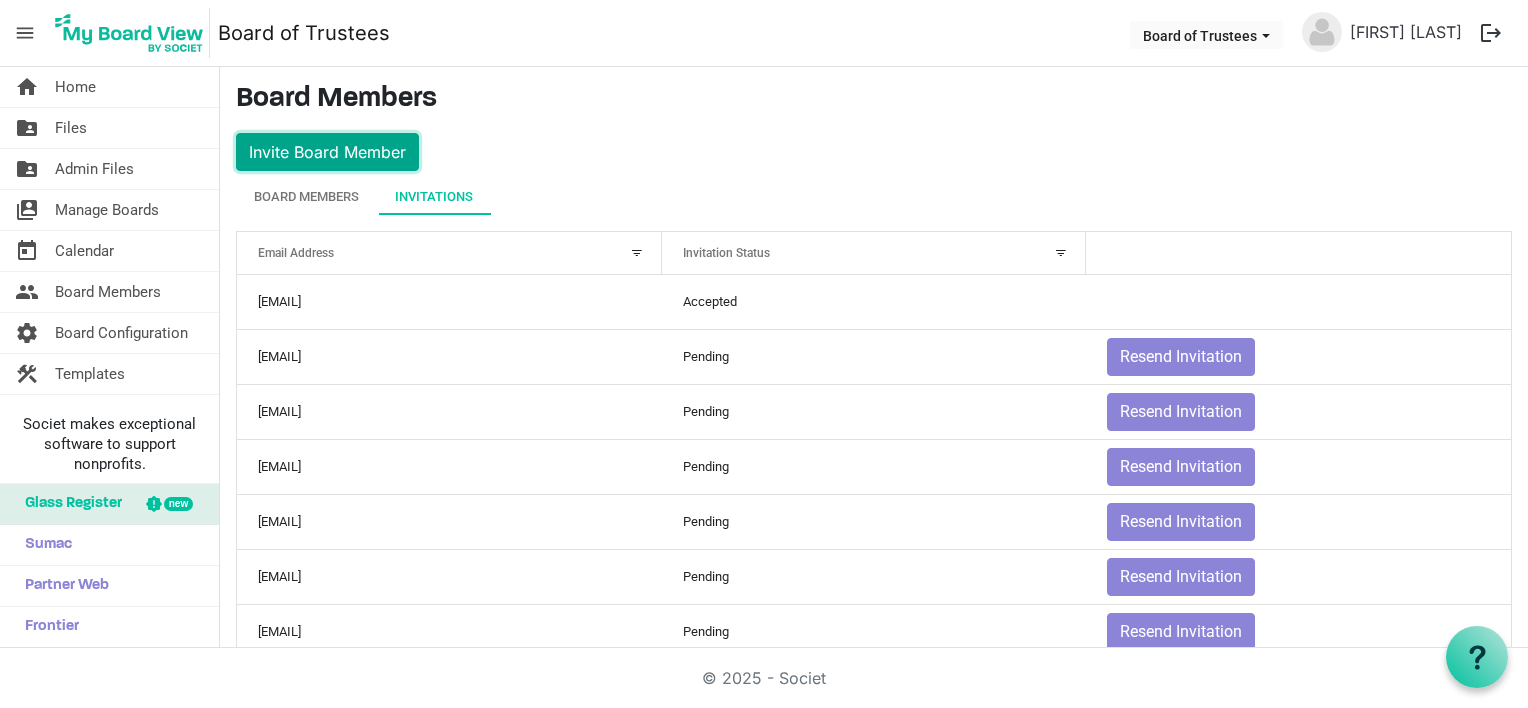click on "Invite Board Member" at bounding box center (327, 152) 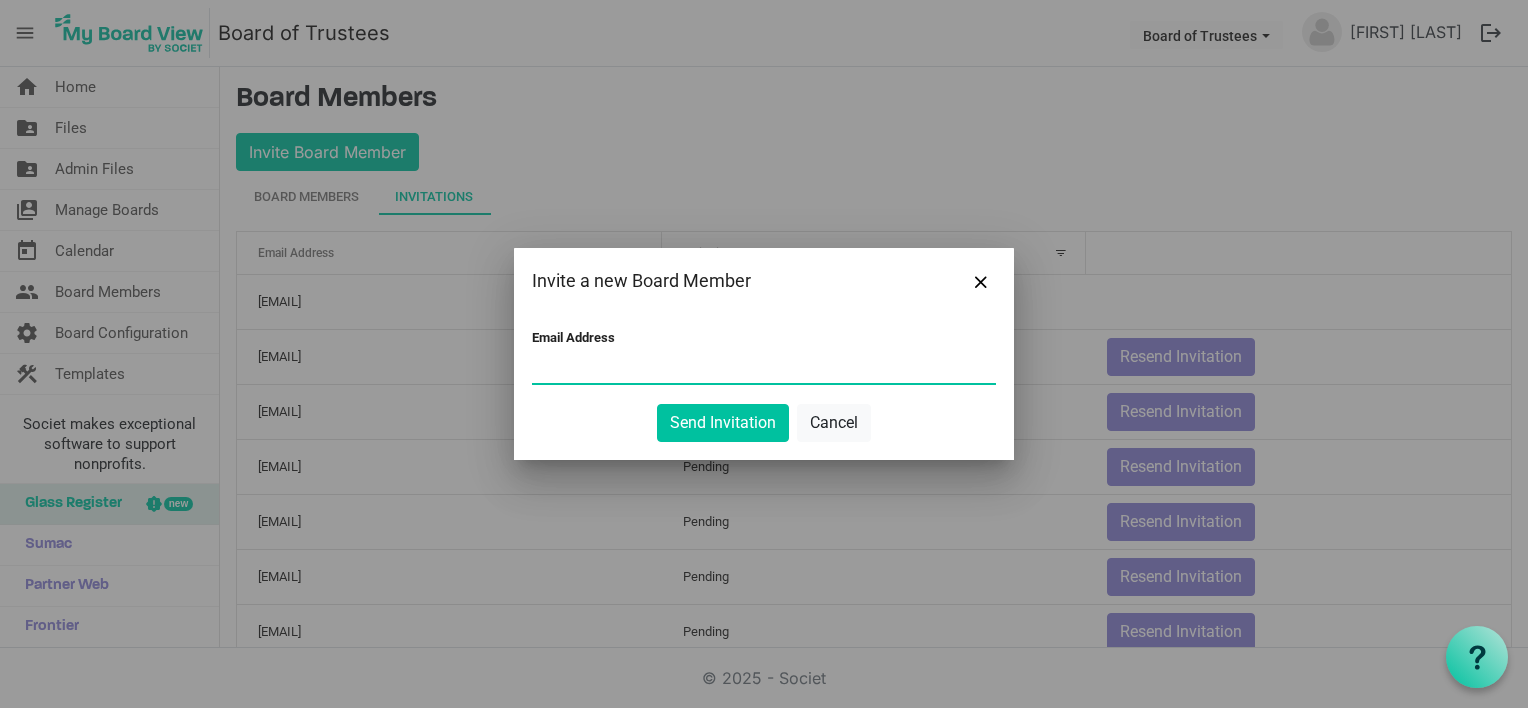 click on "Email Address" at bounding box center [764, 368] 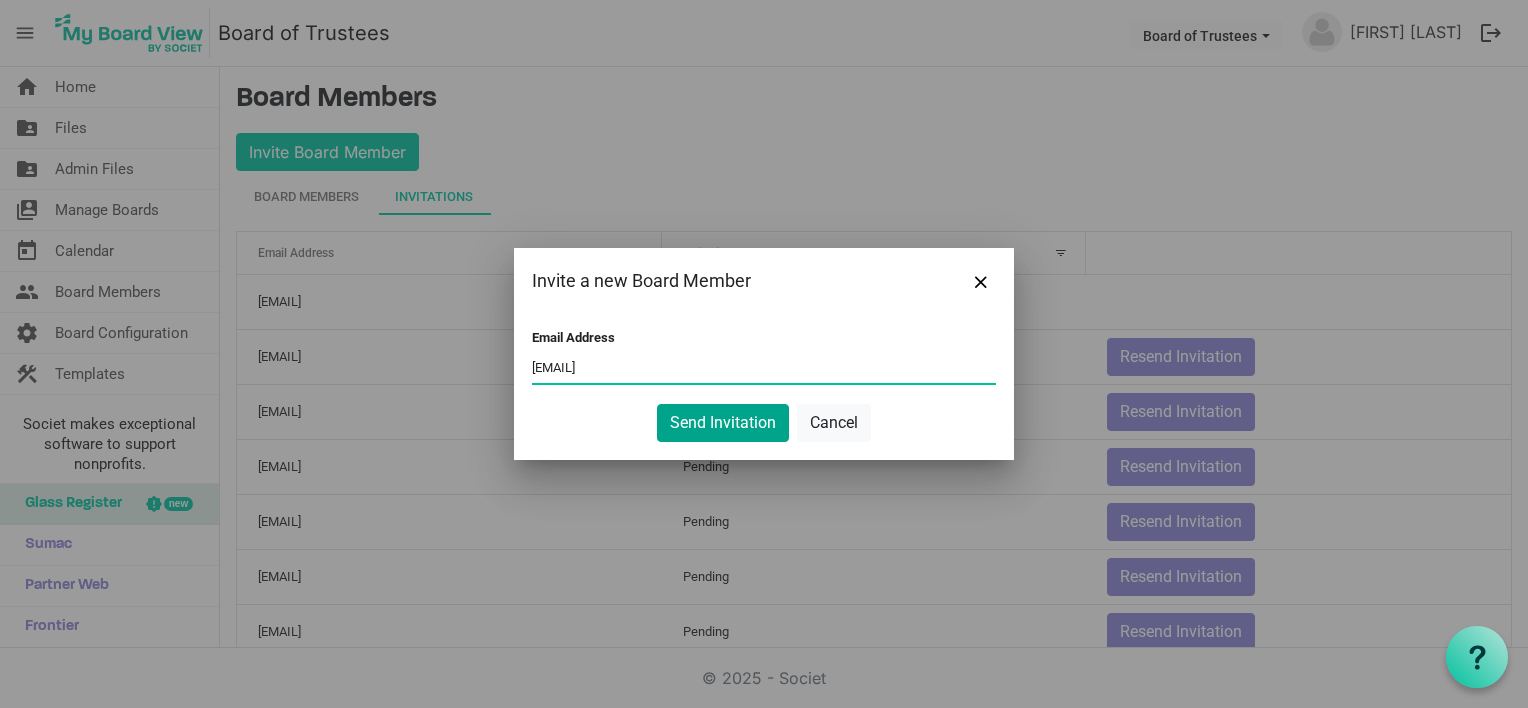 type on "[EMAIL]" 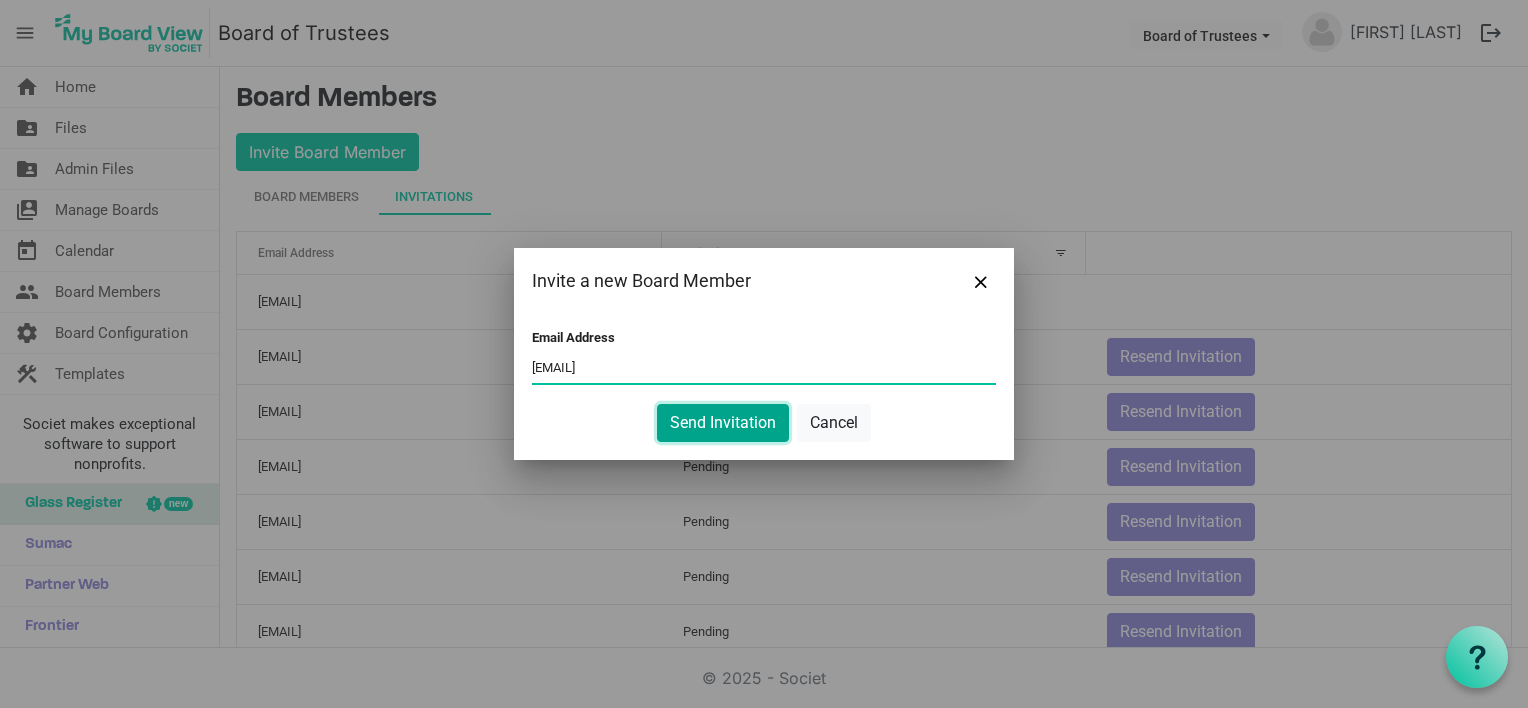click on "Send Invitation" at bounding box center [723, 423] 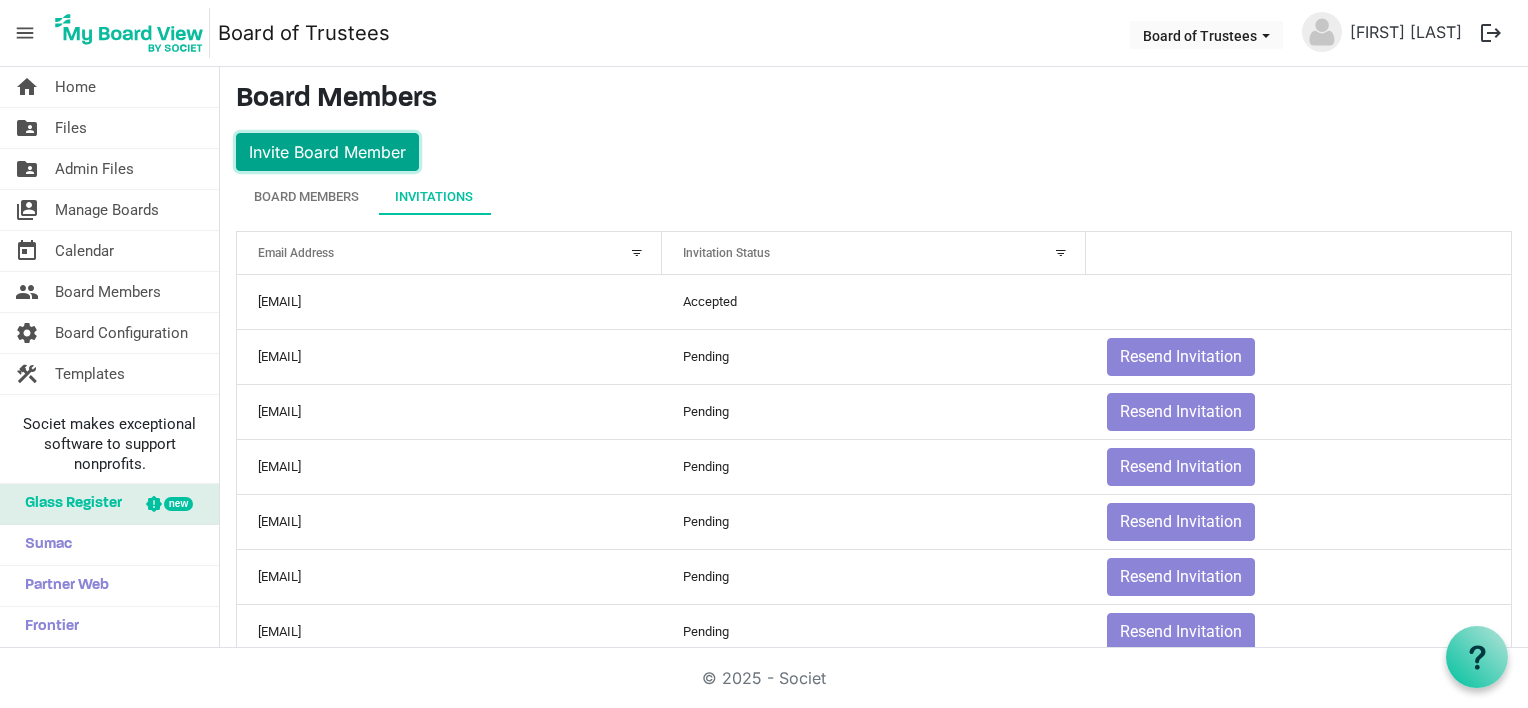 click on "Invite Board Member" at bounding box center [327, 152] 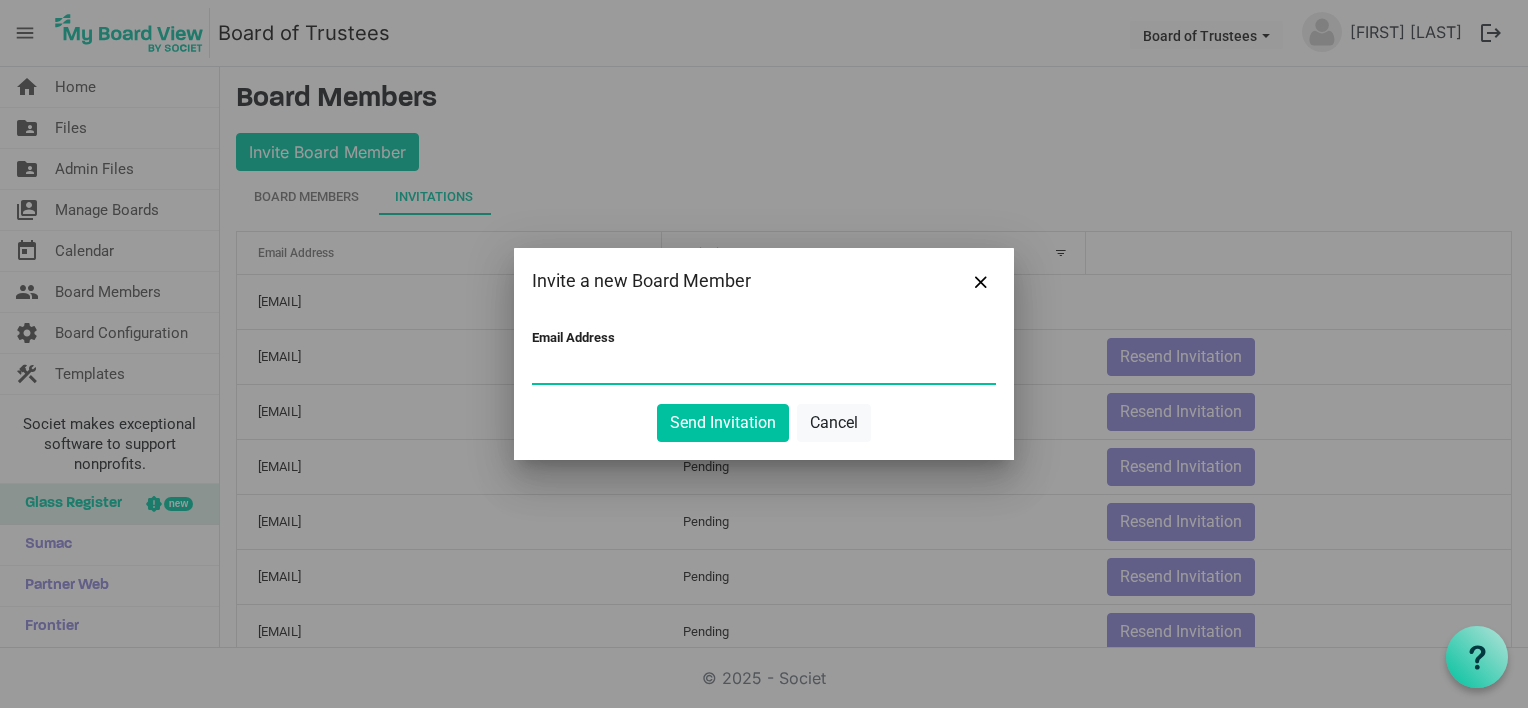paste on "[EMAIL]" 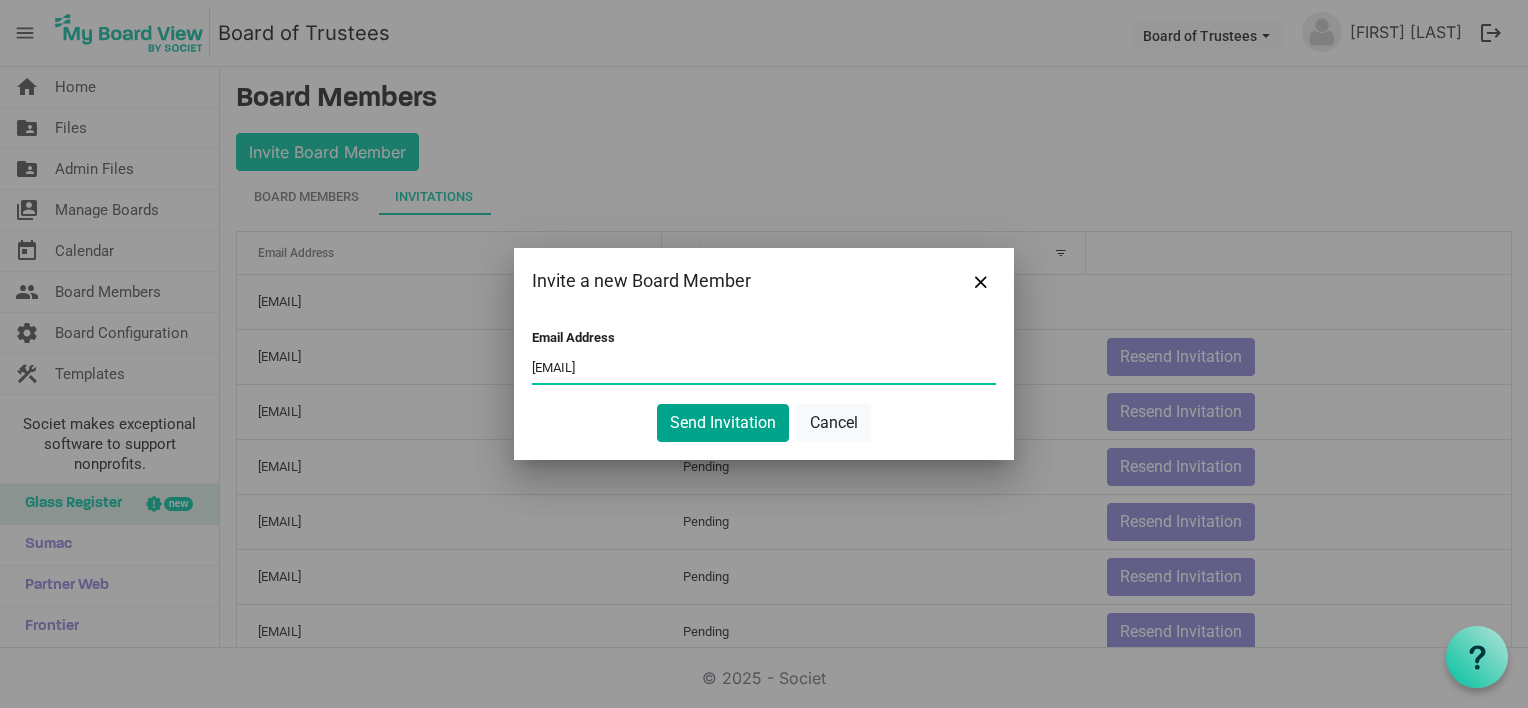 type on "[EMAIL]" 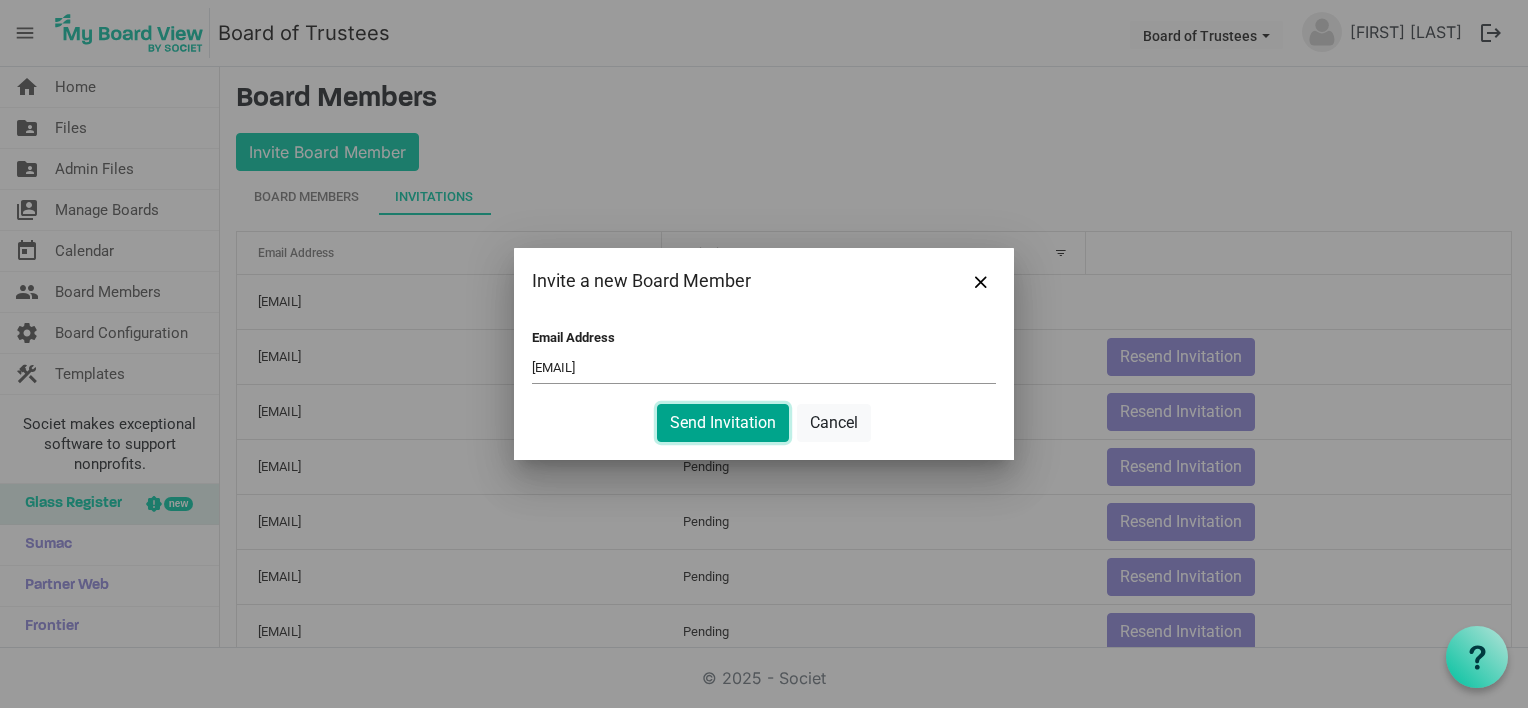 click on "Send Invitation" at bounding box center (723, 423) 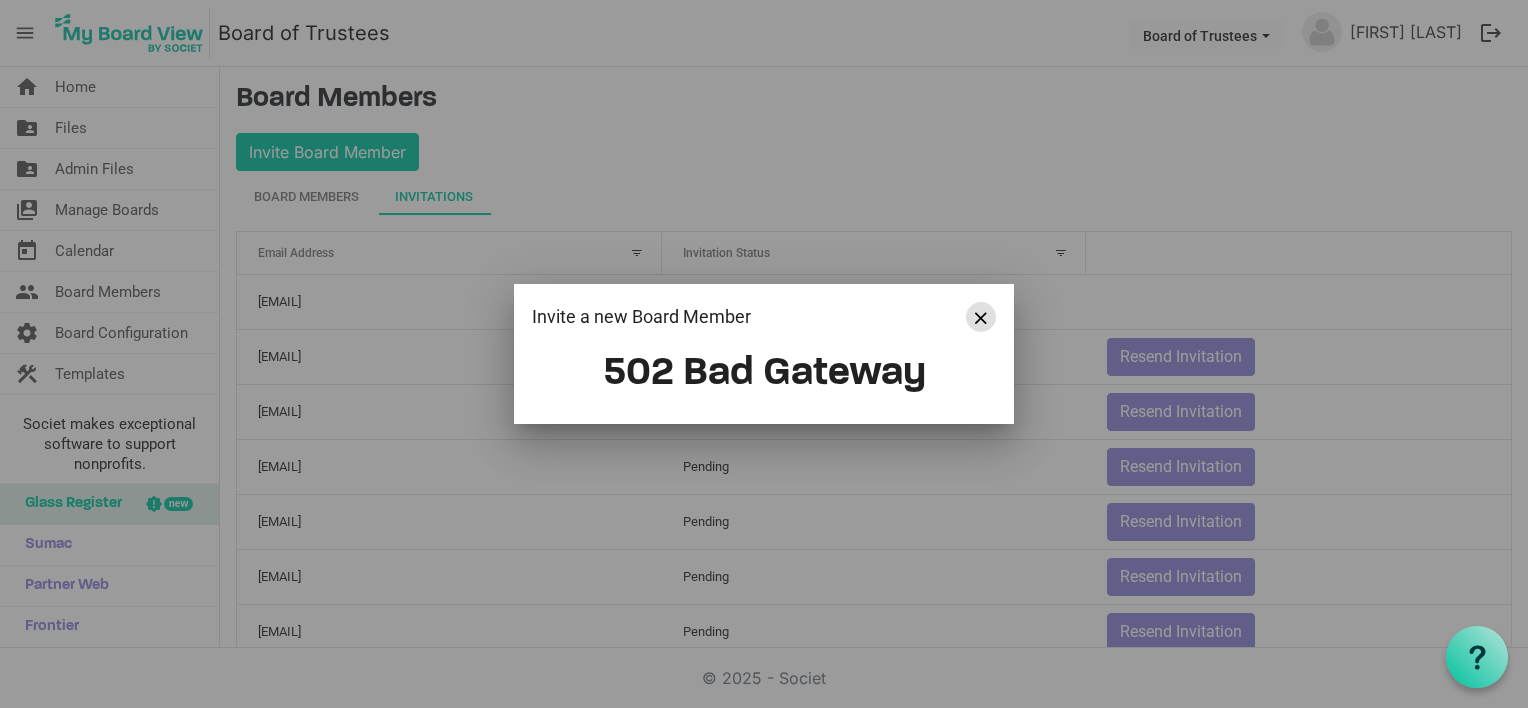 click at bounding box center (981, 318) 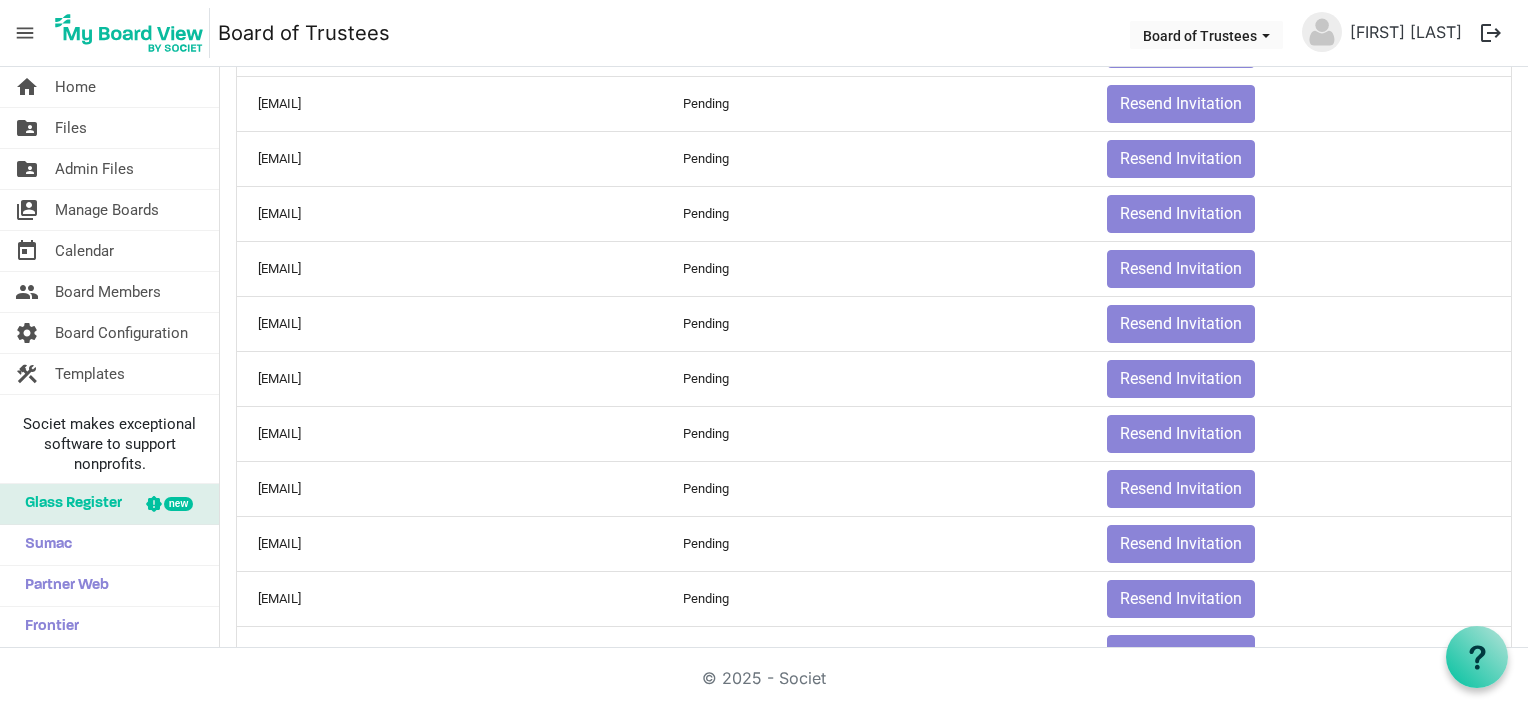 scroll, scrollTop: 0, scrollLeft: 0, axis: both 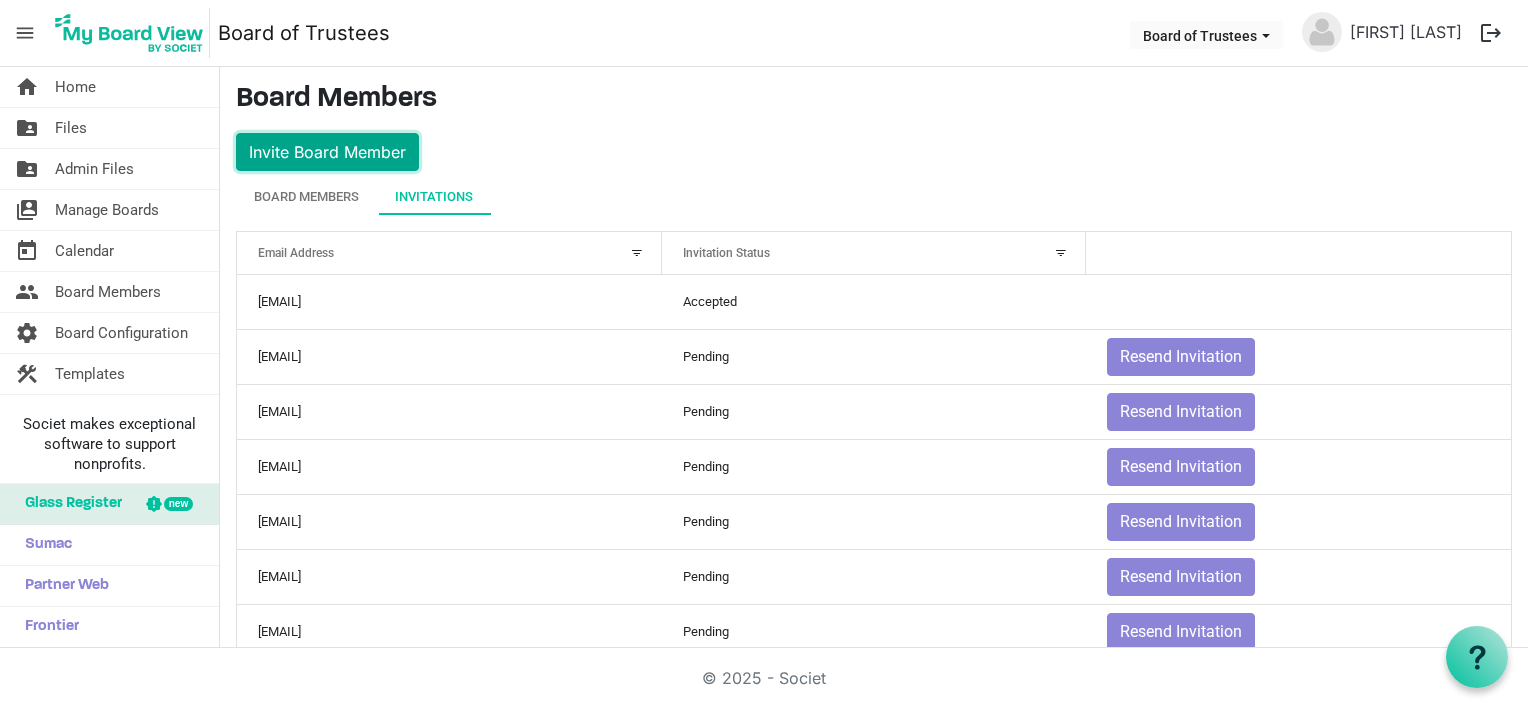 click on "Invite Board Member" at bounding box center [327, 152] 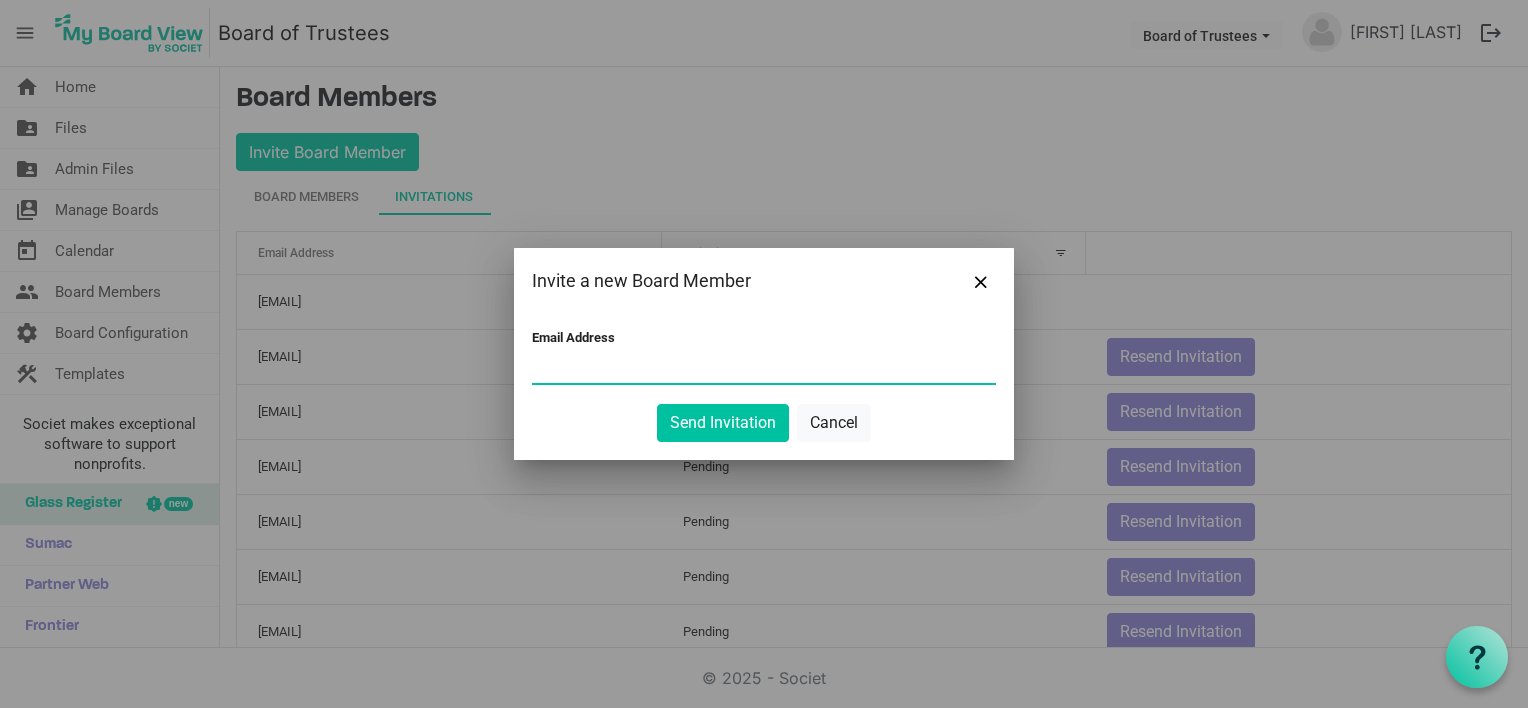 paste on "[EMAIL]" 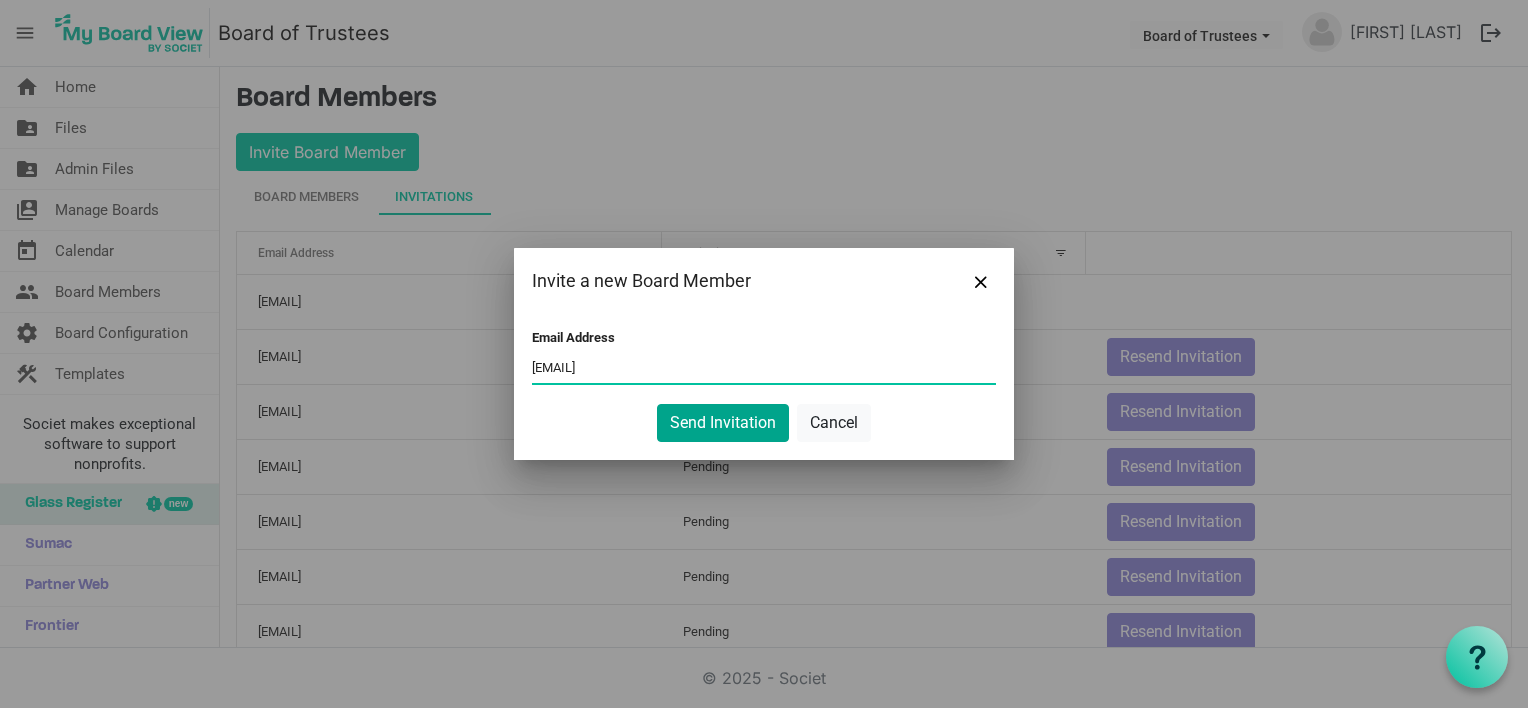 type on "[EMAIL]" 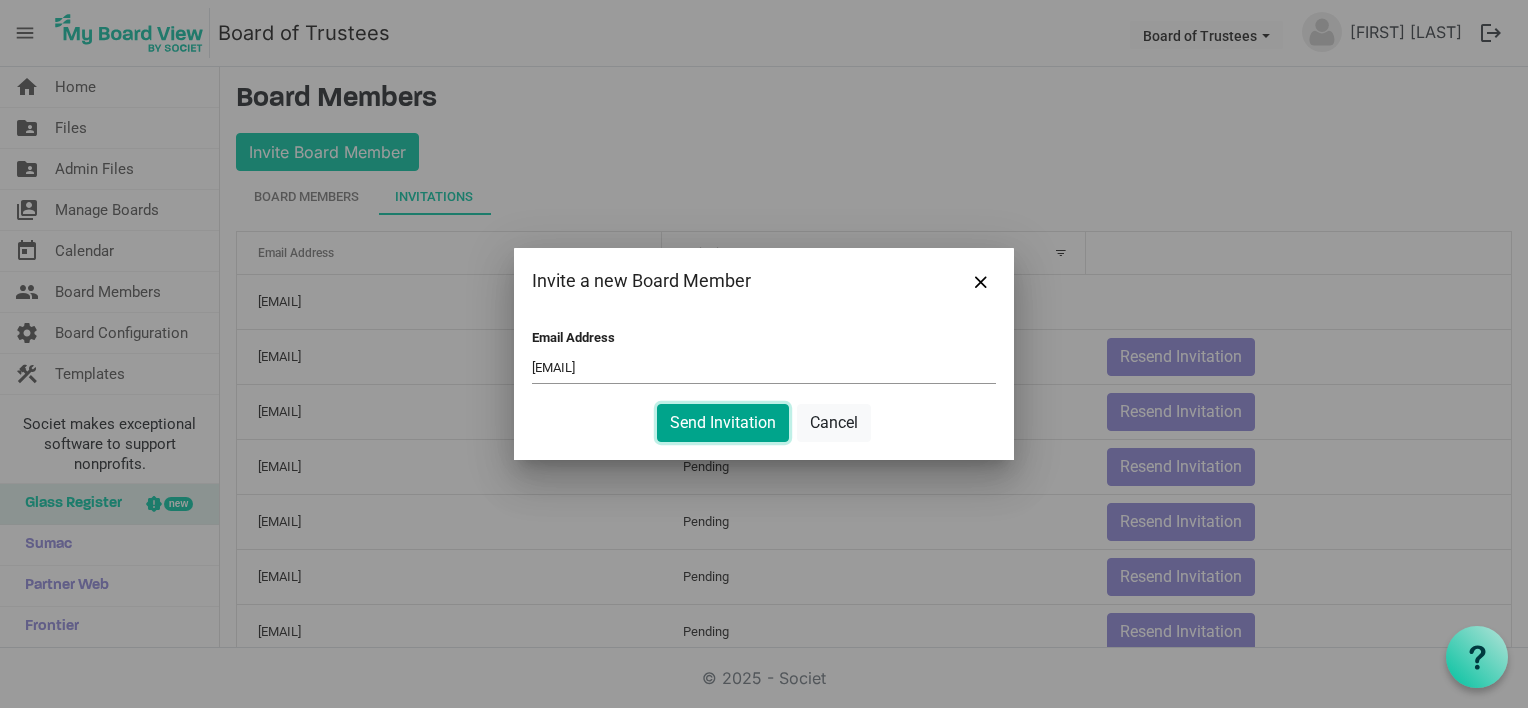 click on "Send Invitation" at bounding box center [723, 423] 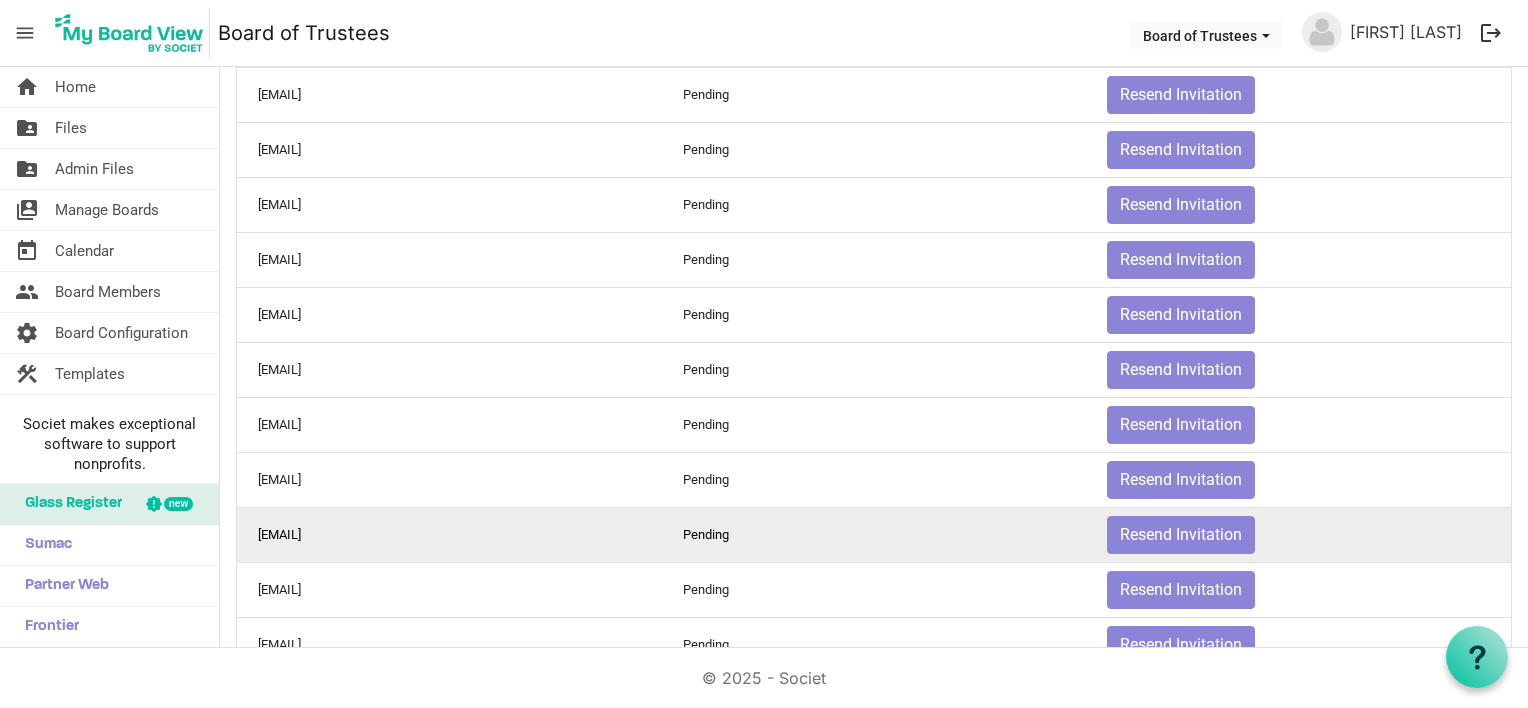 scroll, scrollTop: 0, scrollLeft: 0, axis: both 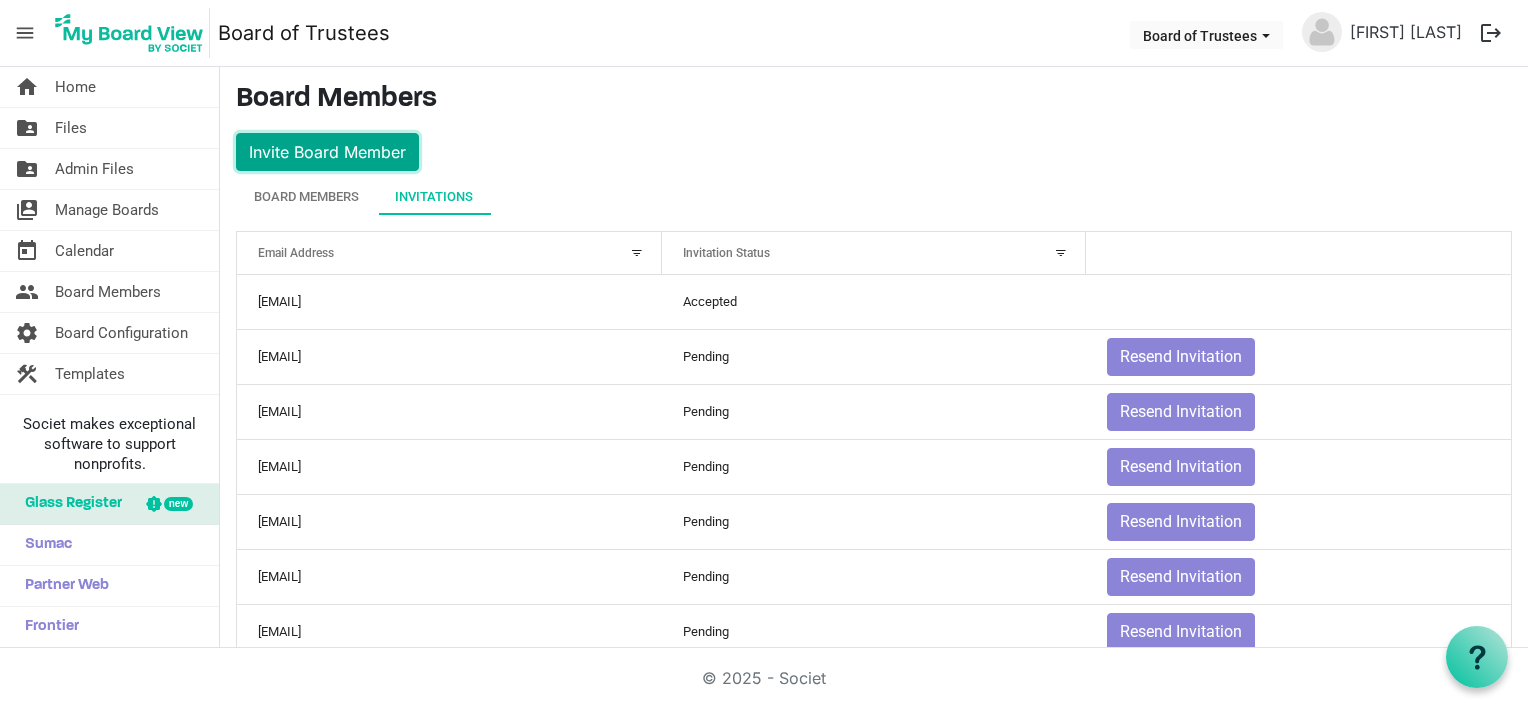 click on "Invite Board Member" at bounding box center [327, 152] 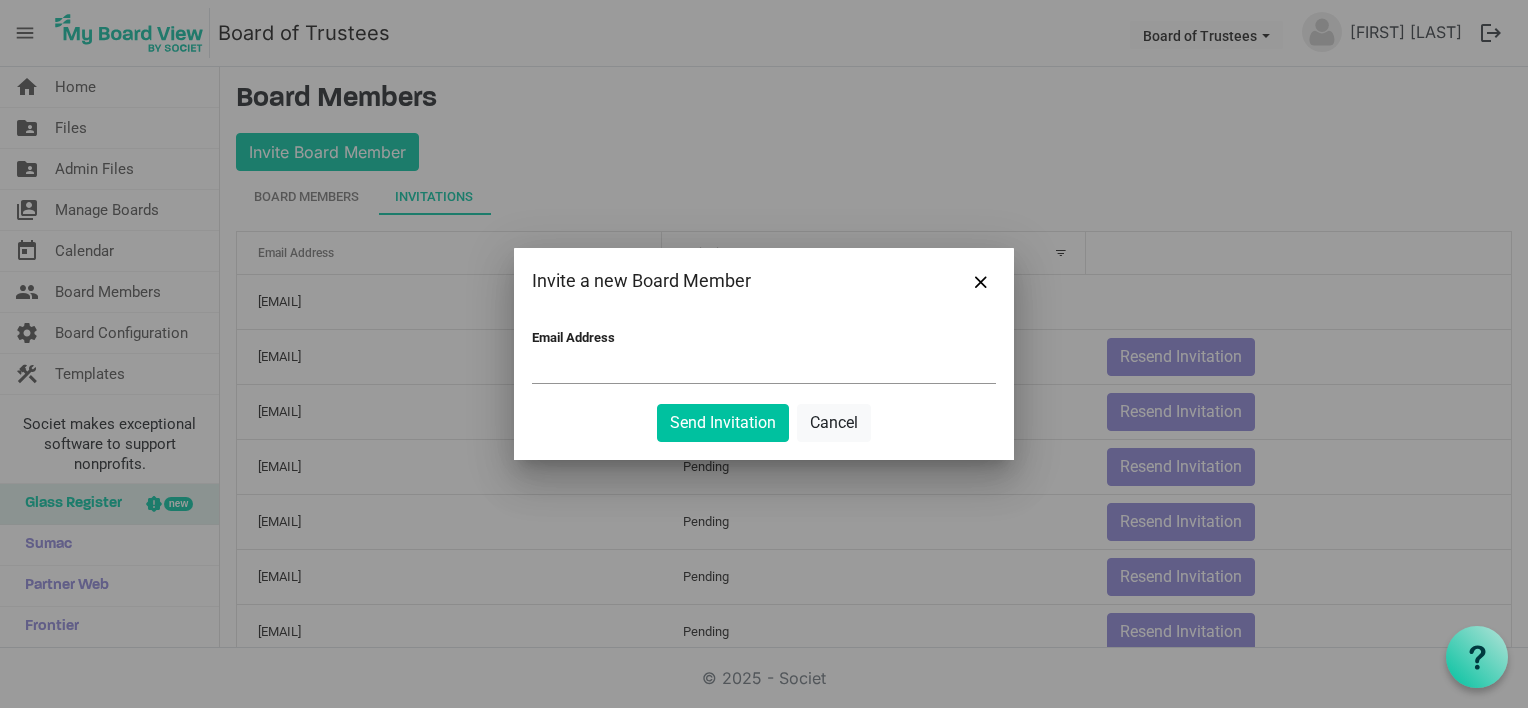 click on "Email Address" at bounding box center [764, 368] 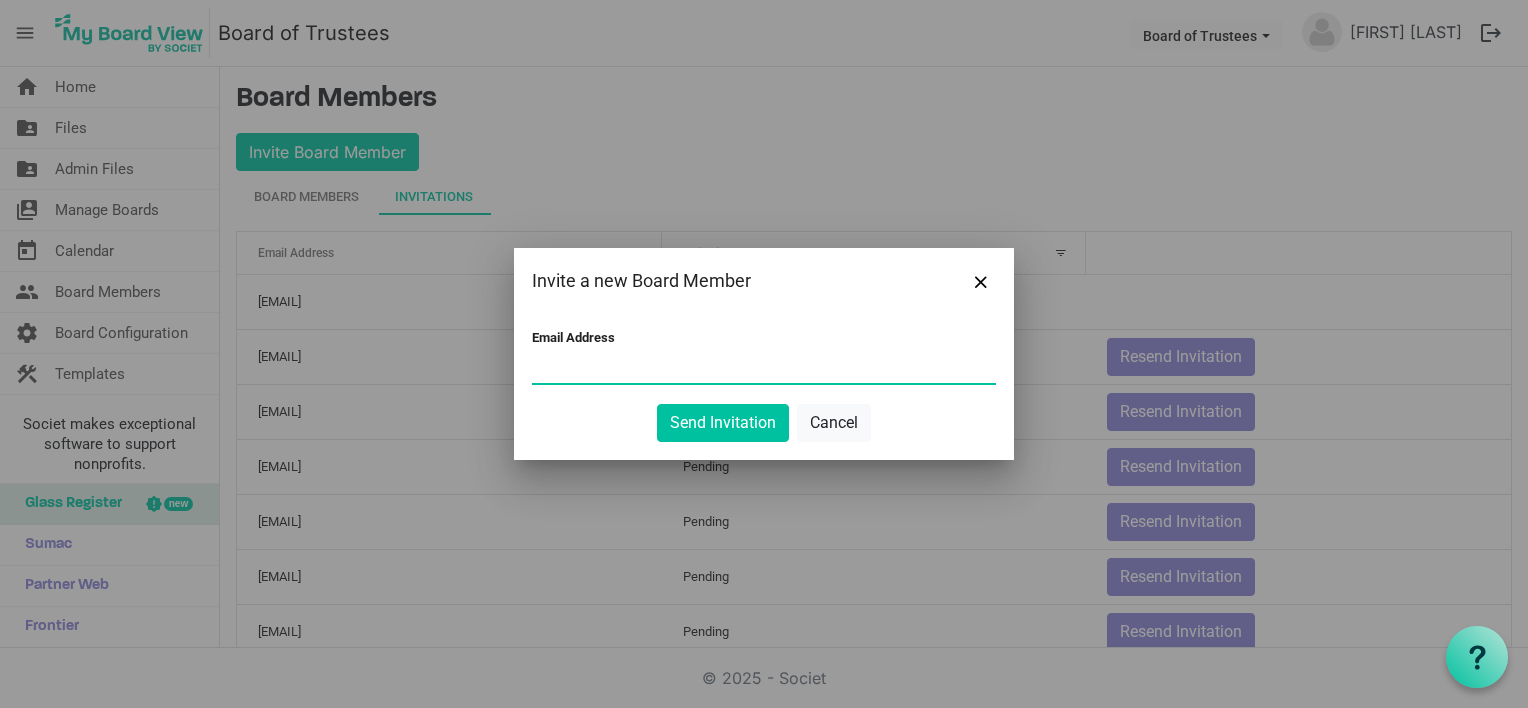 paste on "[EMAIL]" 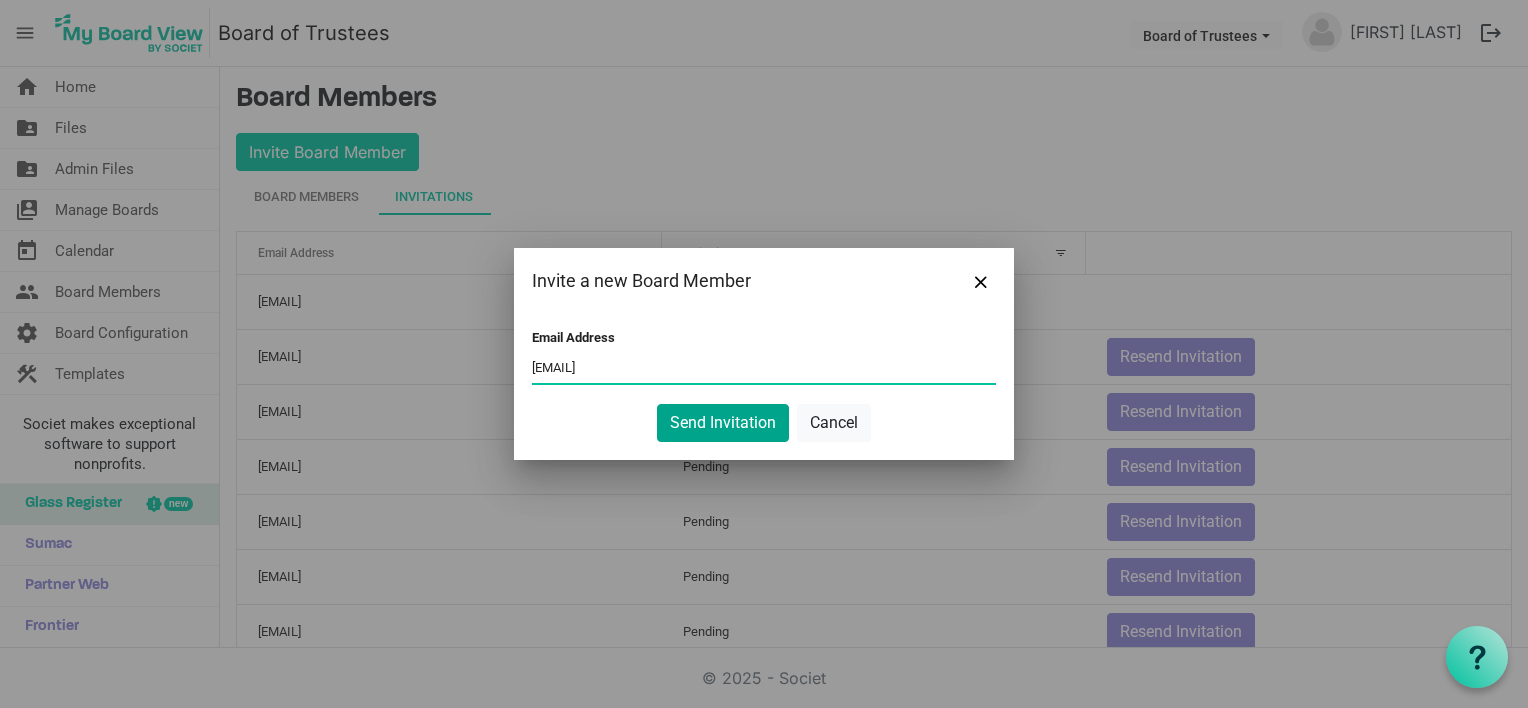 type on "[EMAIL]" 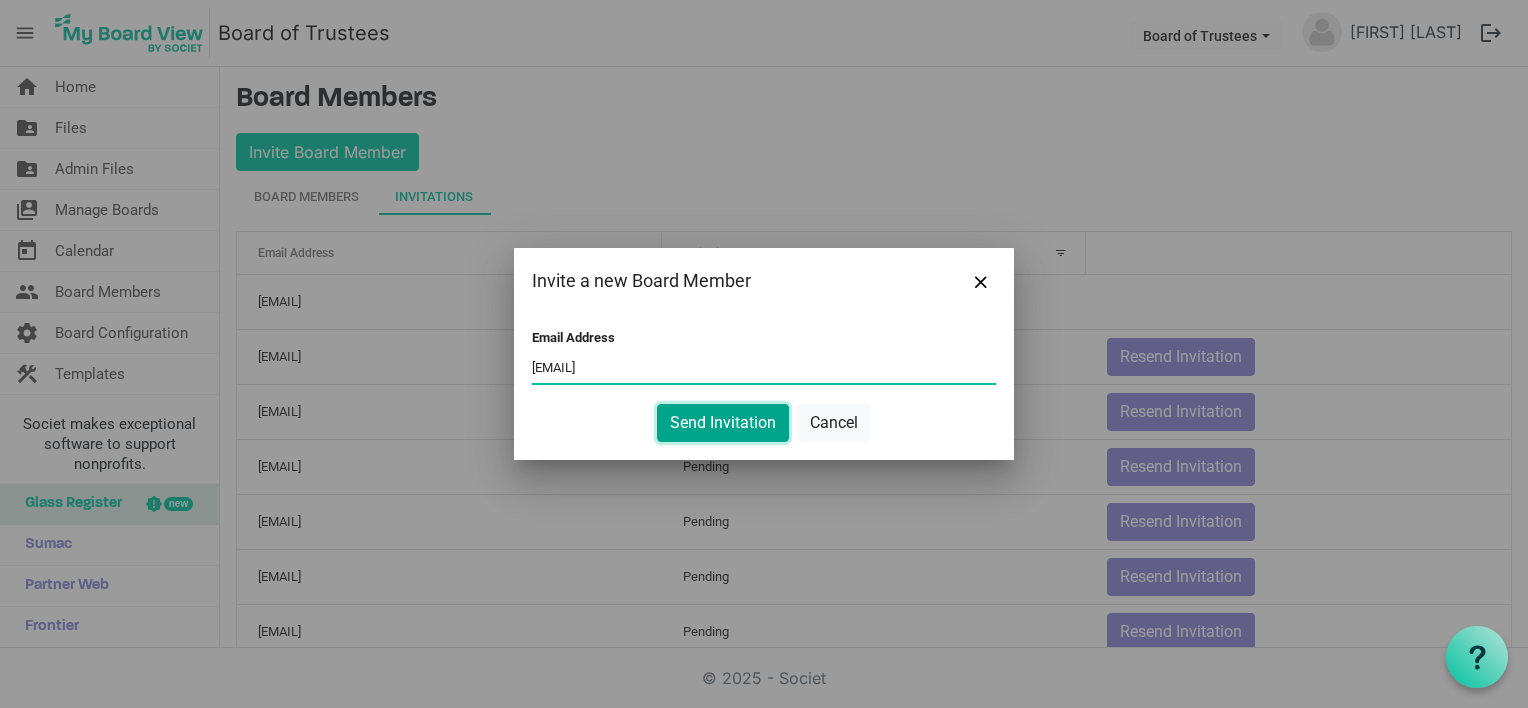 click on "Send Invitation" at bounding box center [723, 423] 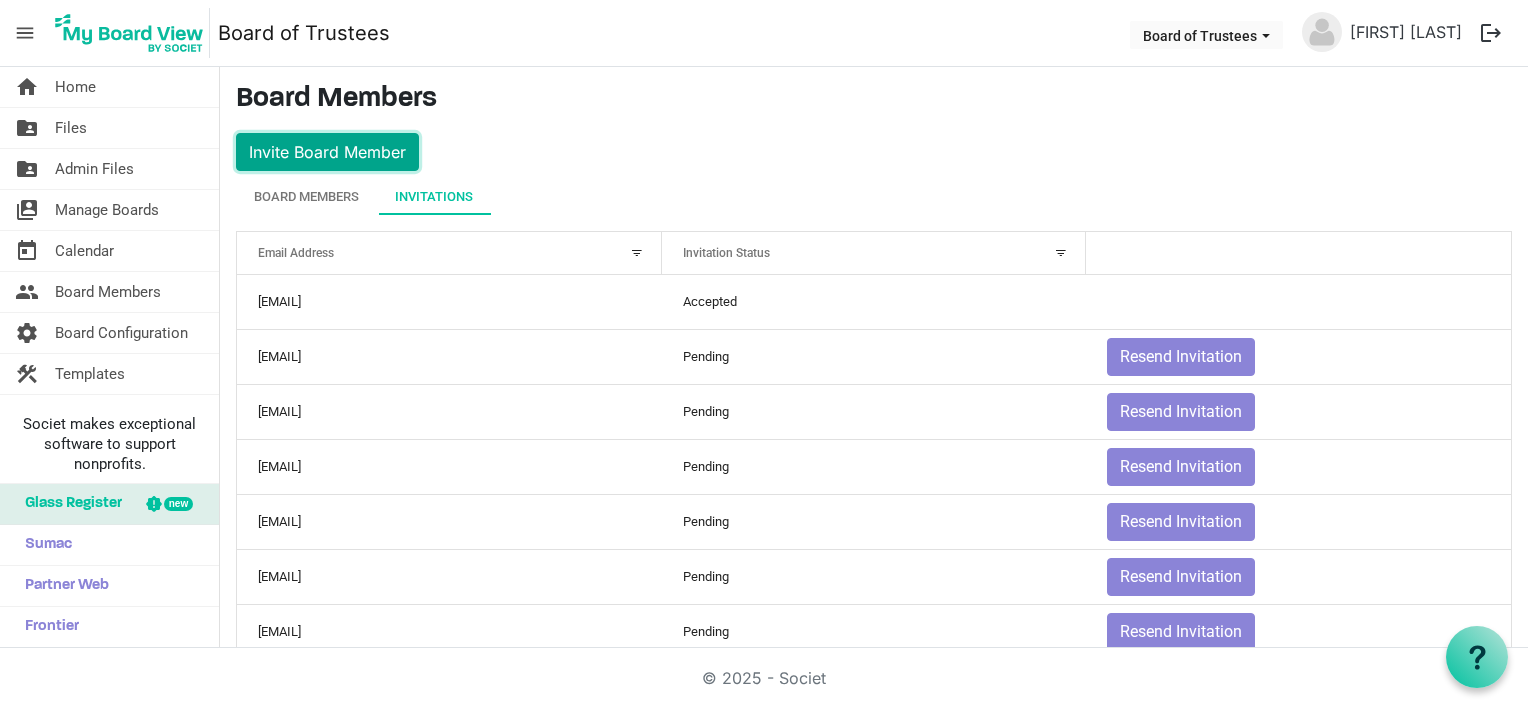 click on "Invite Board Member" at bounding box center [327, 152] 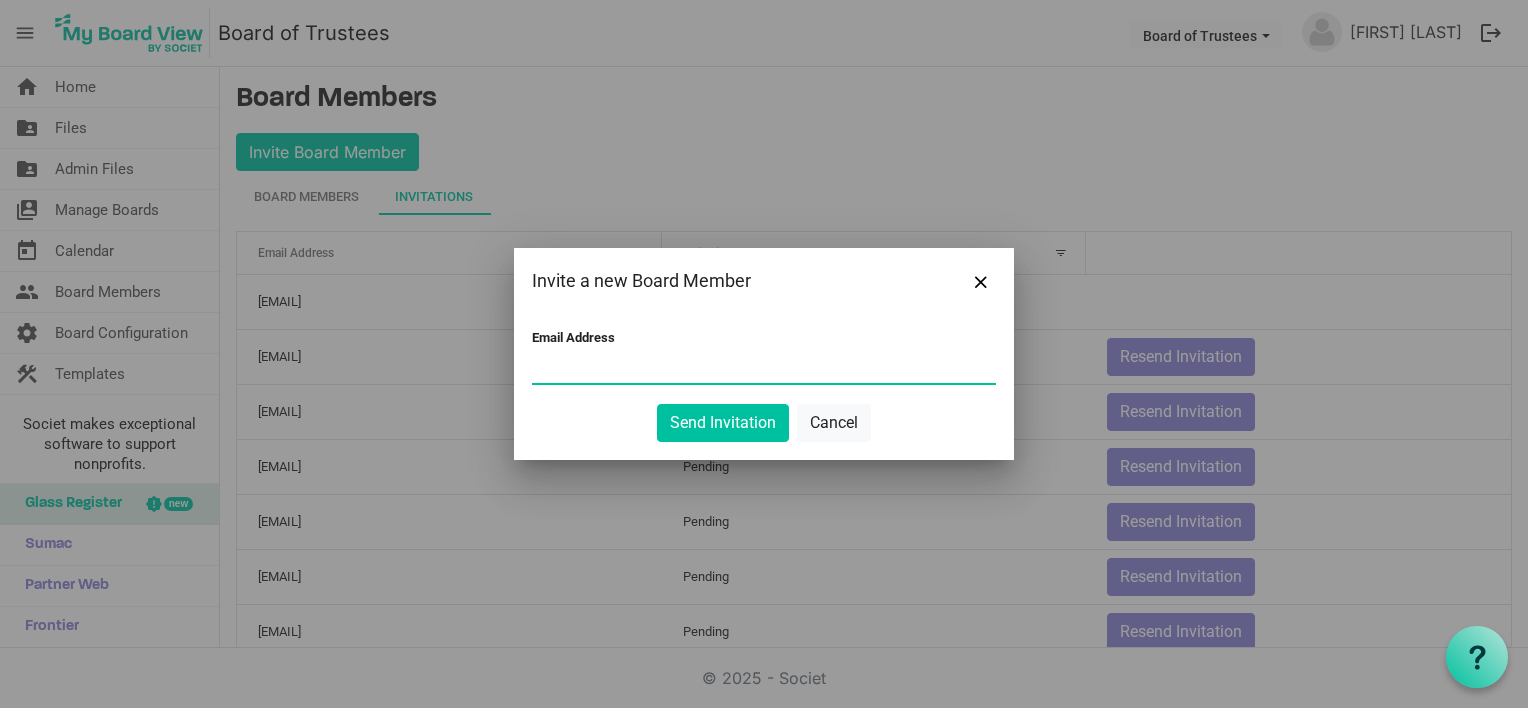 paste on "[EMAIL]" 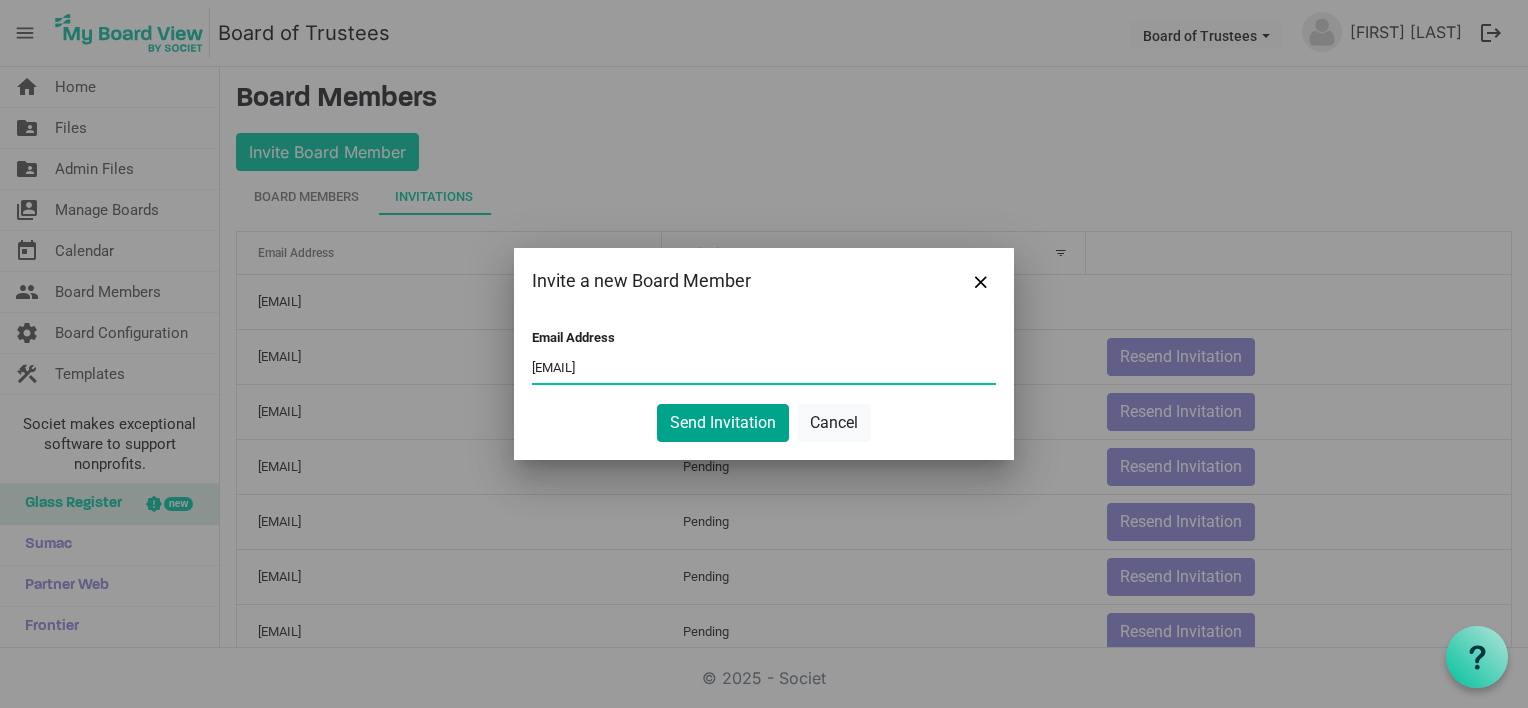 type on "[EMAIL]" 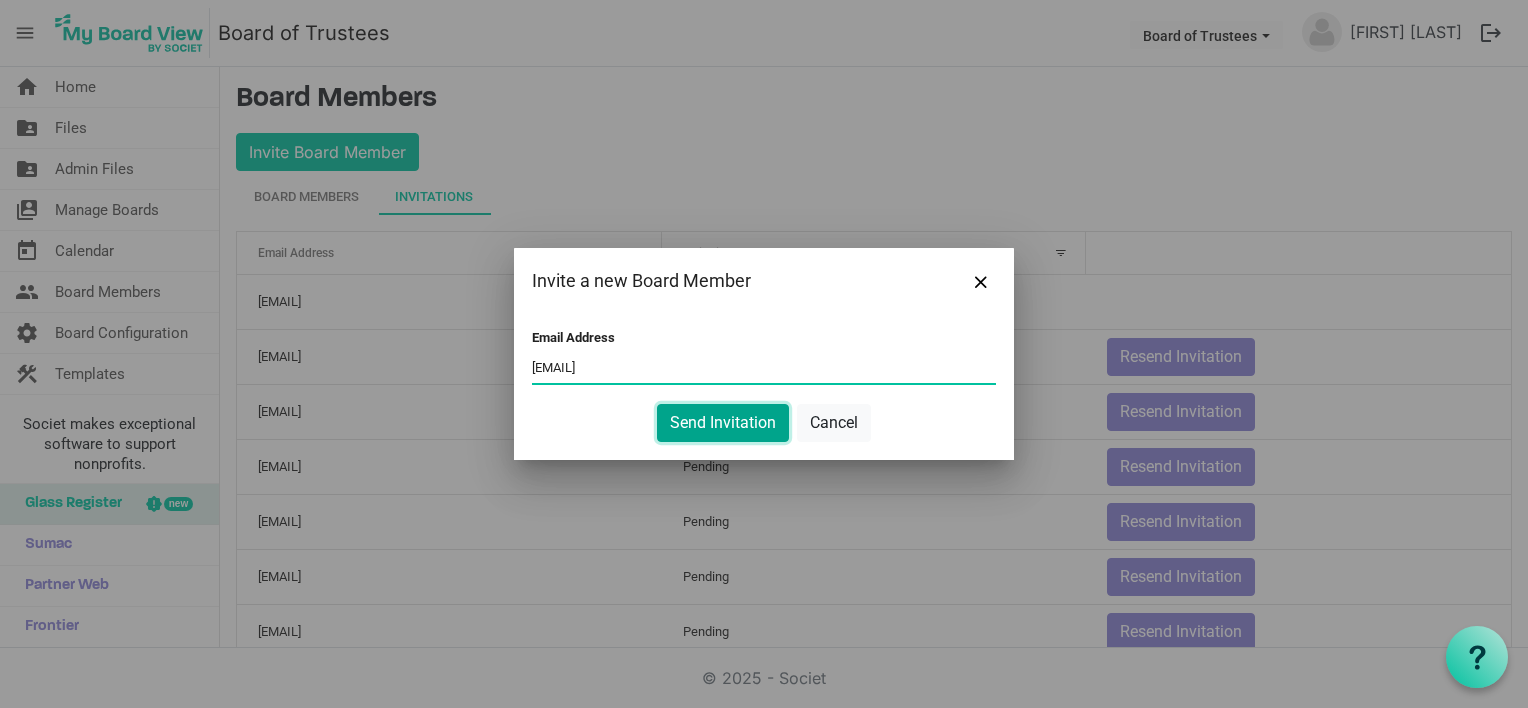 click on "Send Invitation" at bounding box center [723, 423] 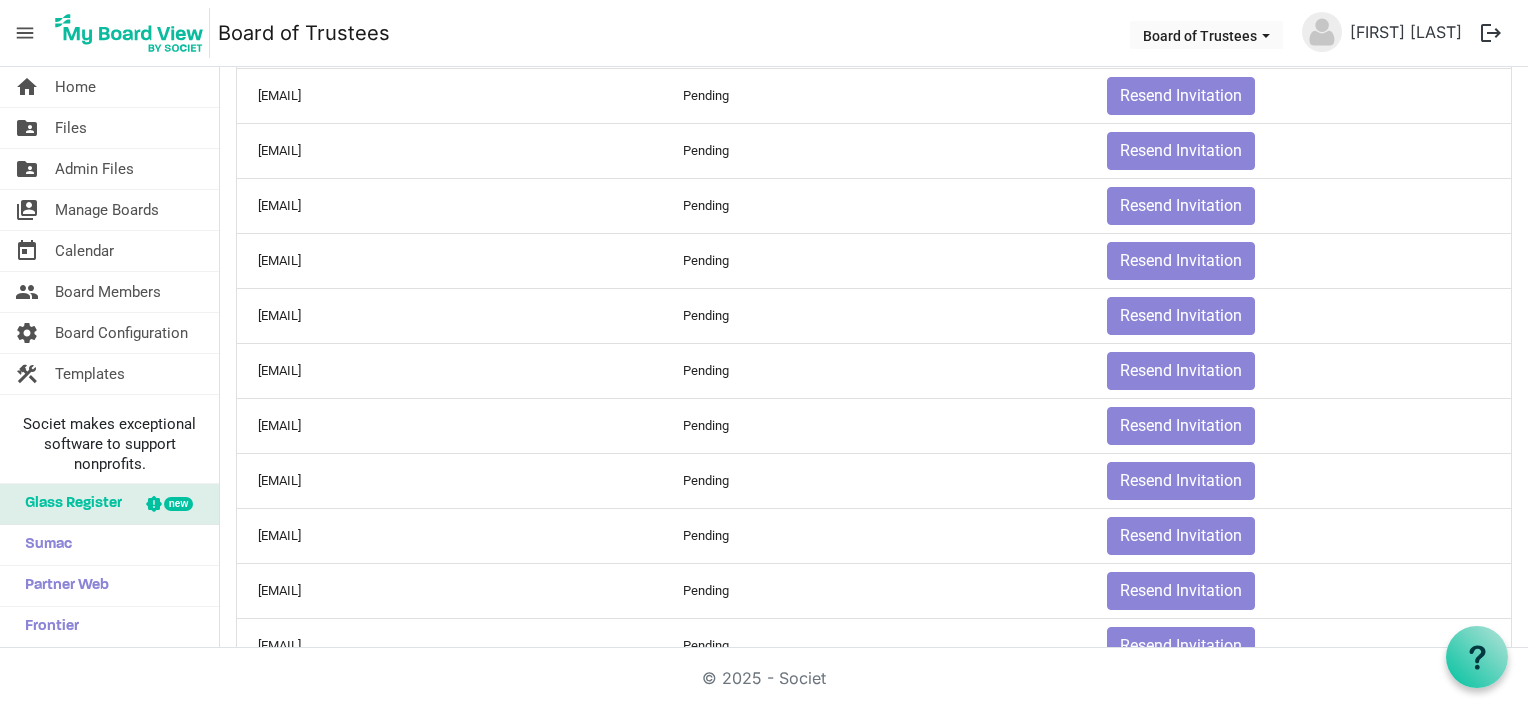 scroll, scrollTop: 0, scrollLeft: 0, axis: both 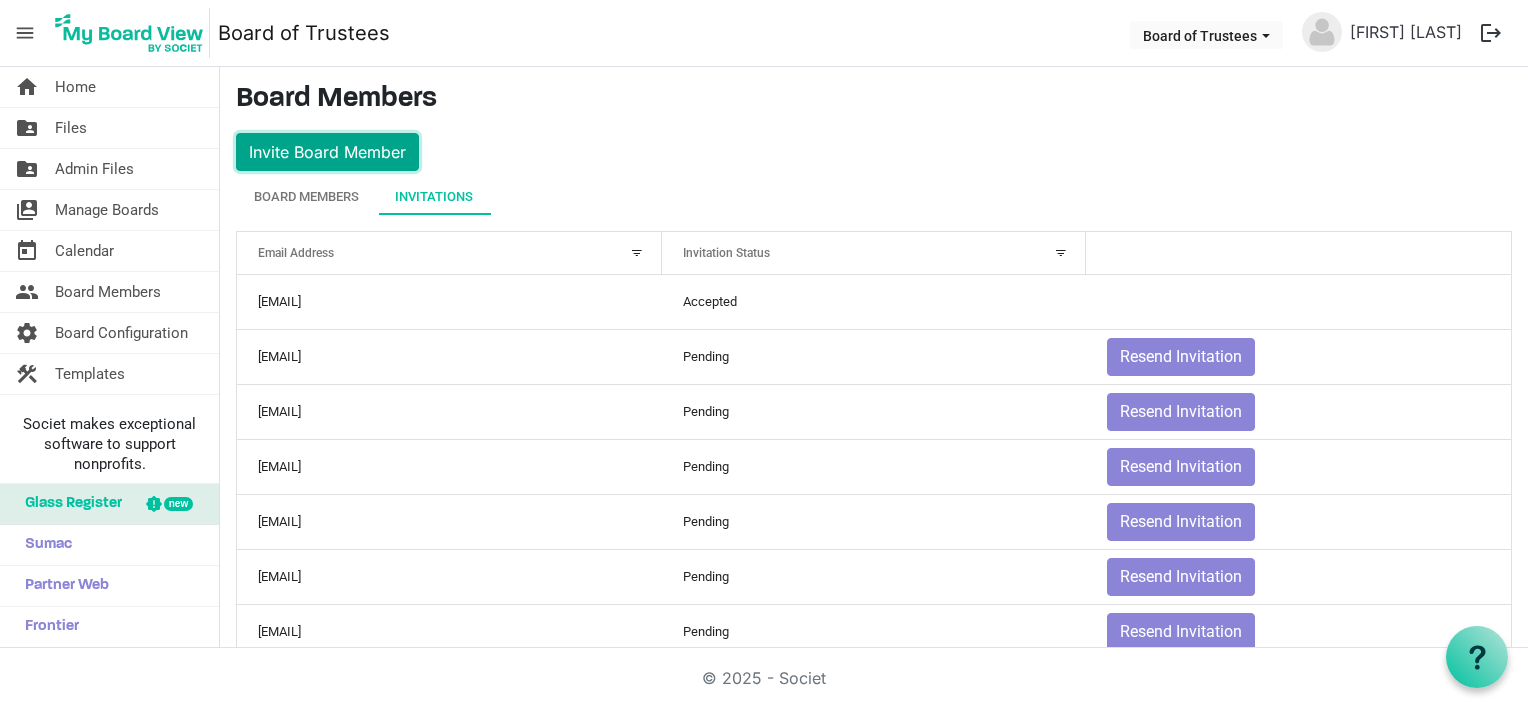click on "Invite Board Member" at bounding box center [327, 152] 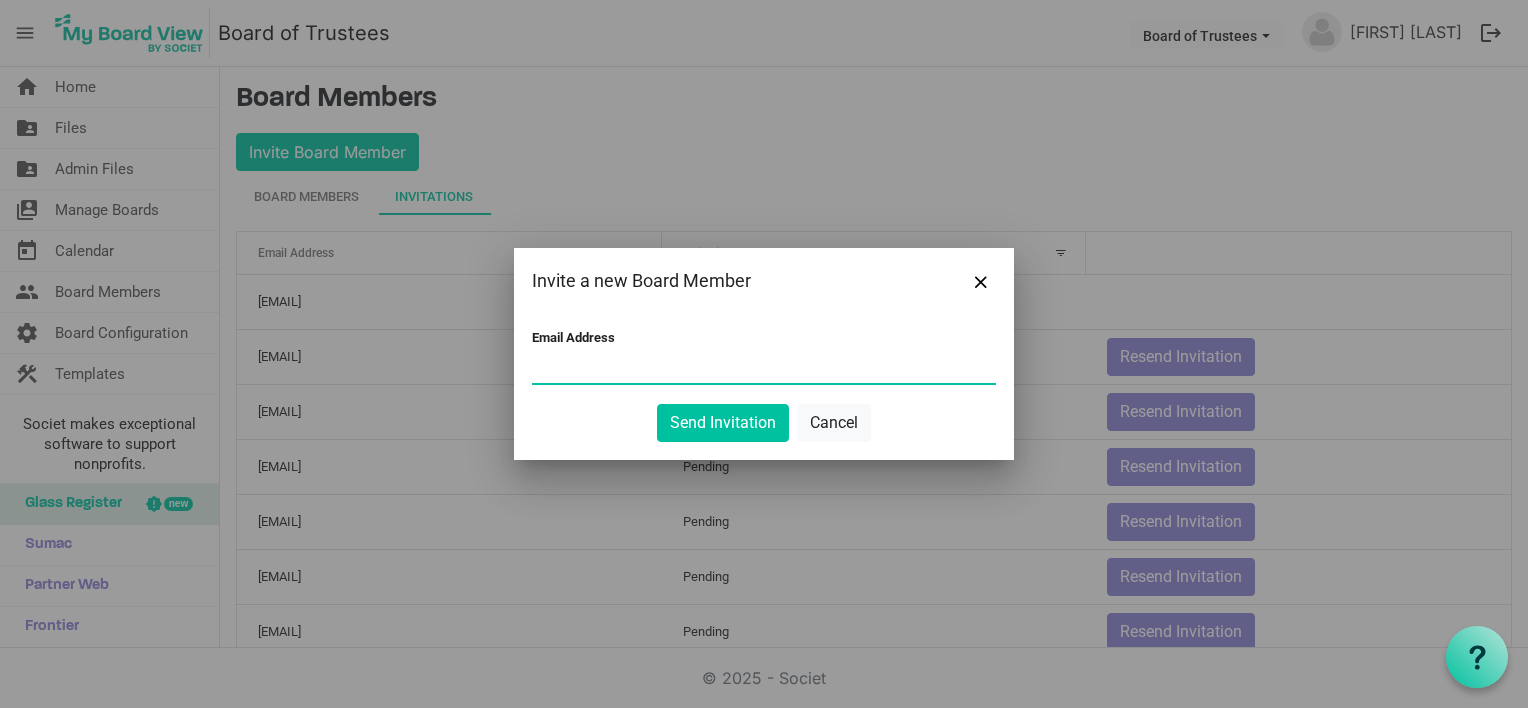 paste on "[EMAIL]" 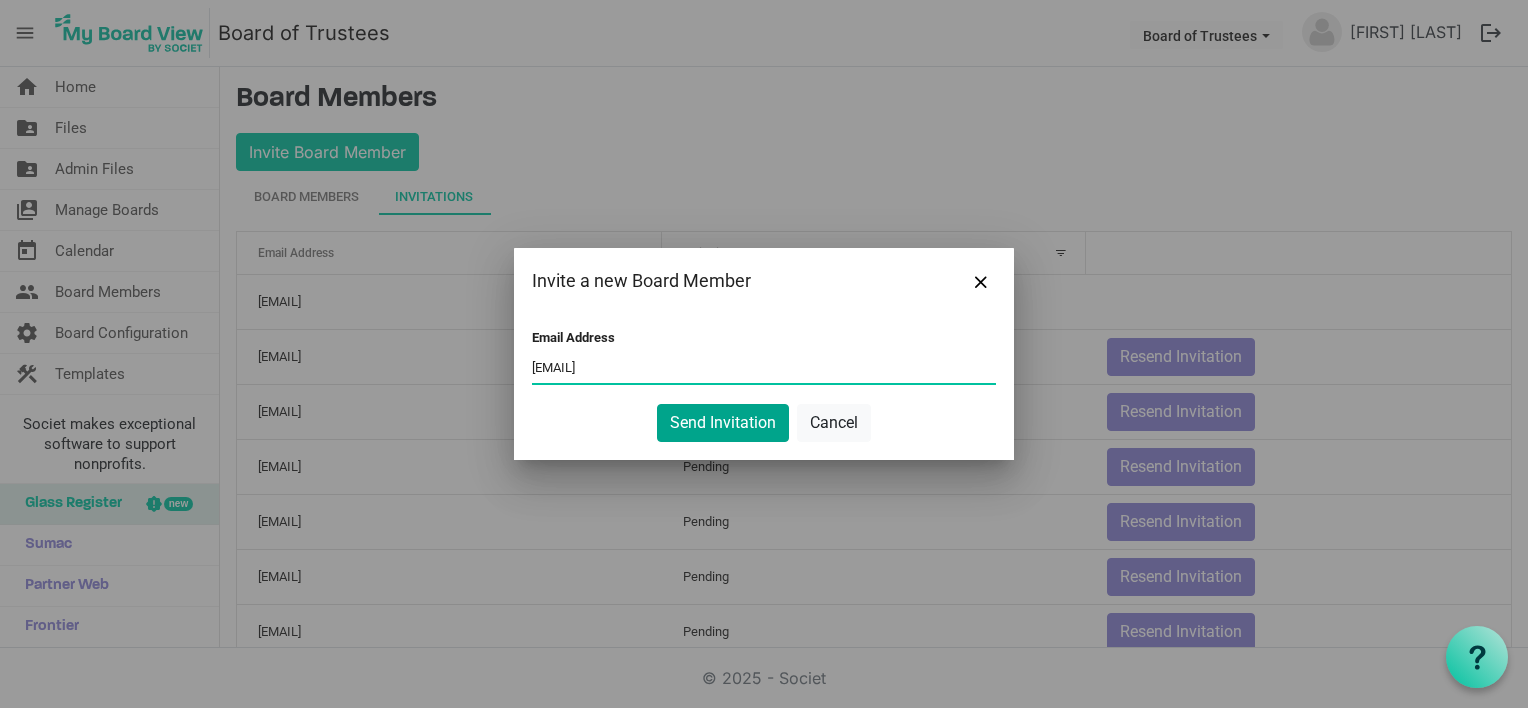 type on "[EMAIL]" 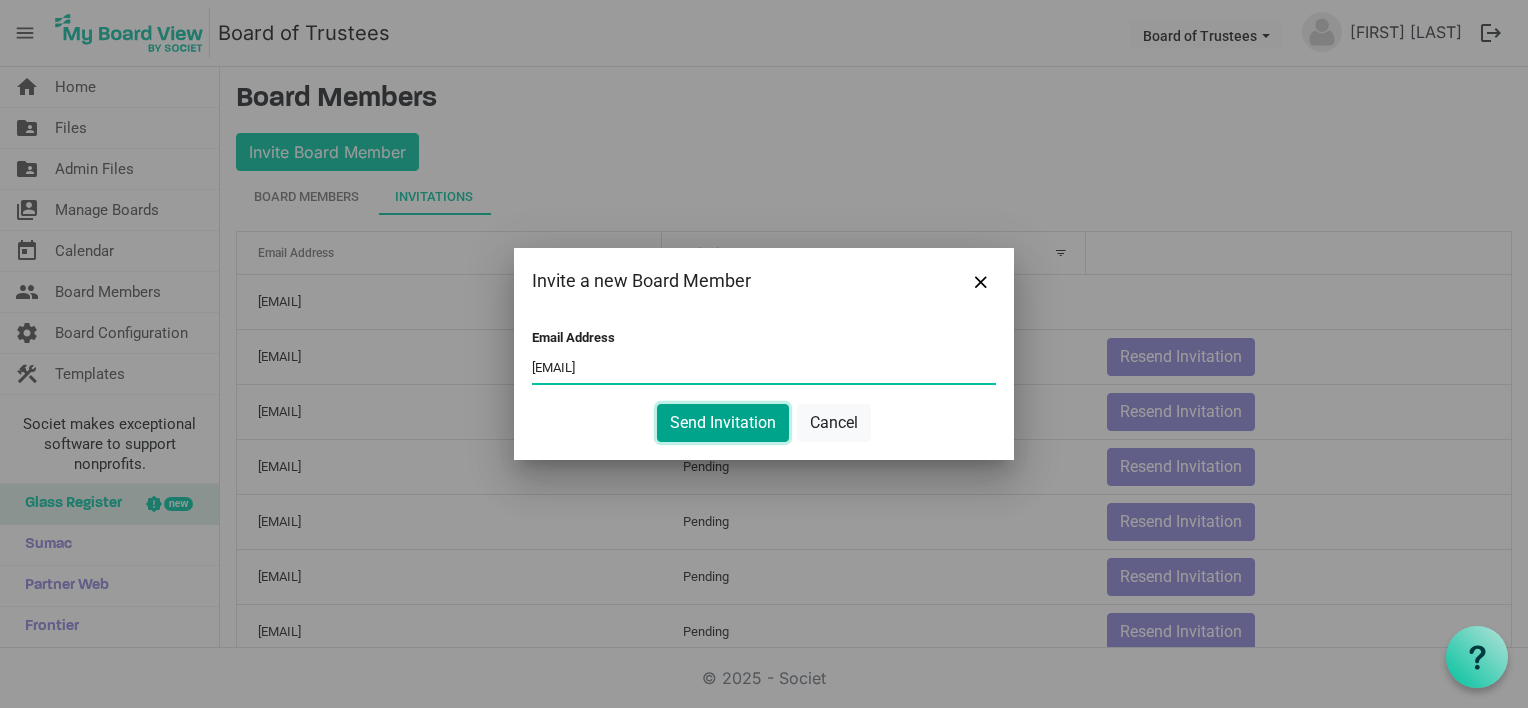 click on "Send Invitation" at bounding box center (723, 423) 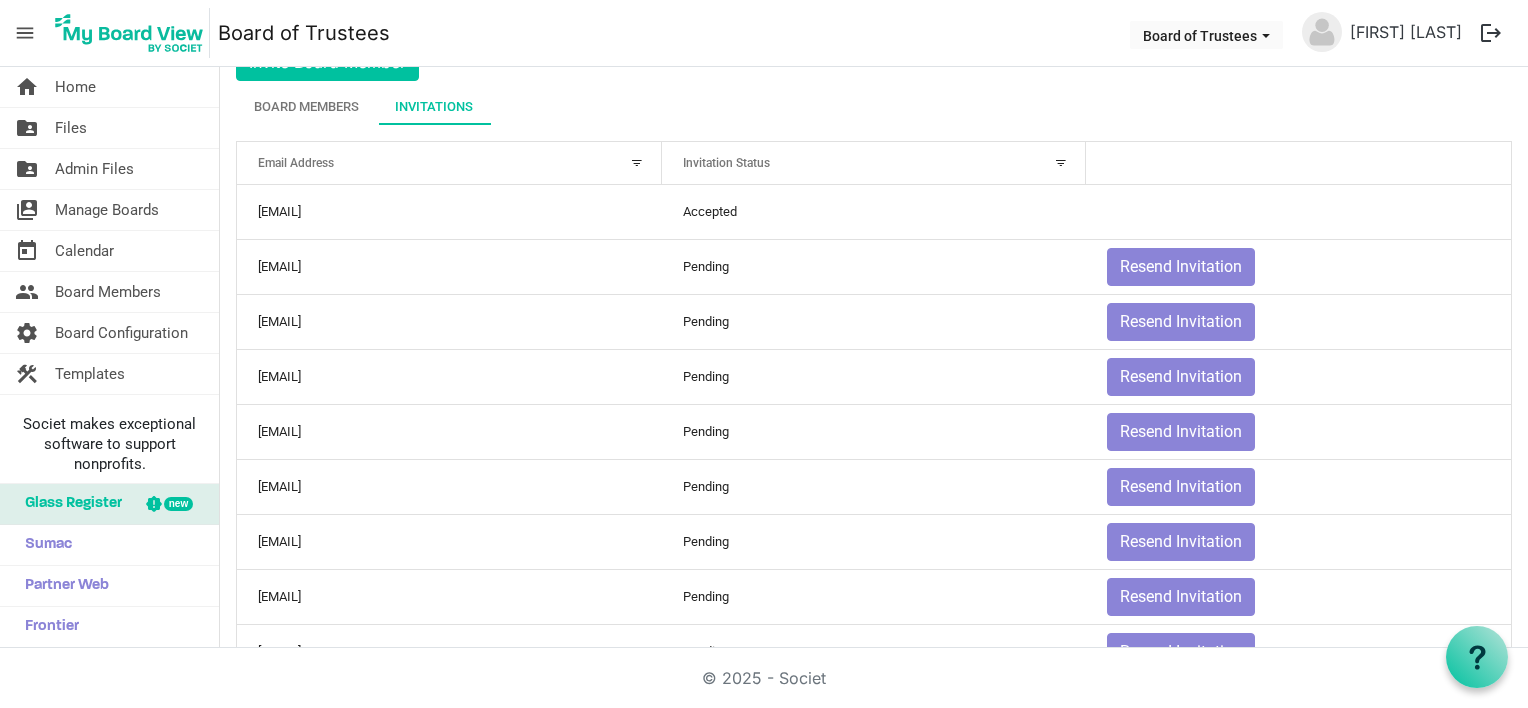 scroll, scrollTop: 0, scrollLeft: 0, axis: both 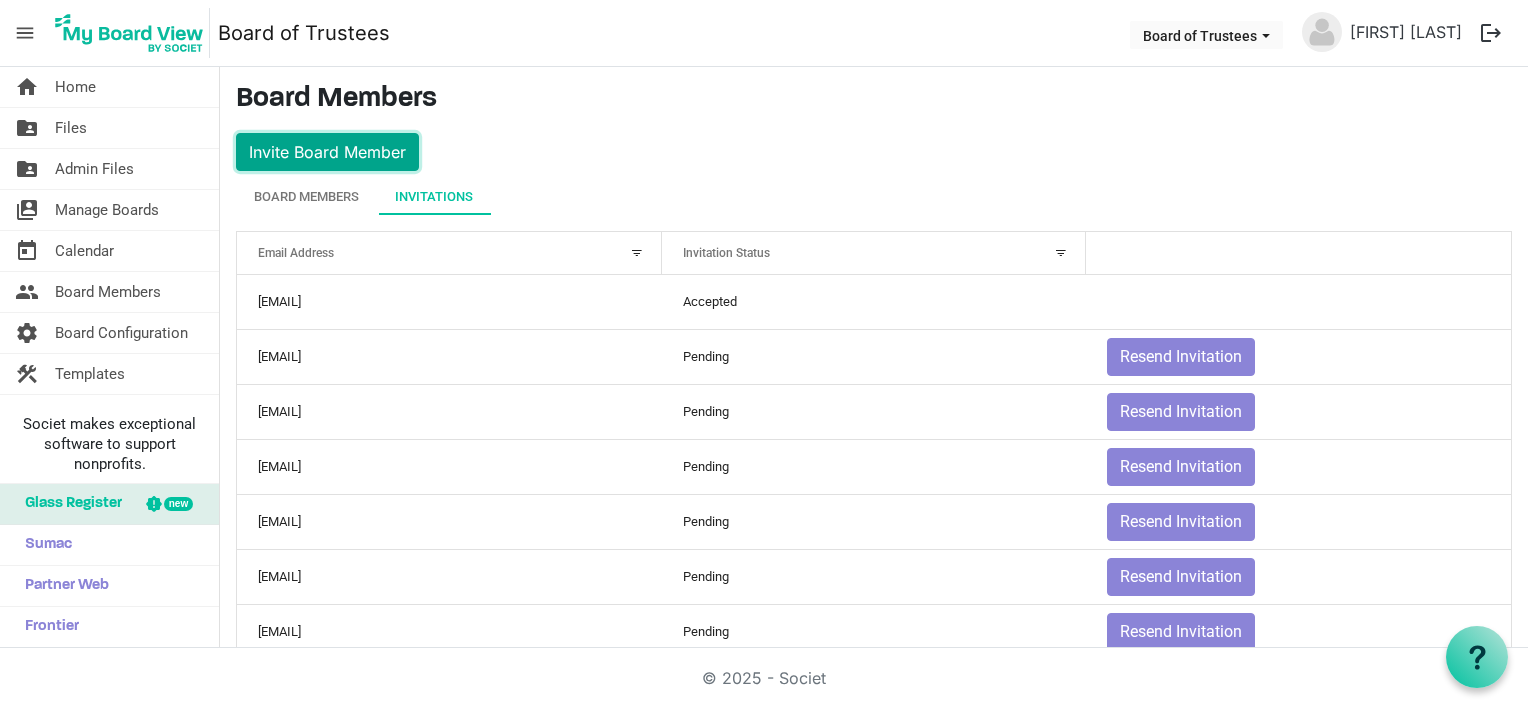 click on "Invite Board Member" at bounding box center (327, 152) 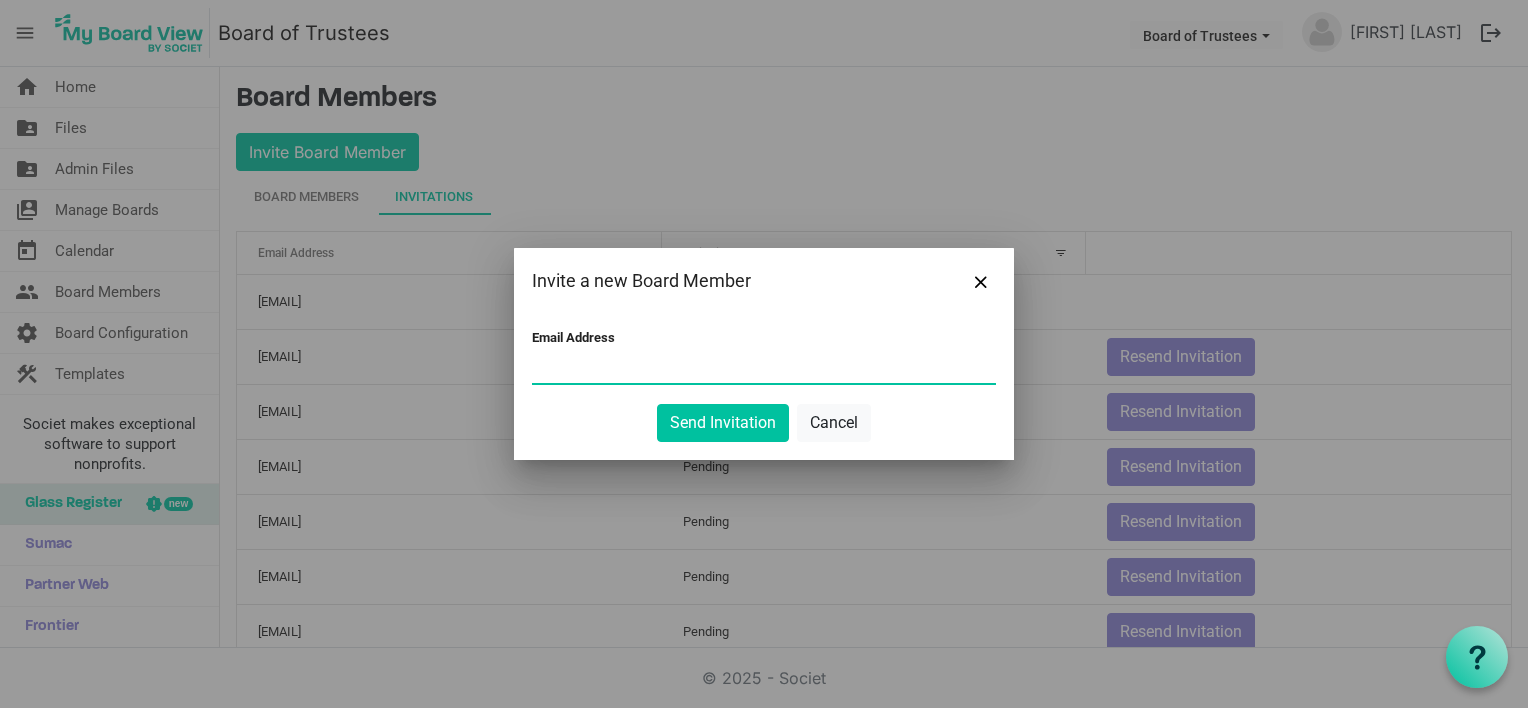 paste on "[EMAIL]" 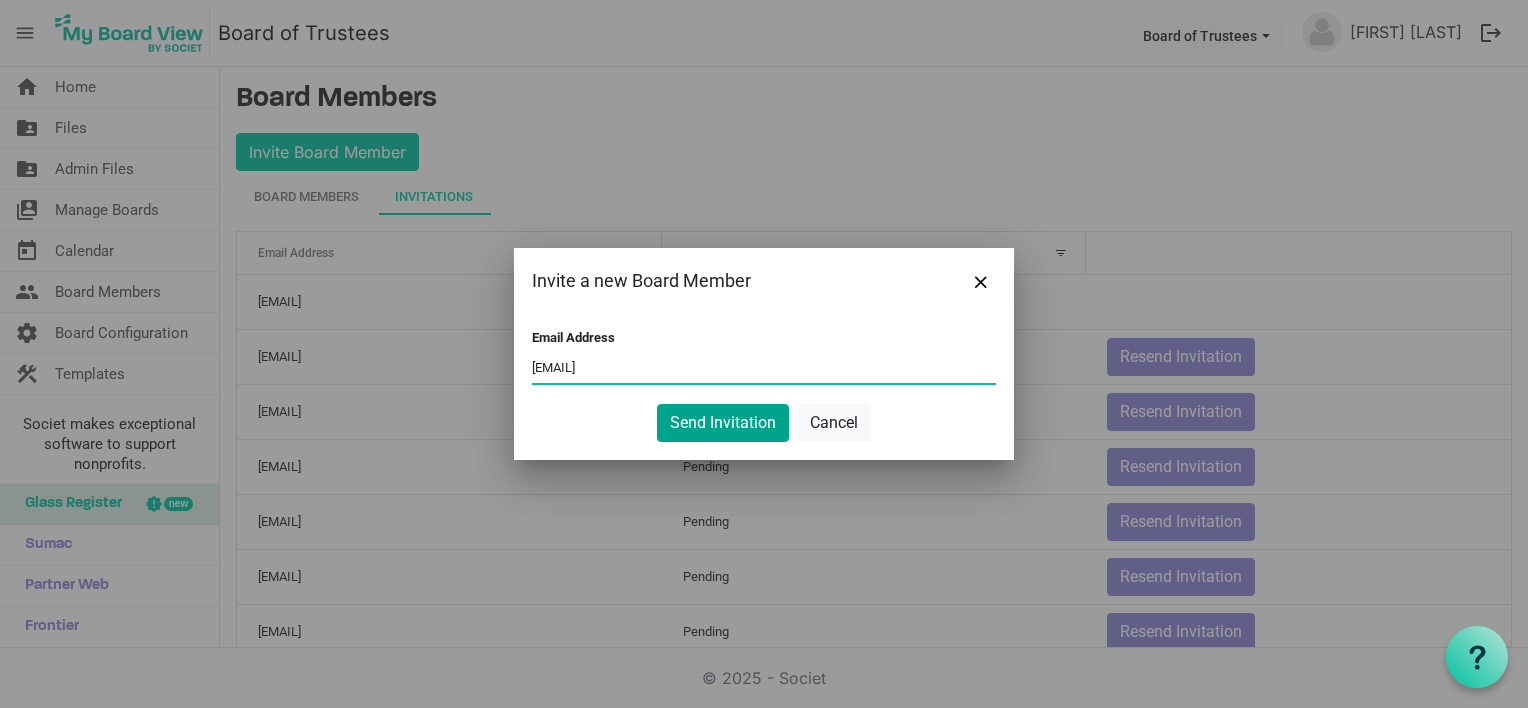 type on "[EMAIL]" 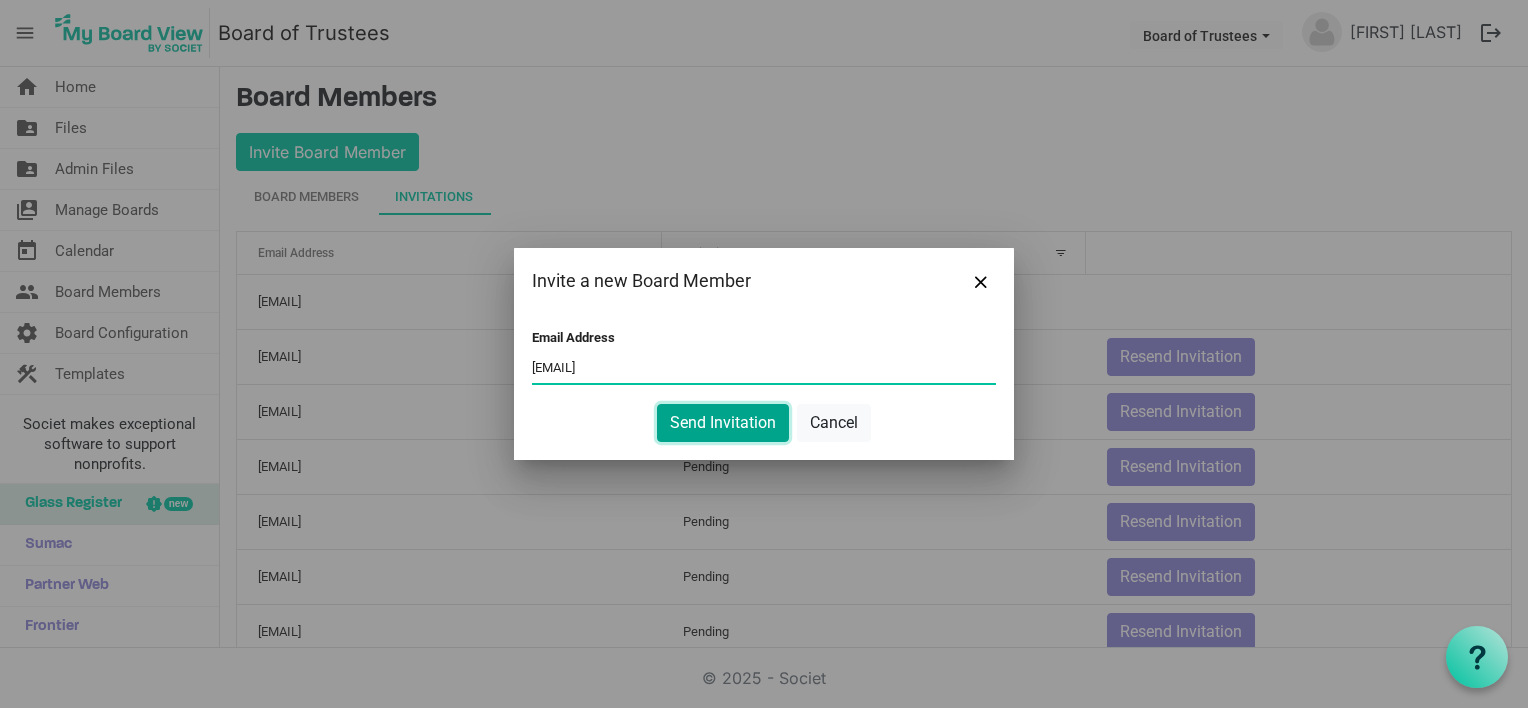click on "Send Invitation" at bounding box center (723, 423) 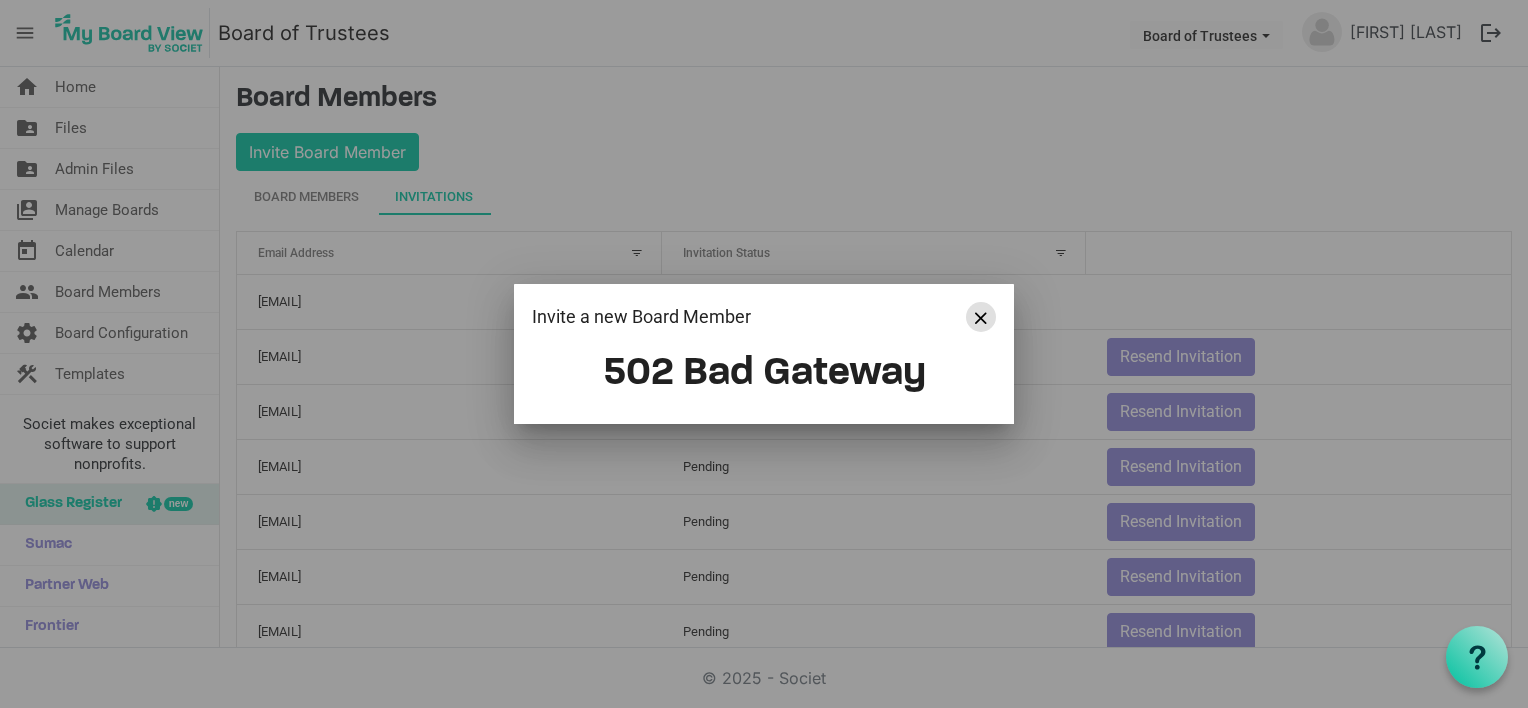 click at bounding box center (981, 317) 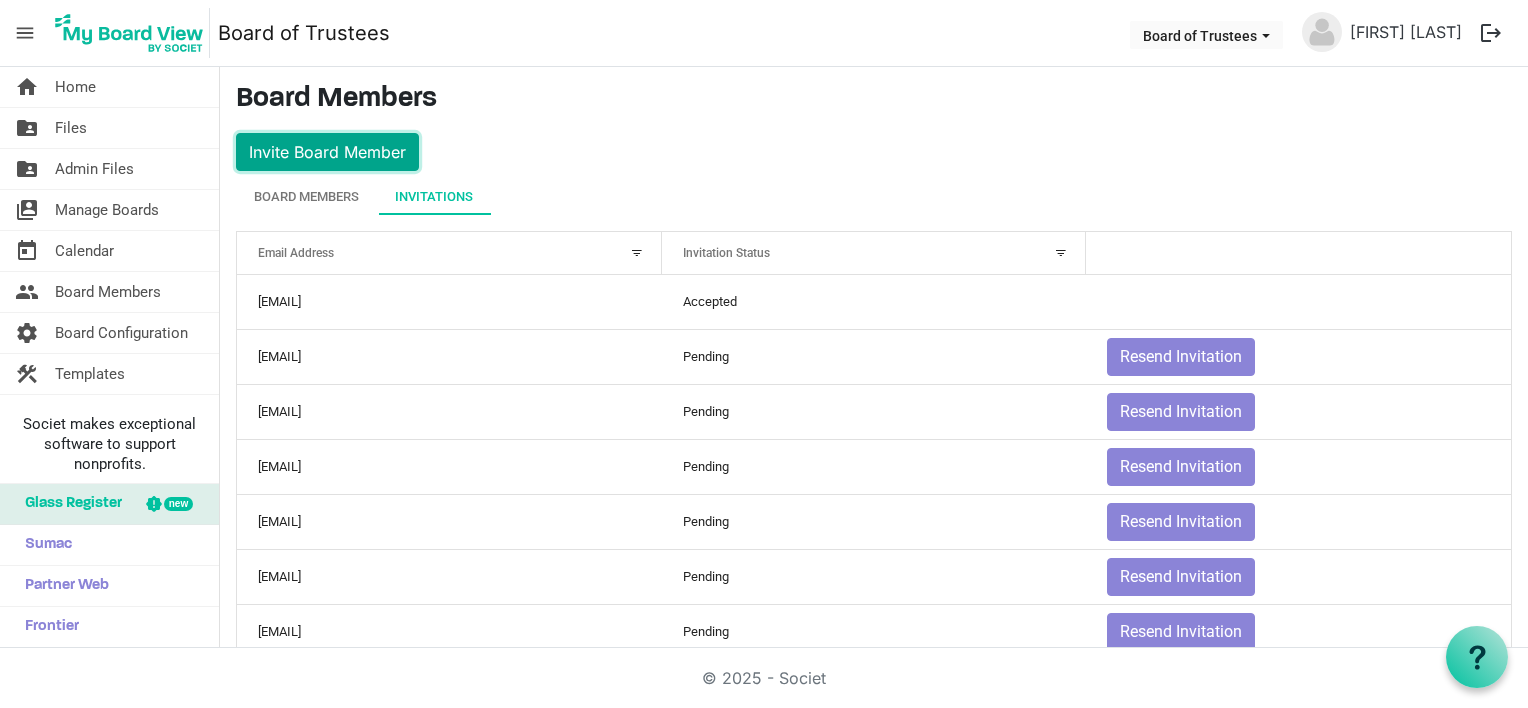 click on "Invite Board Member" at bounding box center (327, 152) 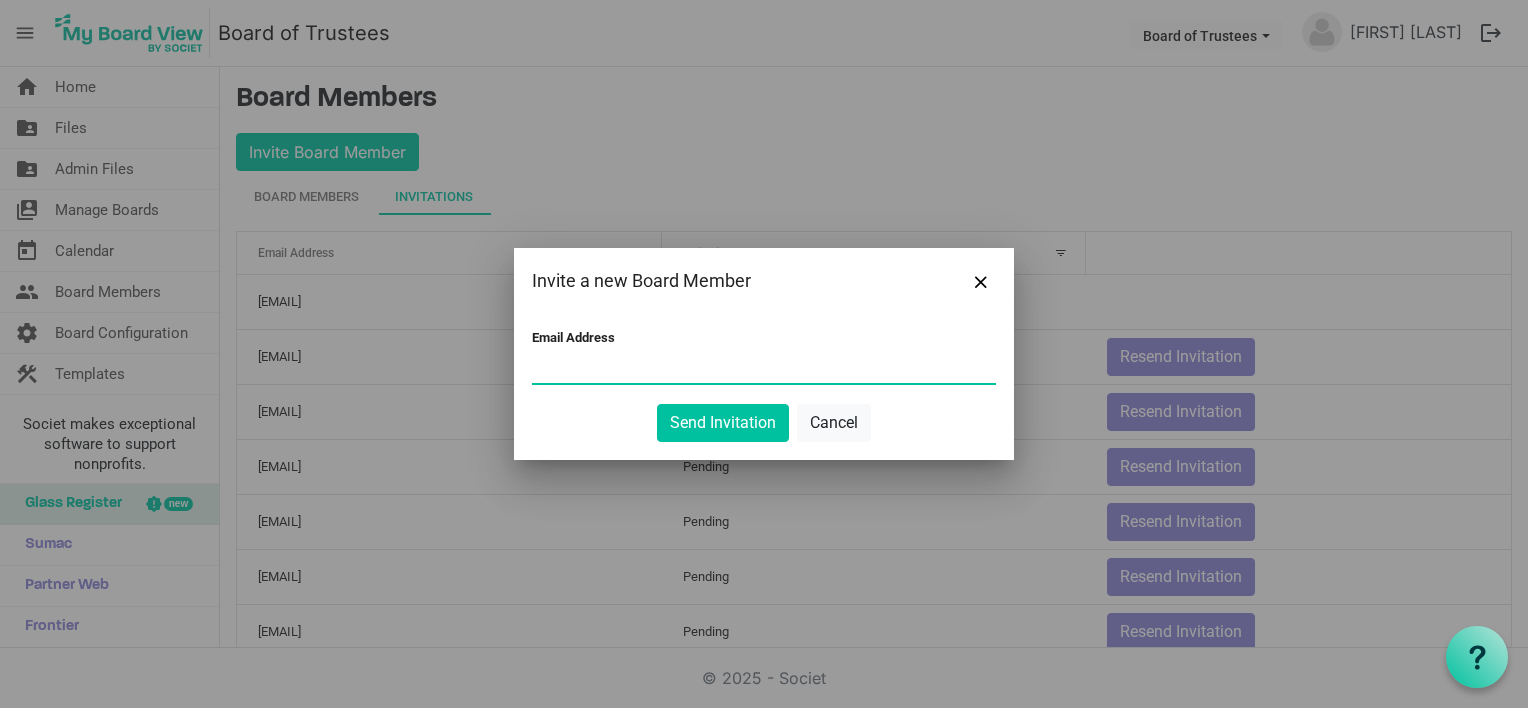paste on "[EMAIL]" 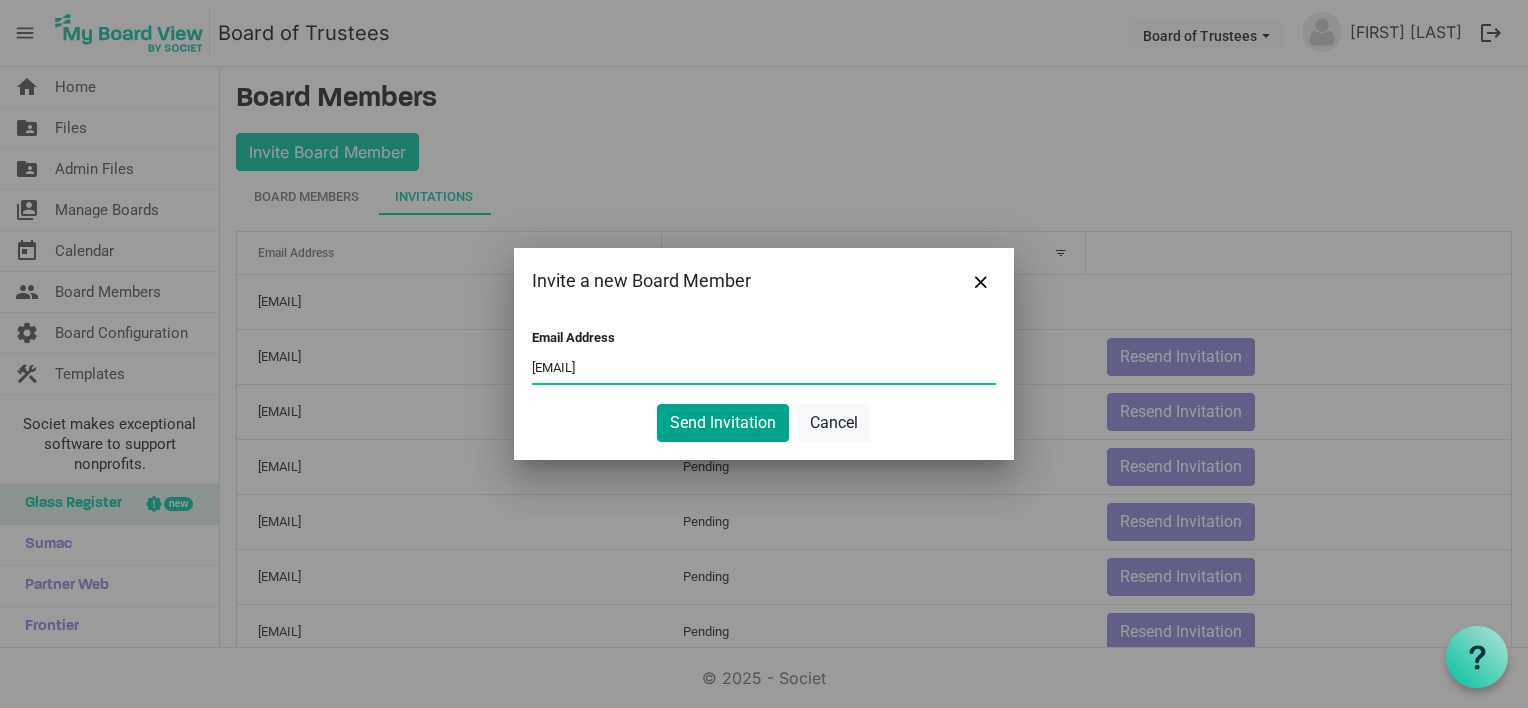 type on "[EMAIL]" 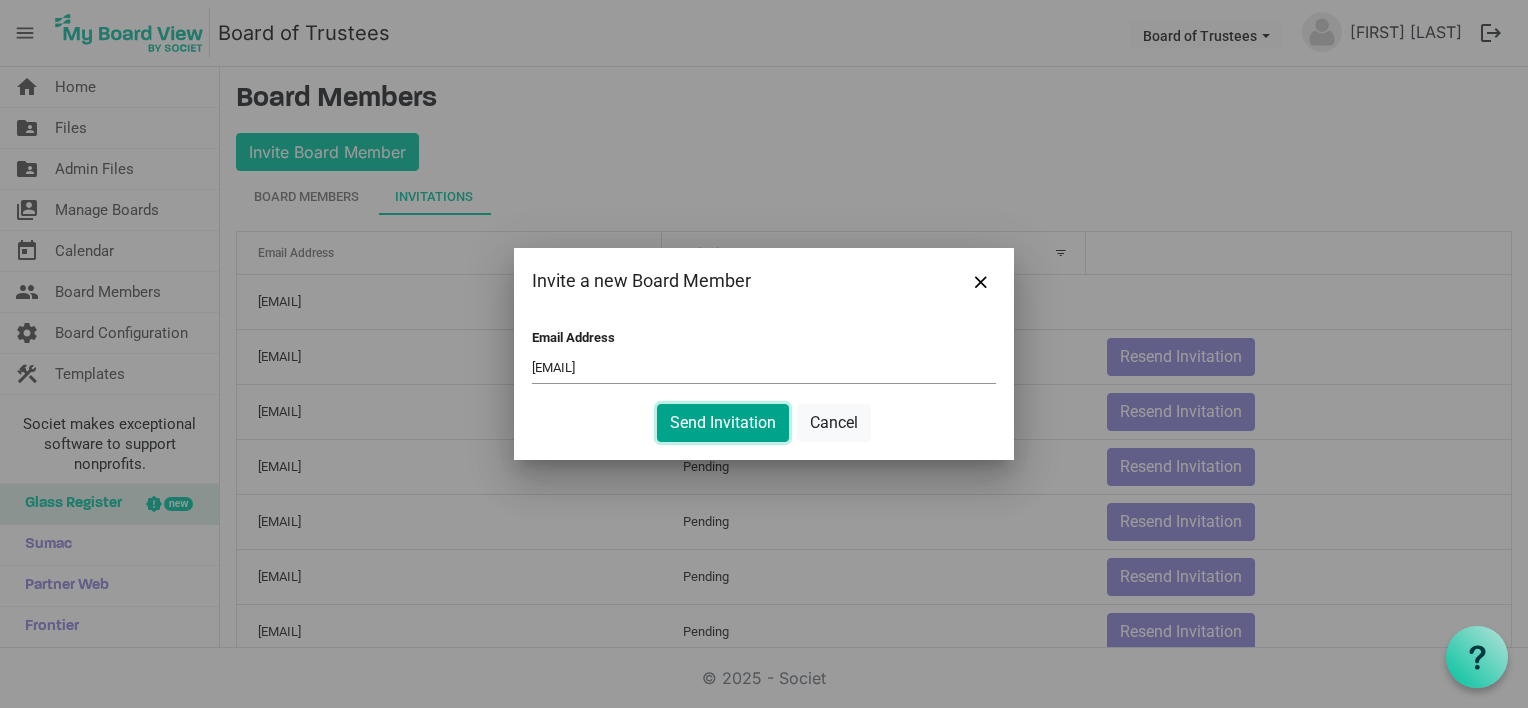click on "Send Invitation" at bounding box center [723, 423] 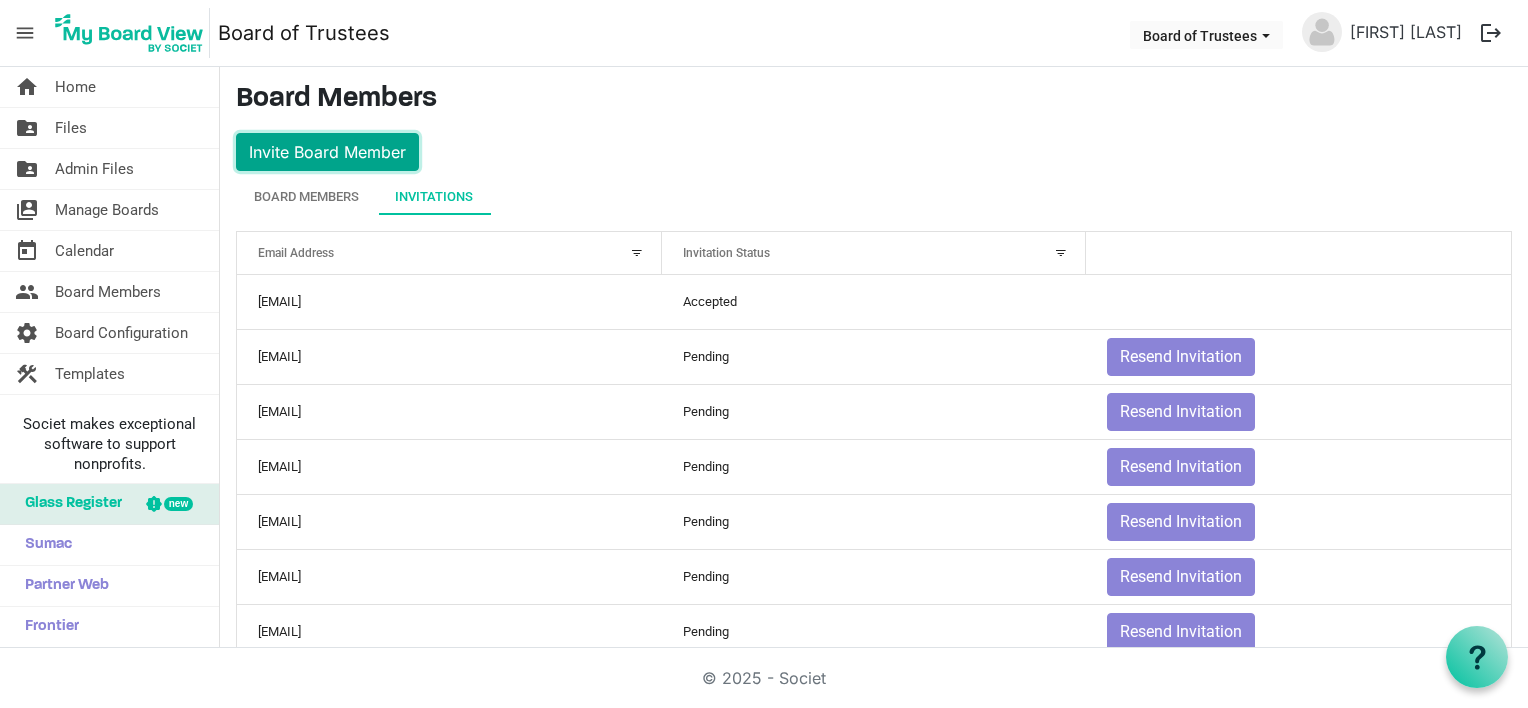 click on "Invite Board Member" at bounding box center (327, 152) 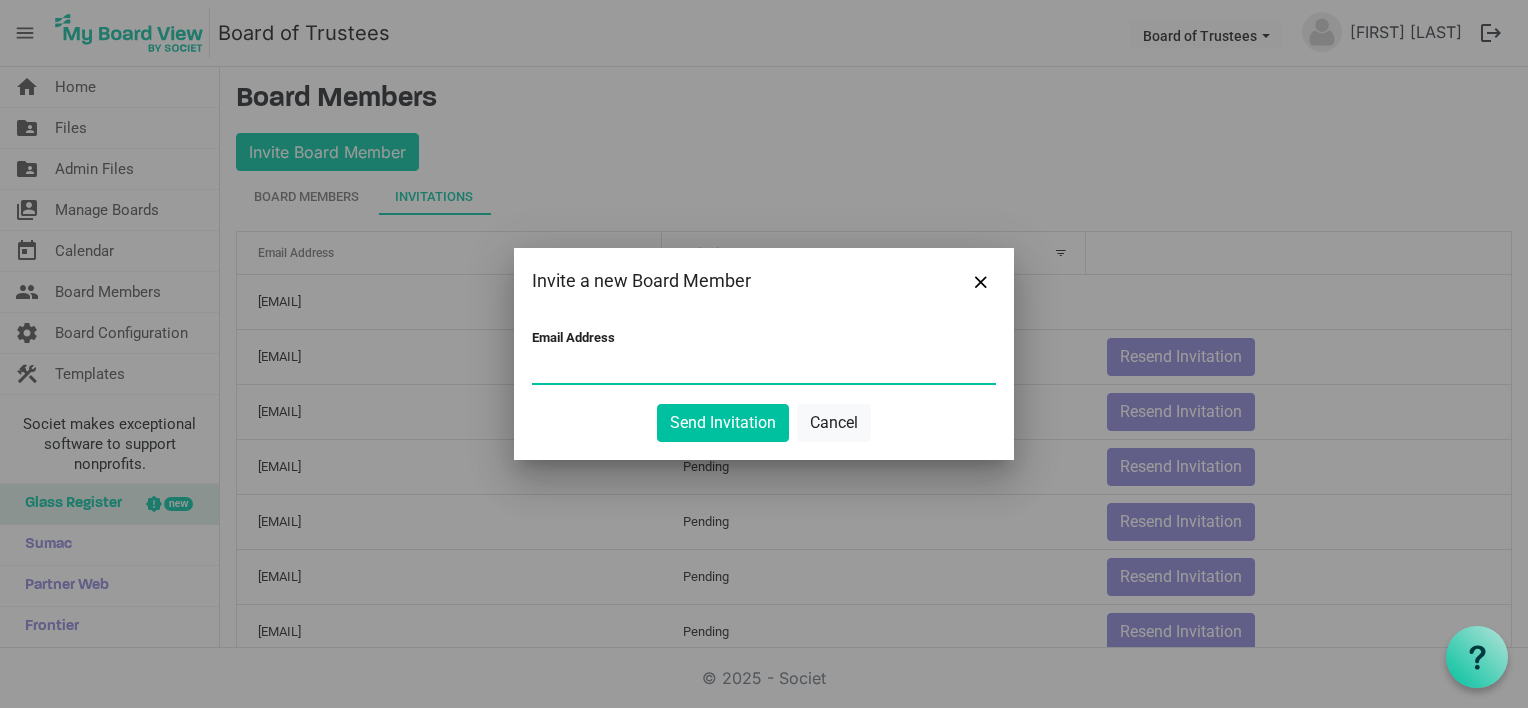 paste on "[EMAIL]" 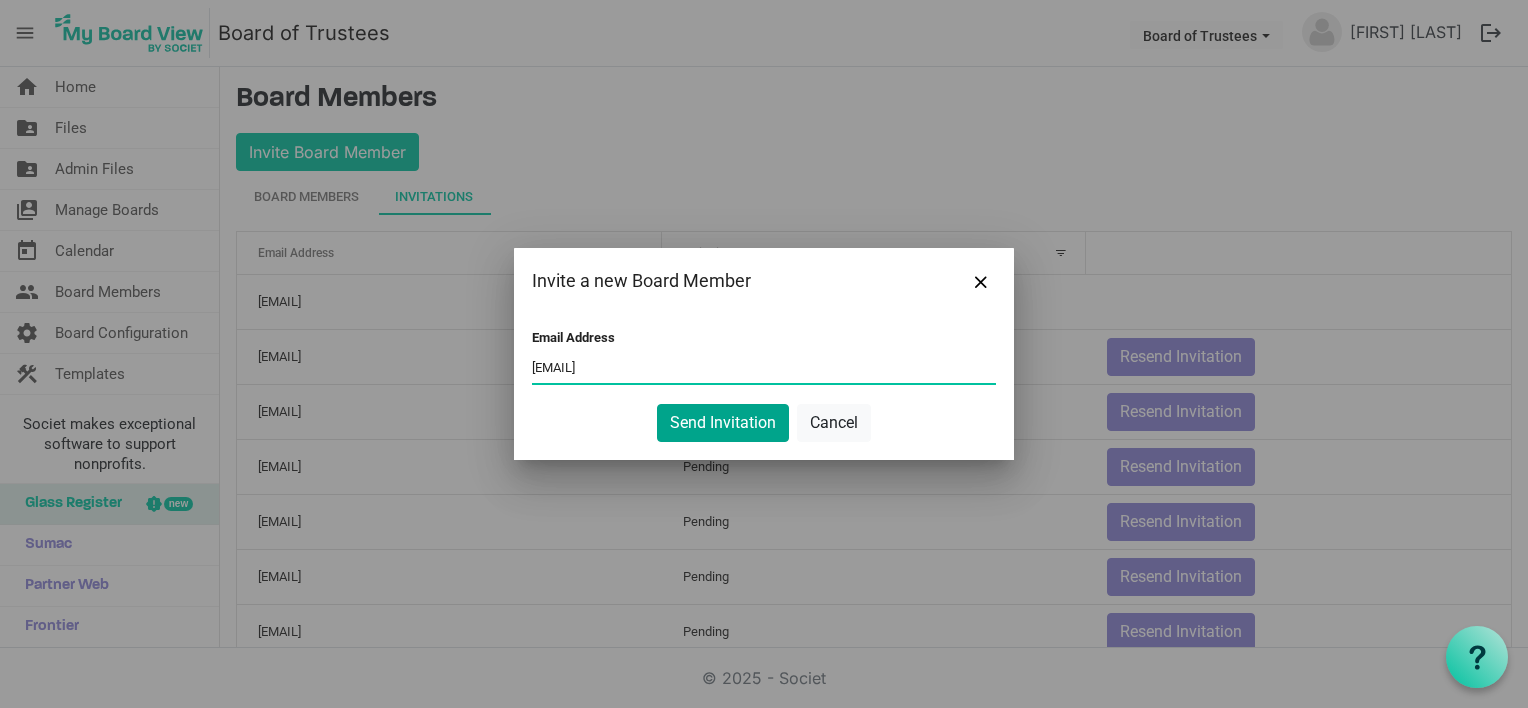 type on "[EMAIL]" 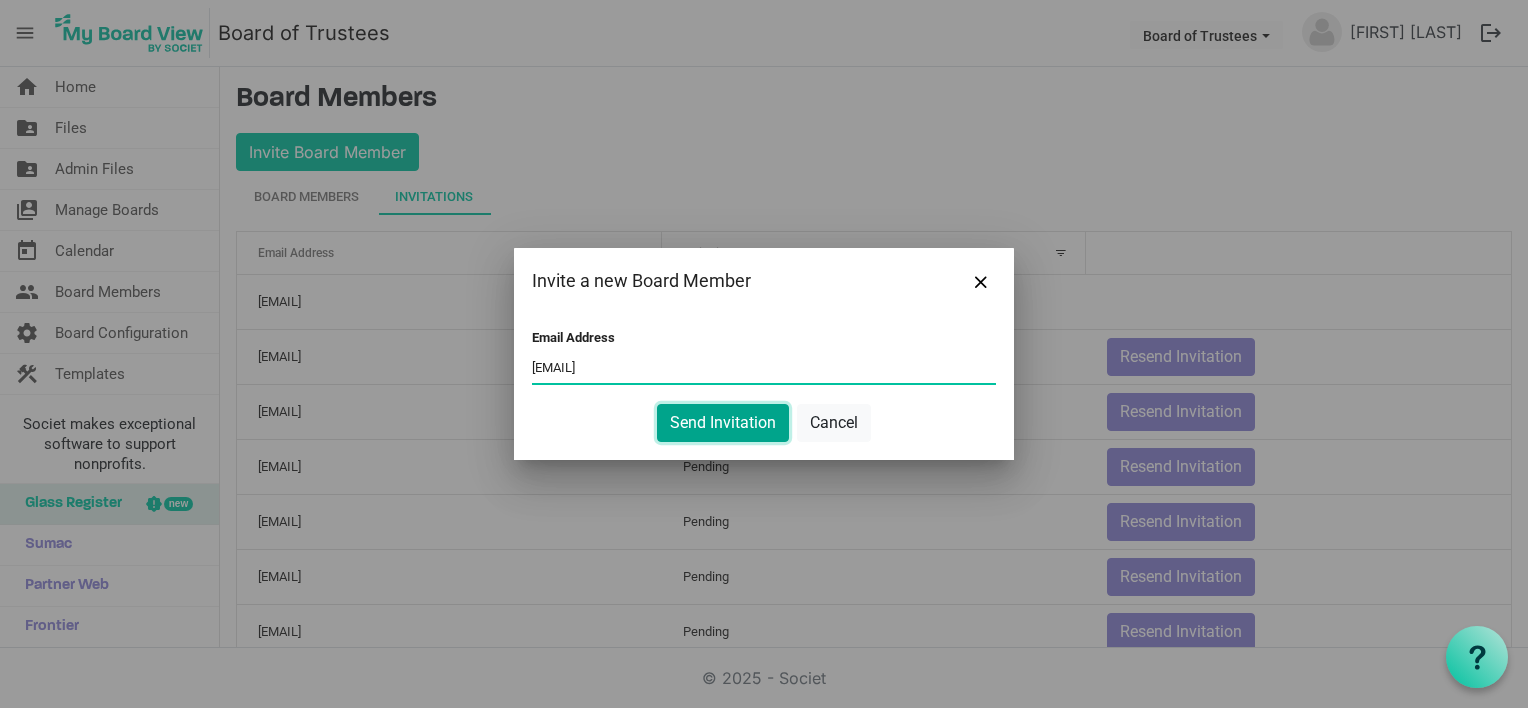 click on "Send Invitation" at bounding box center (723, 423) 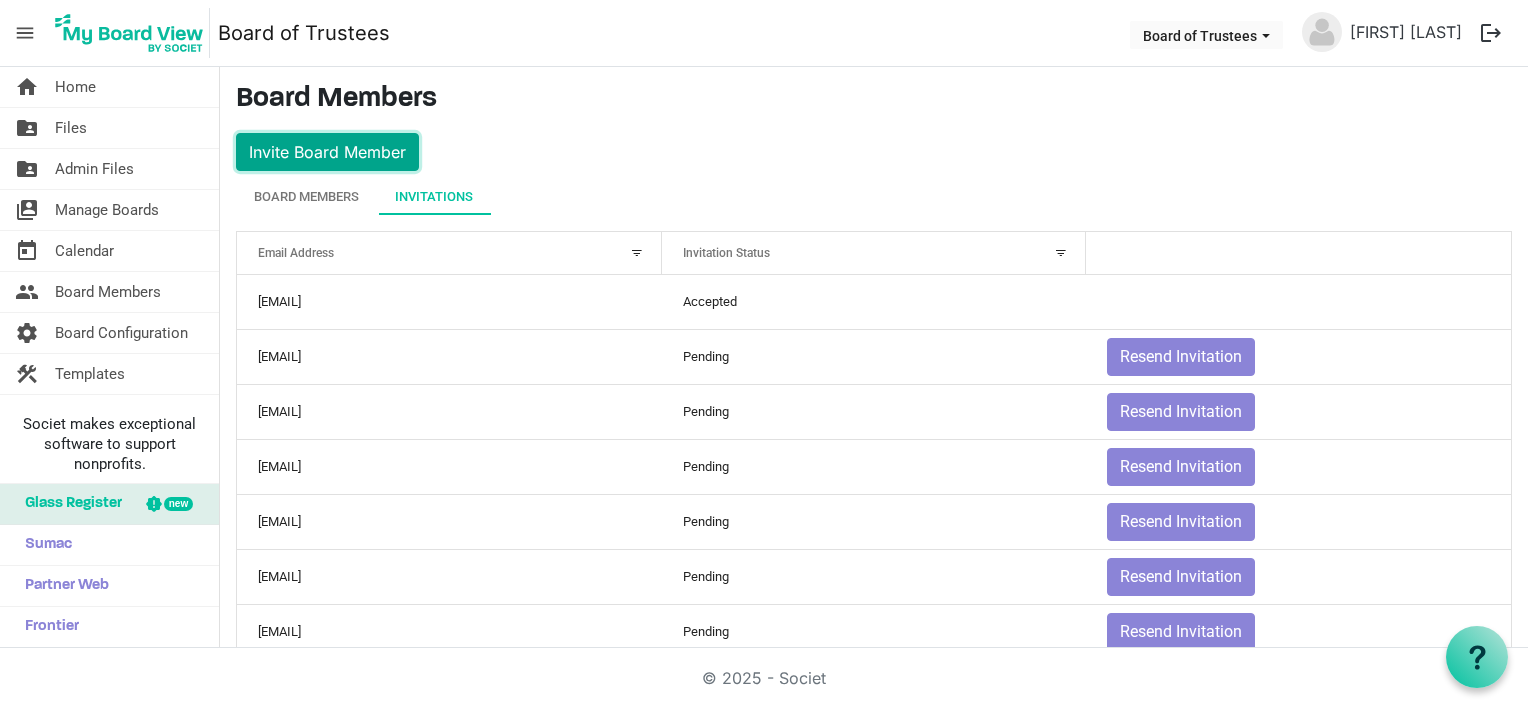click on "Invite Board Member" at bounding box center (327, 152) 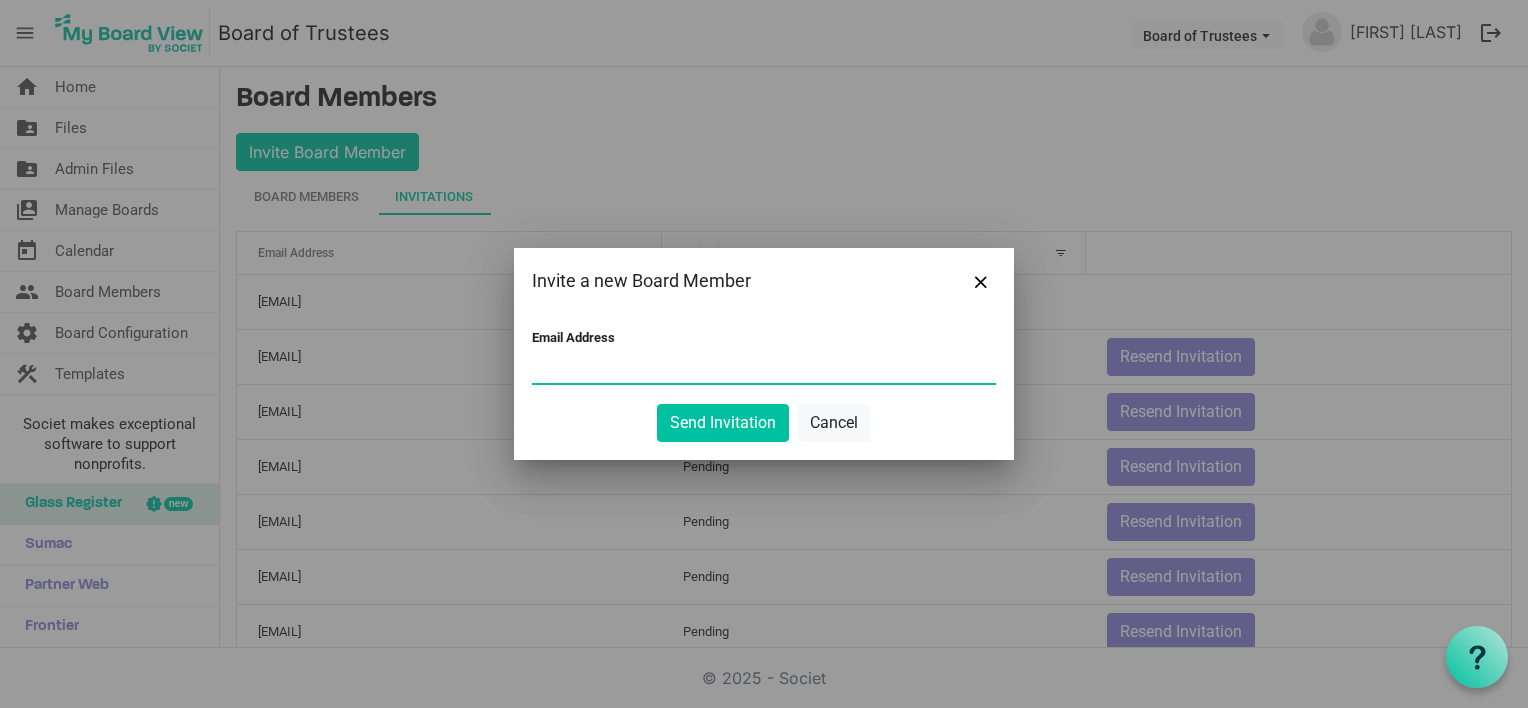 click on "Email Address" at bounding box center (764, 368) 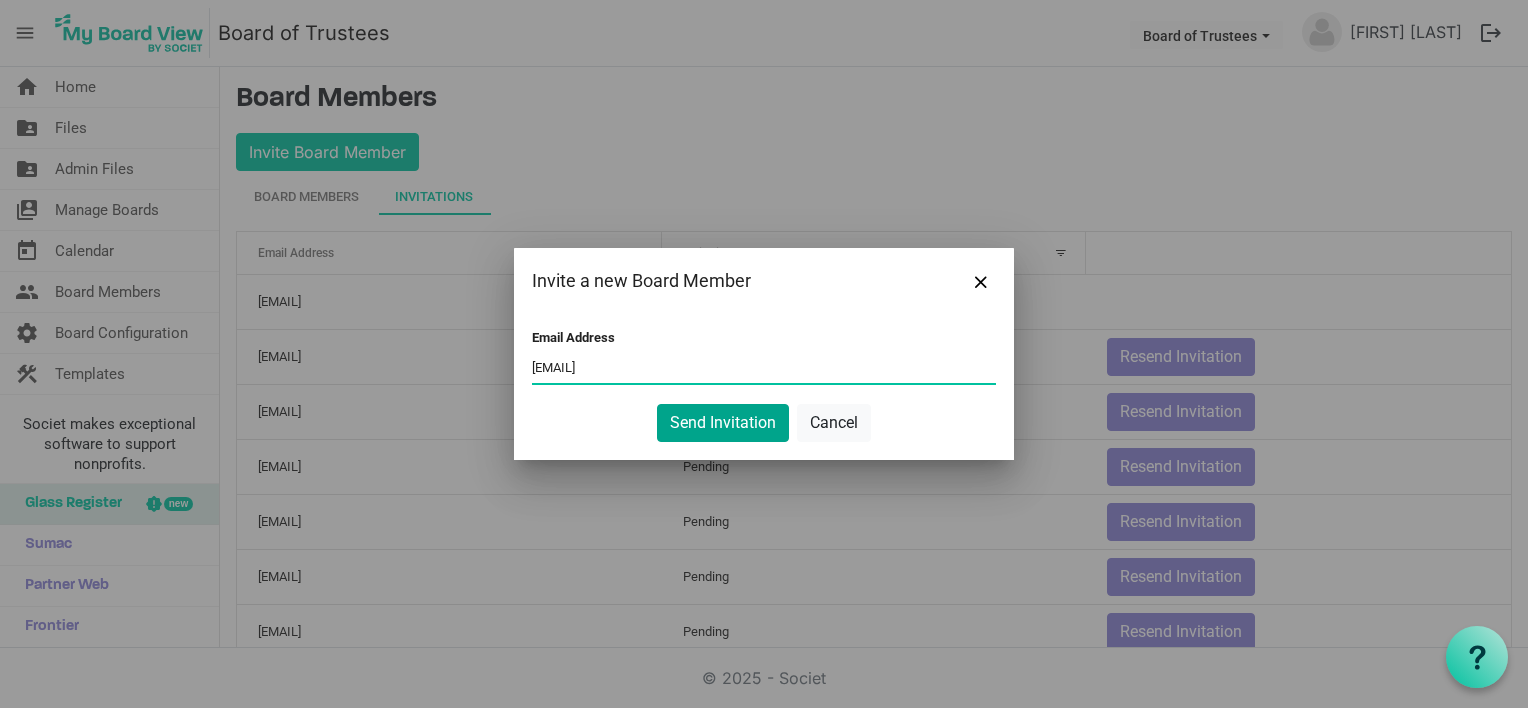 type on "[EMAIL]" 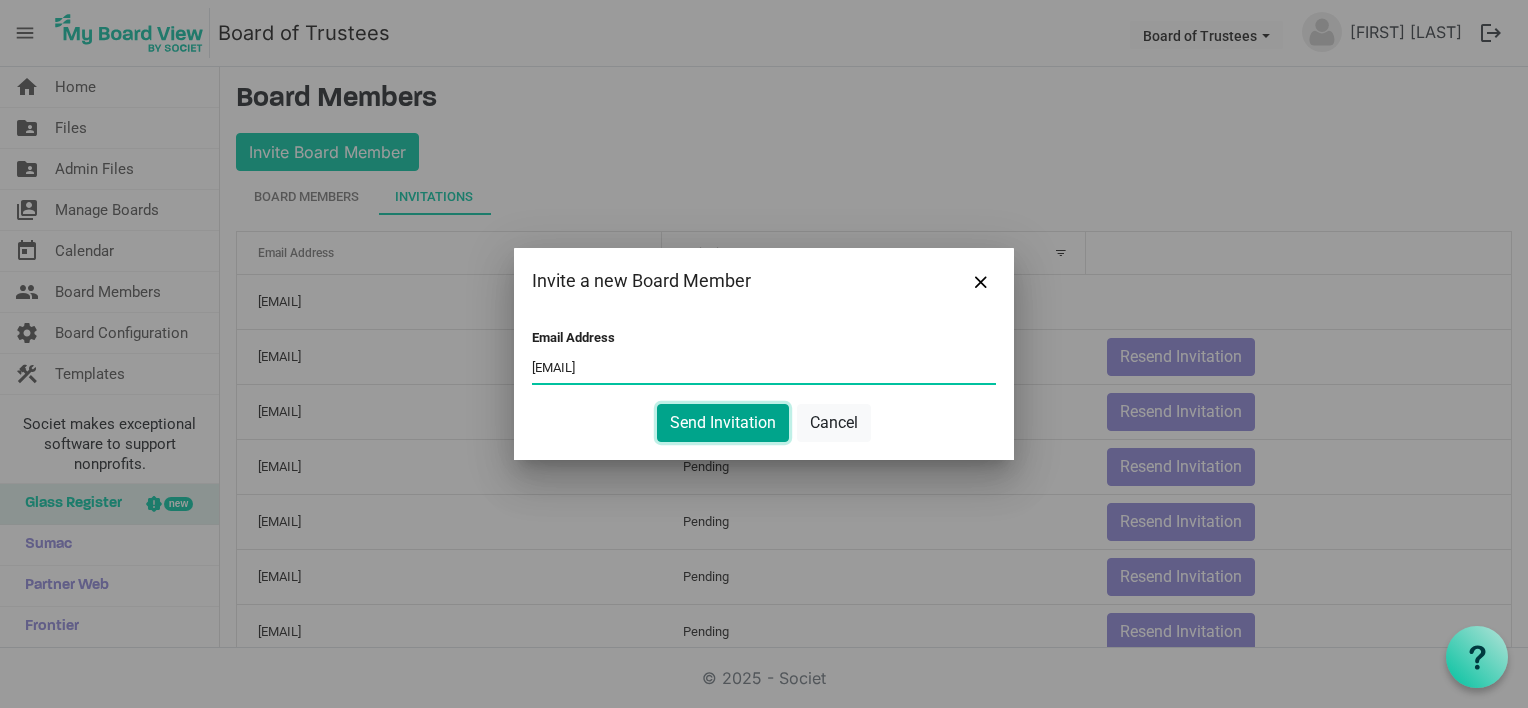 click on "Send Invitation" at bounding box center (723, 423) 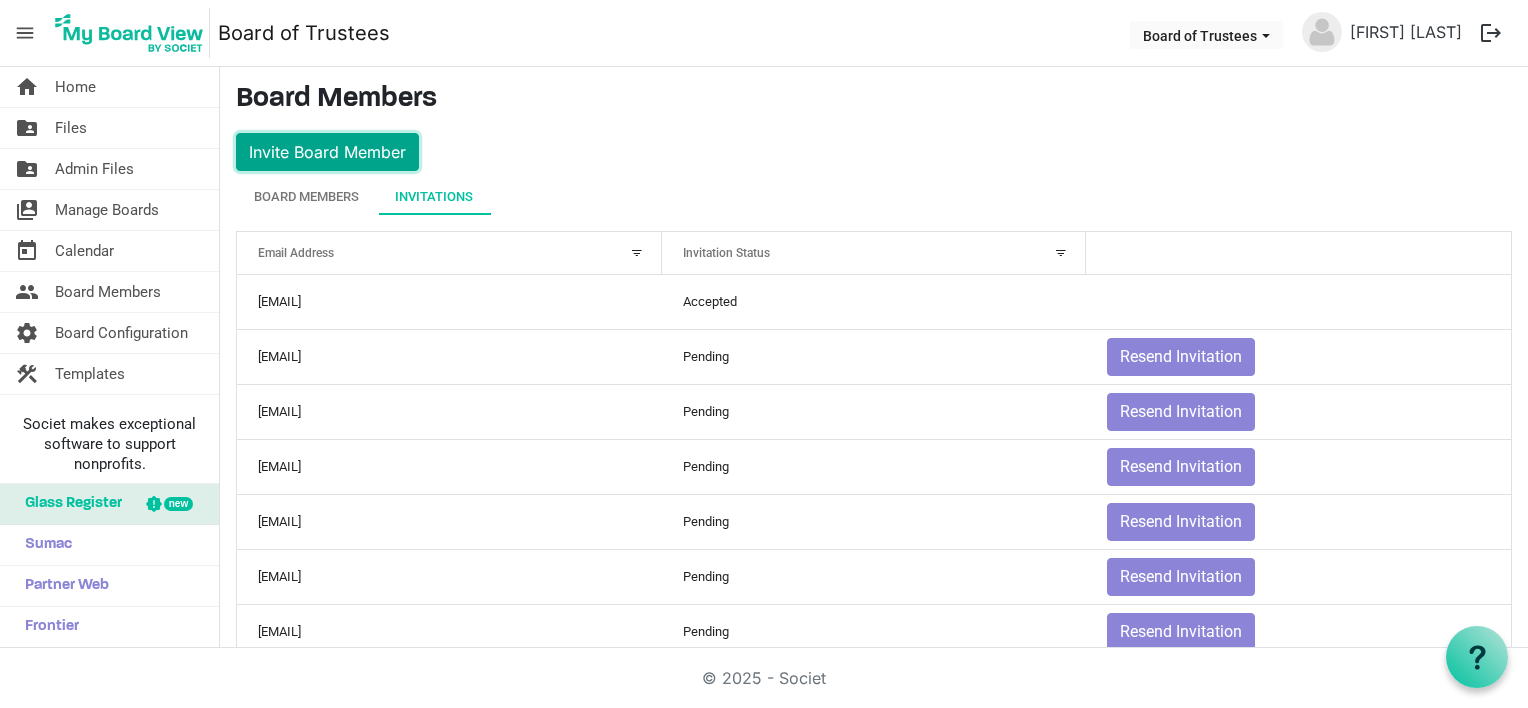 click on "Invite Board Member" at bounding box center (327, 152) 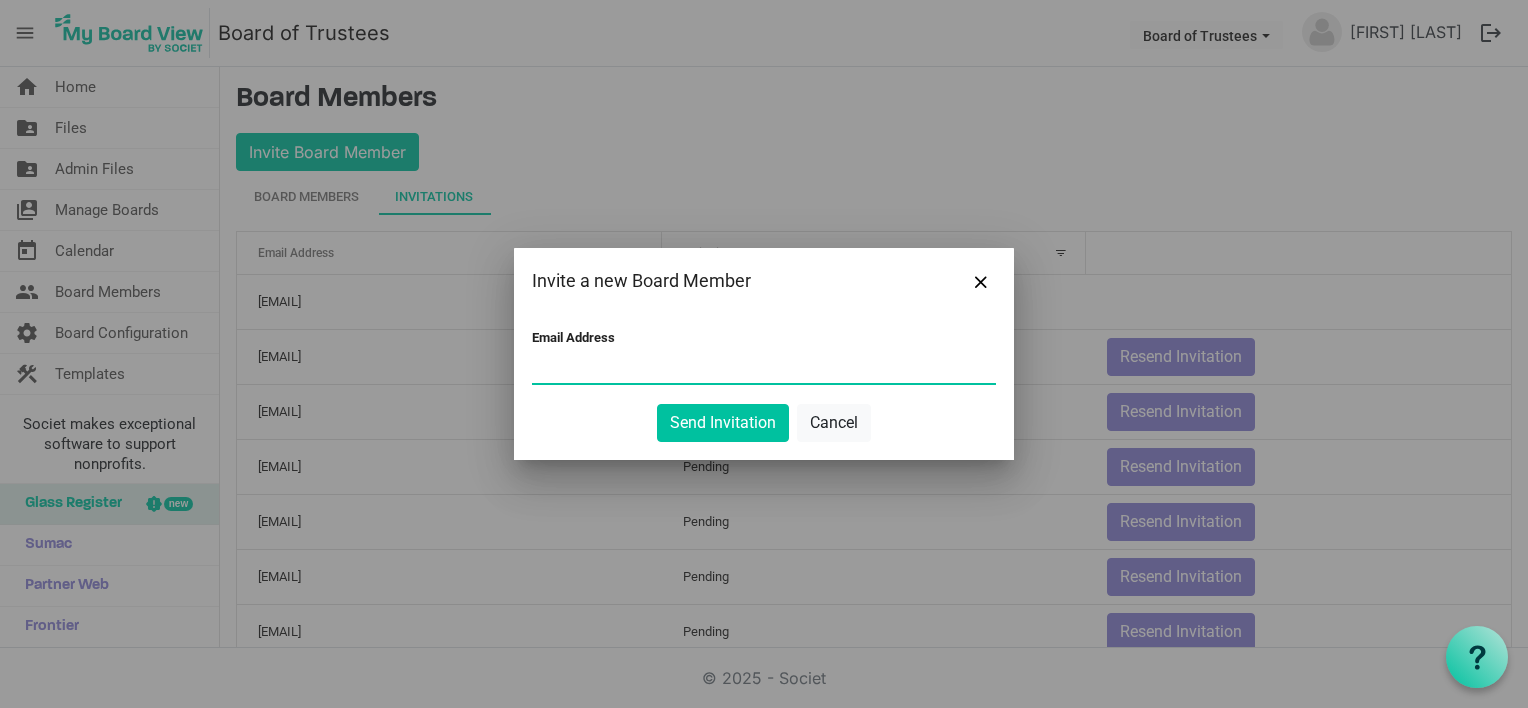 paste on "[EMAIL]" 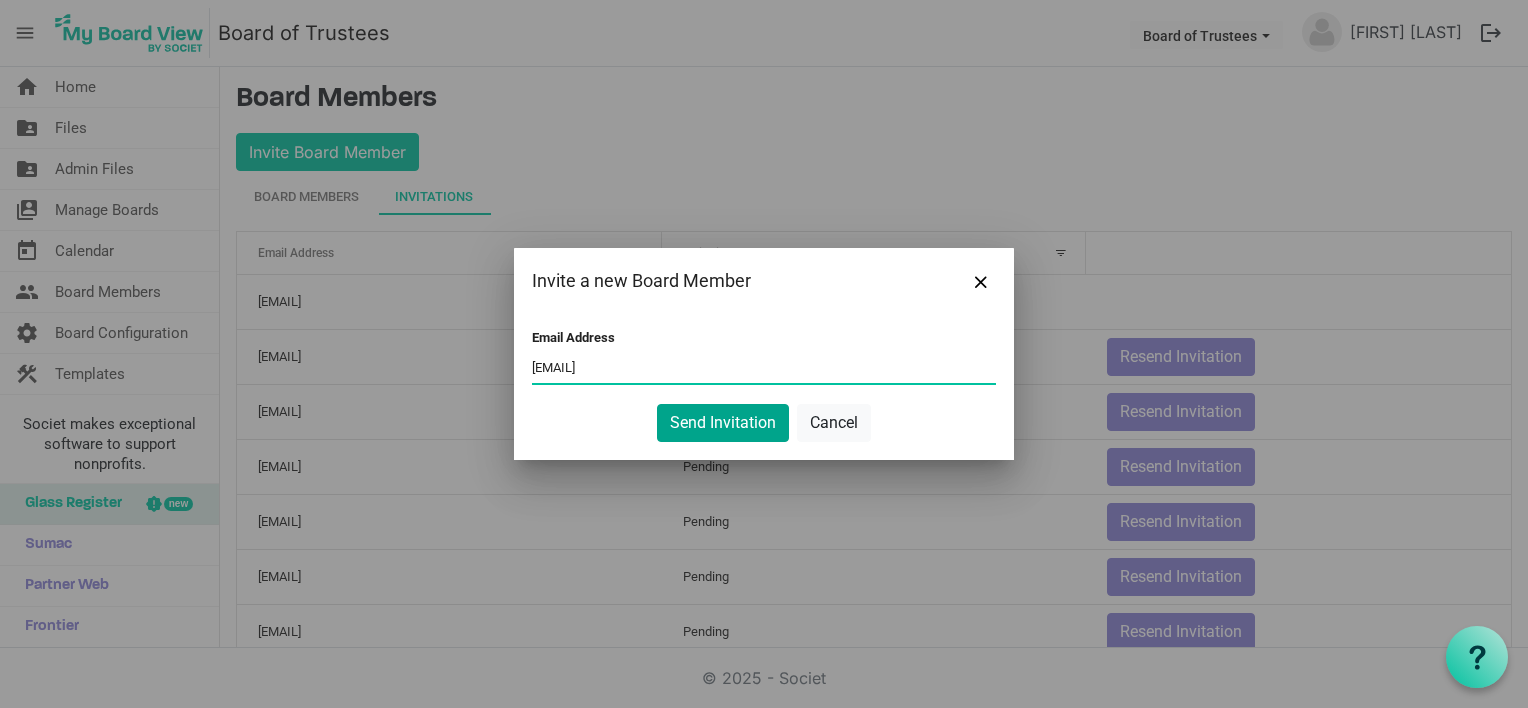 type on "[EMAIL]" 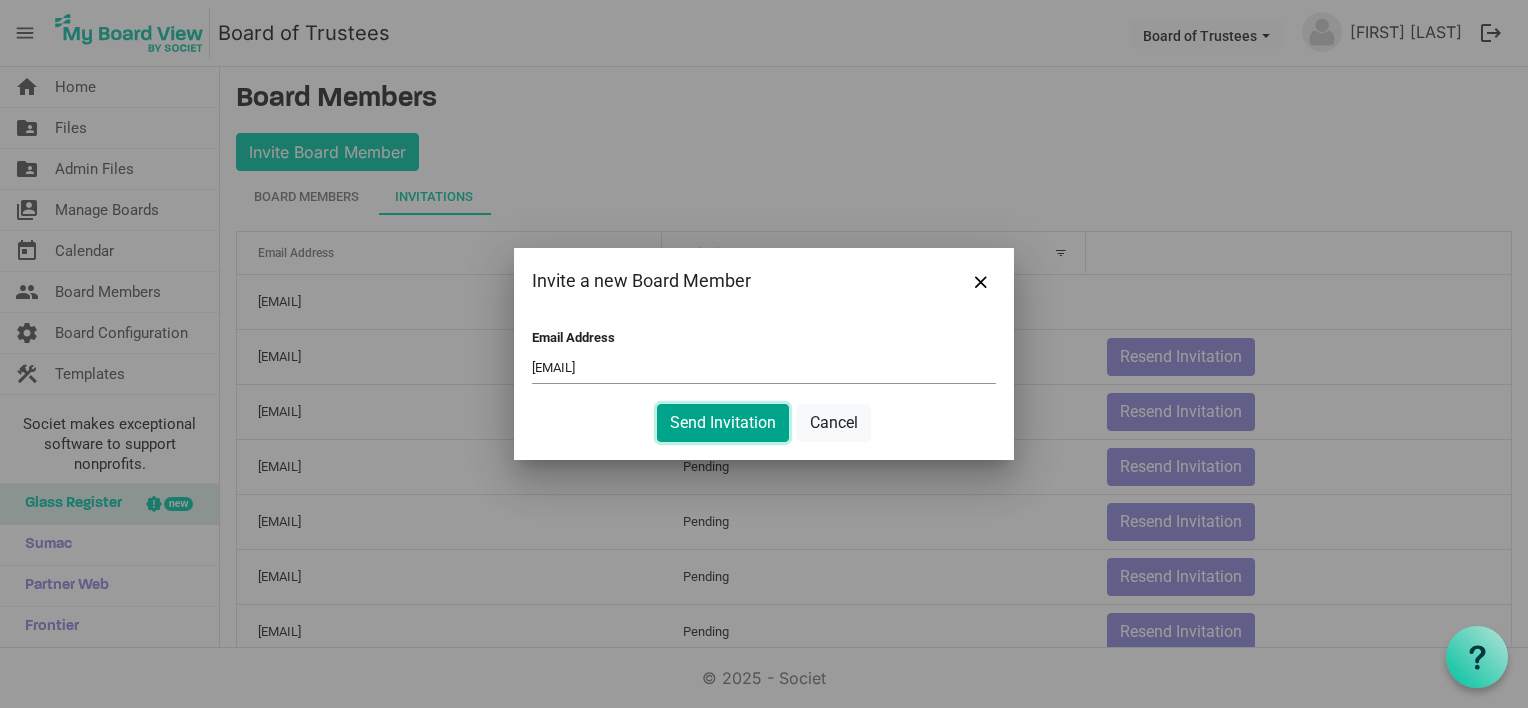 click on "Send Invitation" at bounding box center [723, 423] 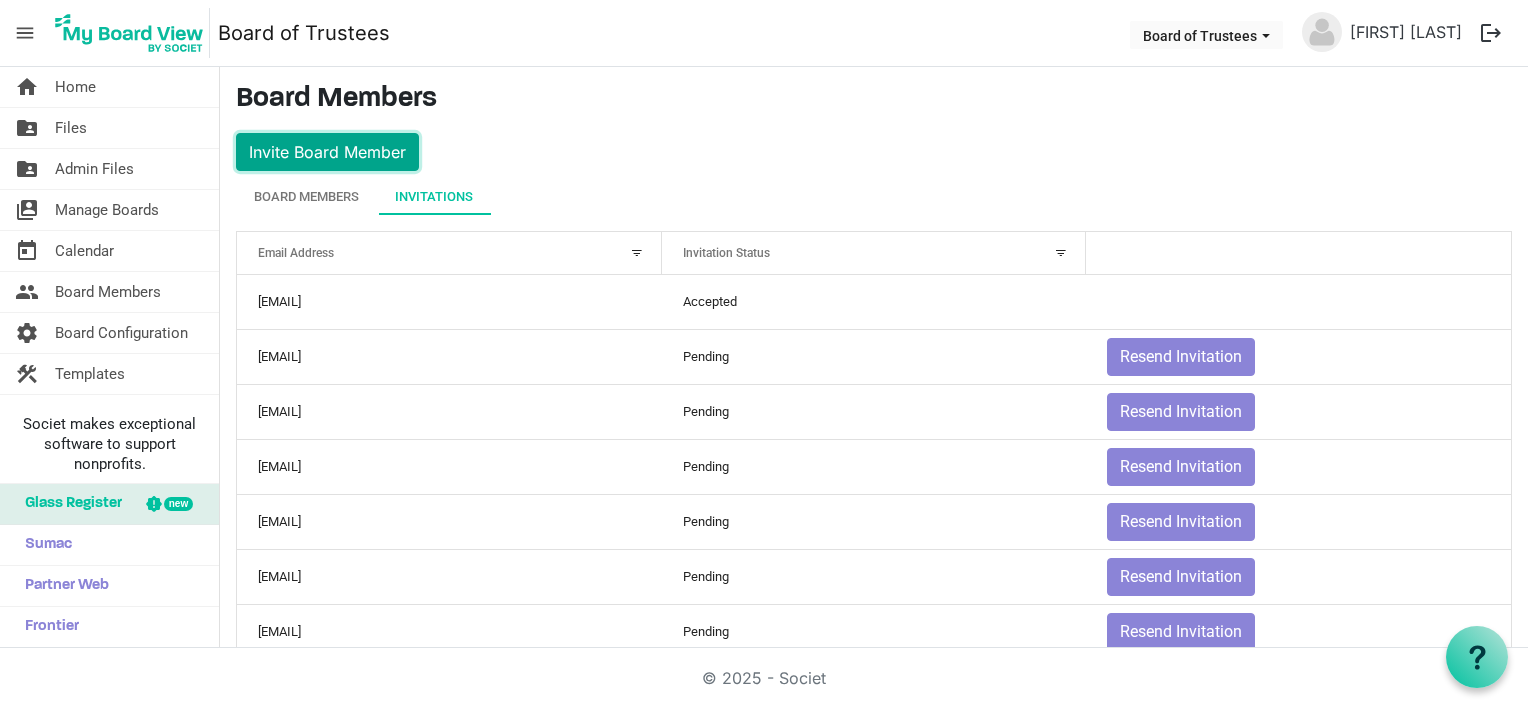 click on "Invite Board Member" at bounding box center [327, 152] 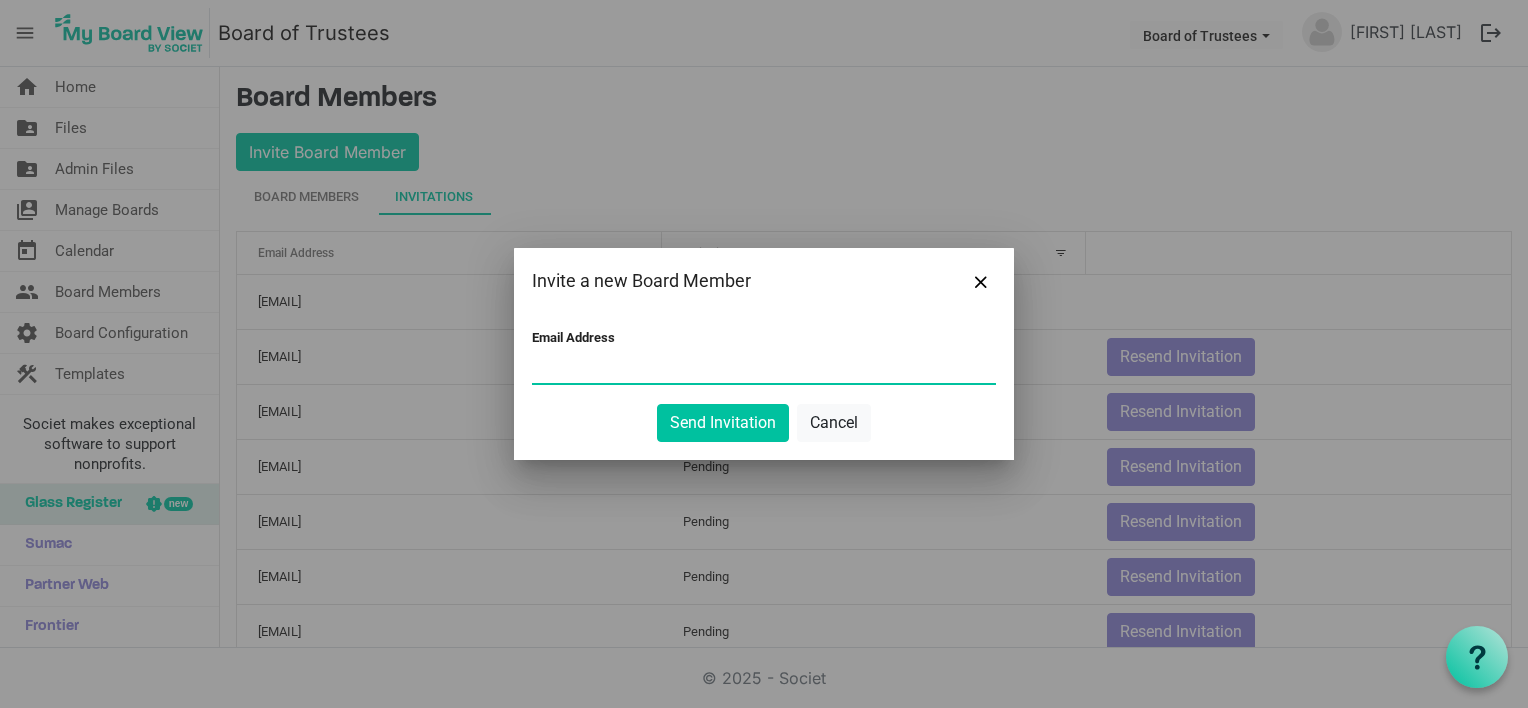 paste on "[EMAIL]" 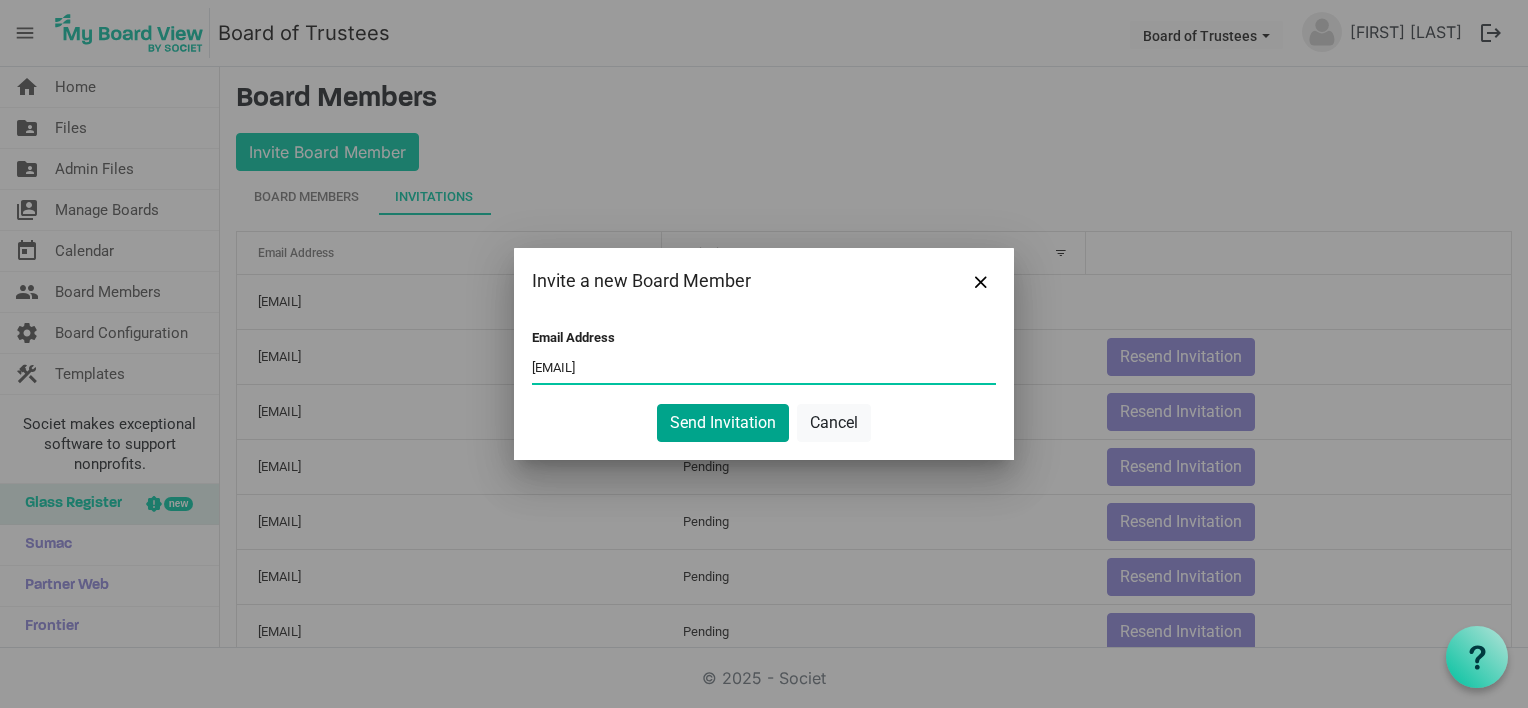 type on "[EMAIL]" 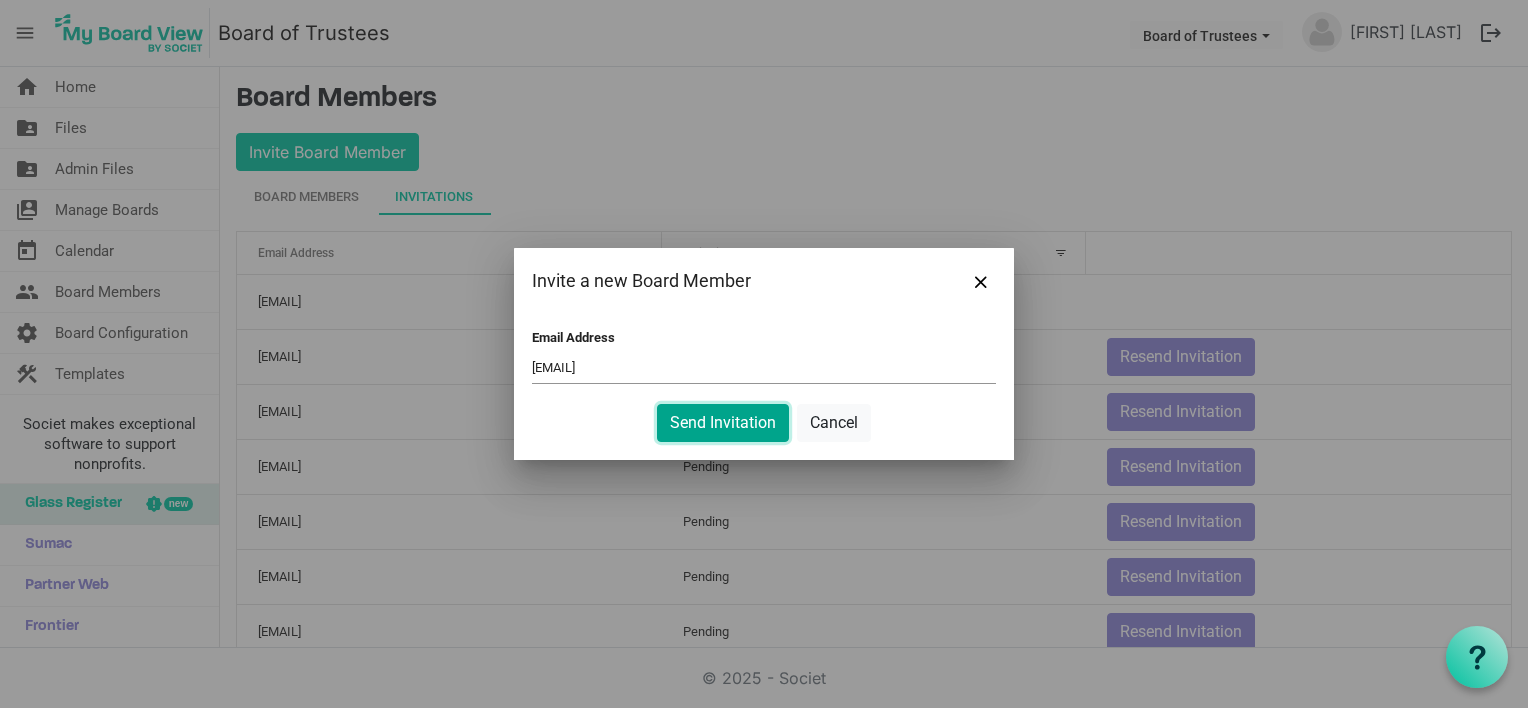 click on "Send Invitation" at bounding box center (723, 423) 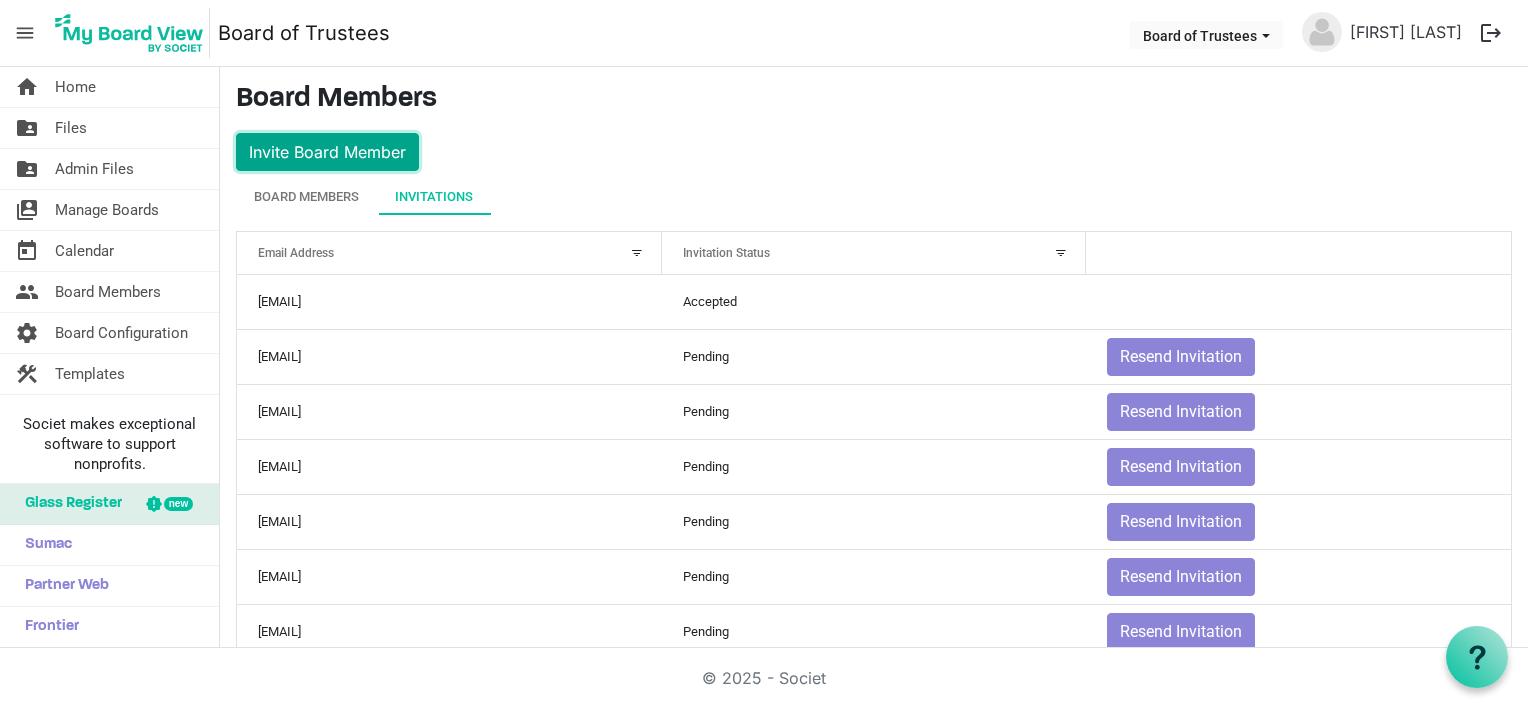 click on "Invite Board Member" at bounding box center [327, 152] 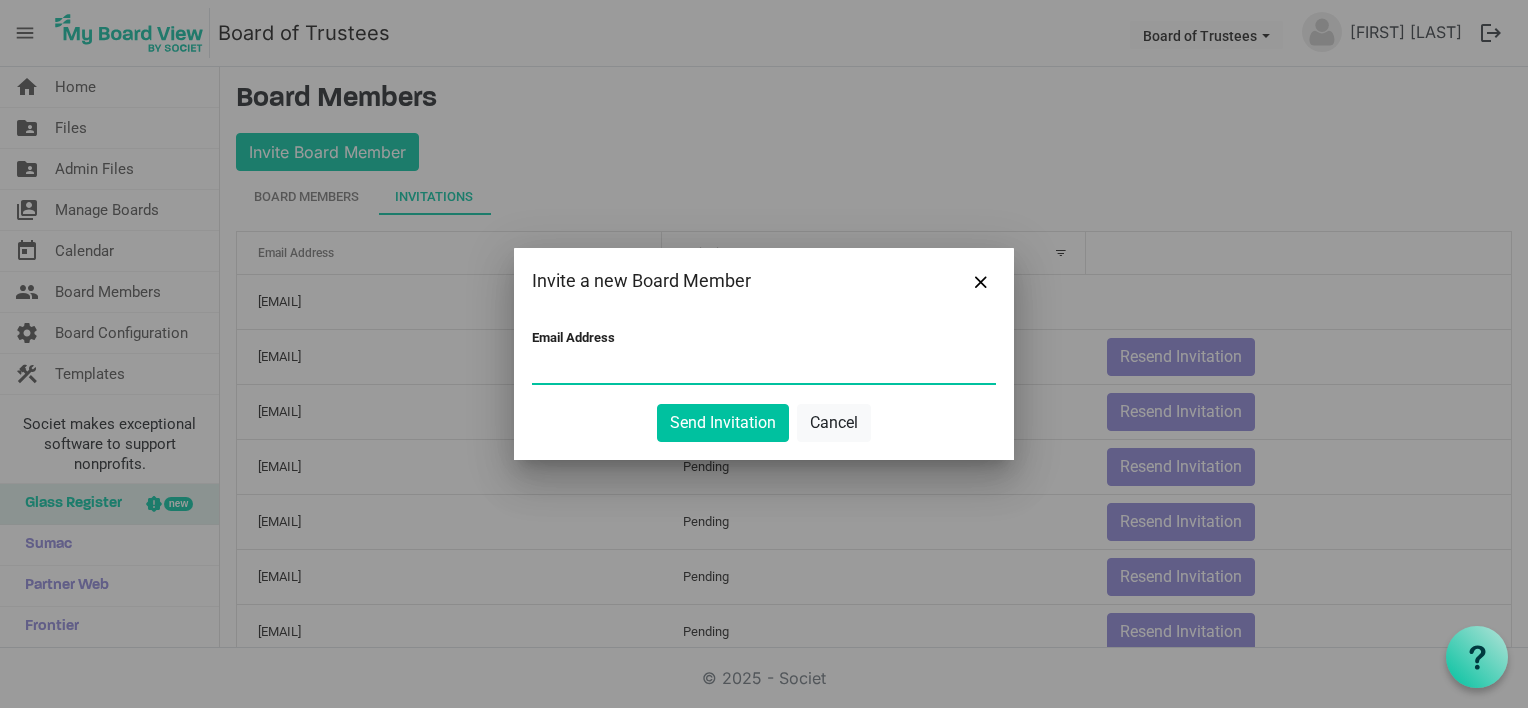 paste on "[EMAIL]" 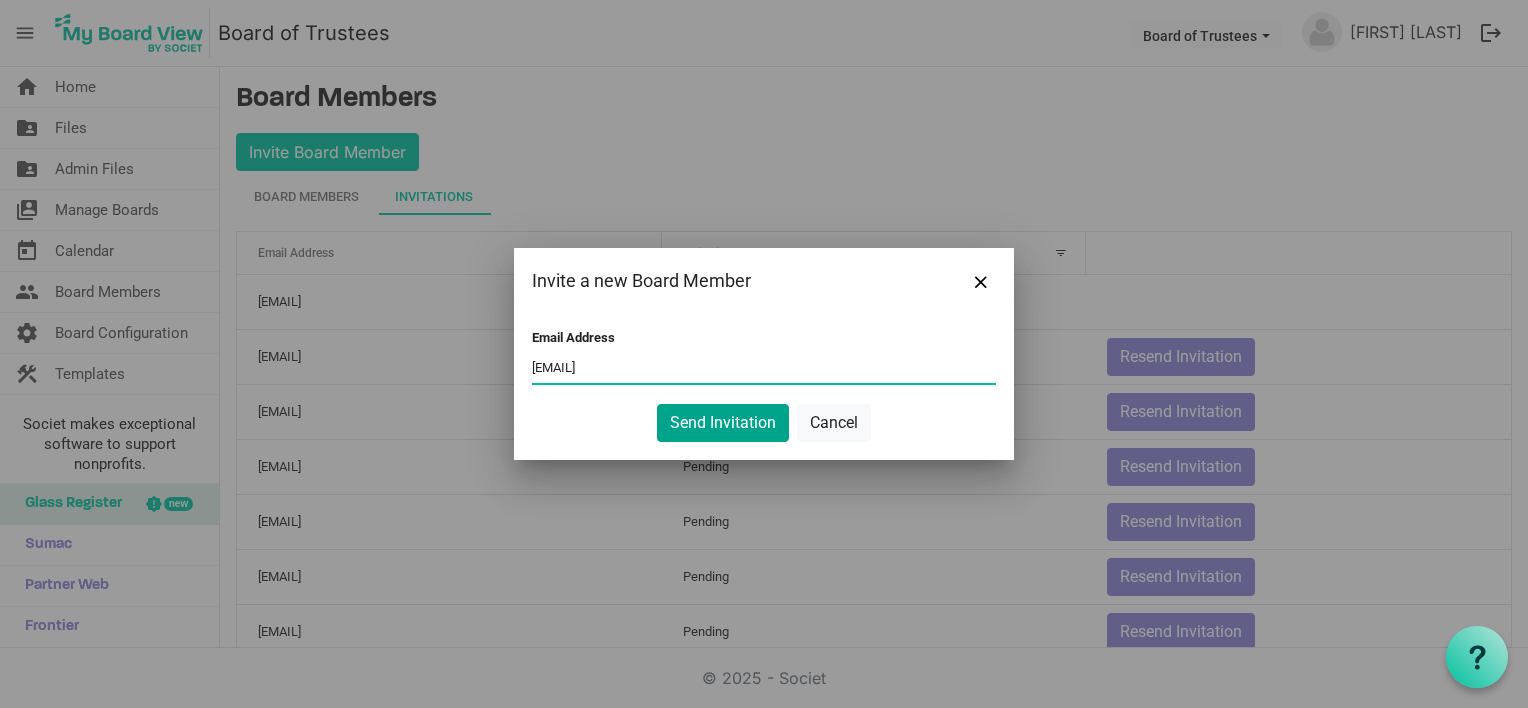 type on "[EMAIL]" 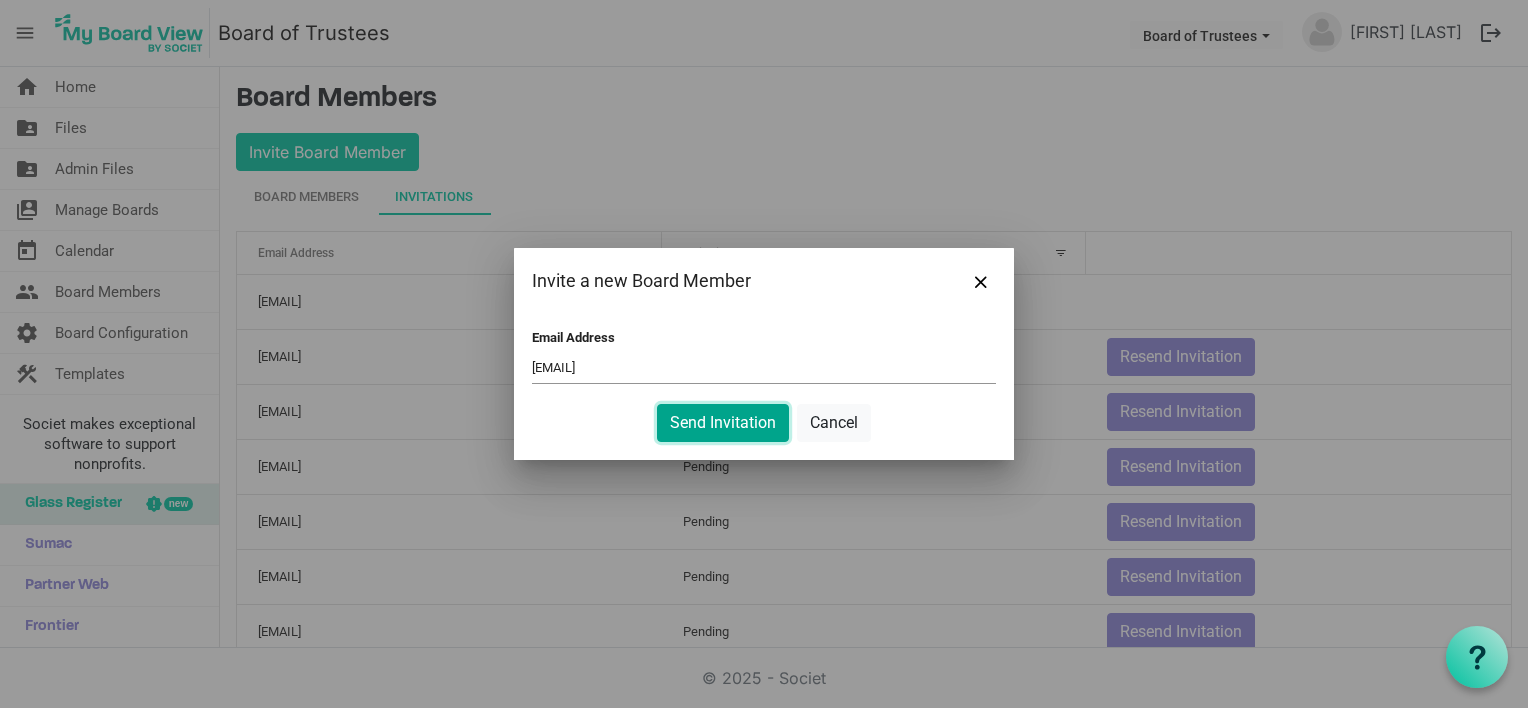 click on "Send Invitation" at bounding box center (723, 423) 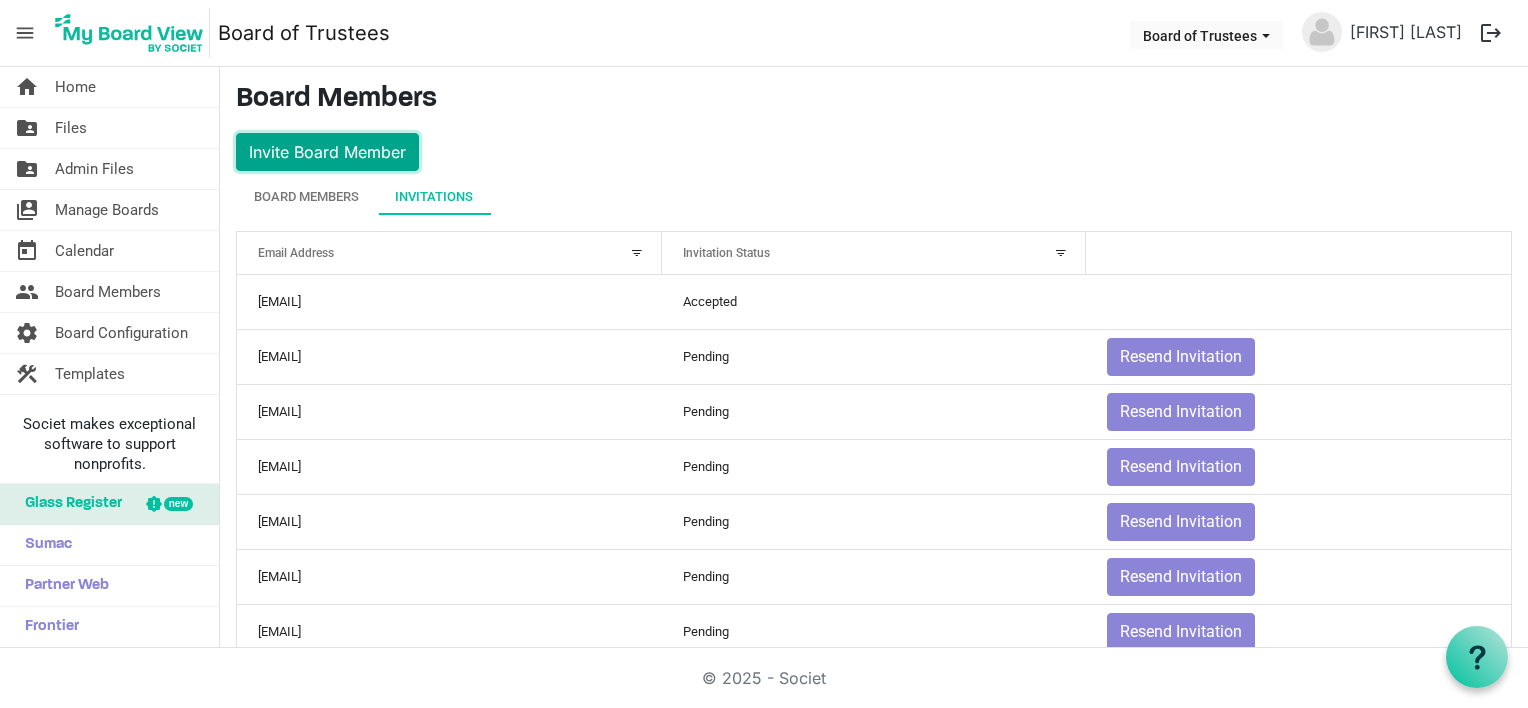 click on "Invite Board Member" at bounding box center [327, 152] 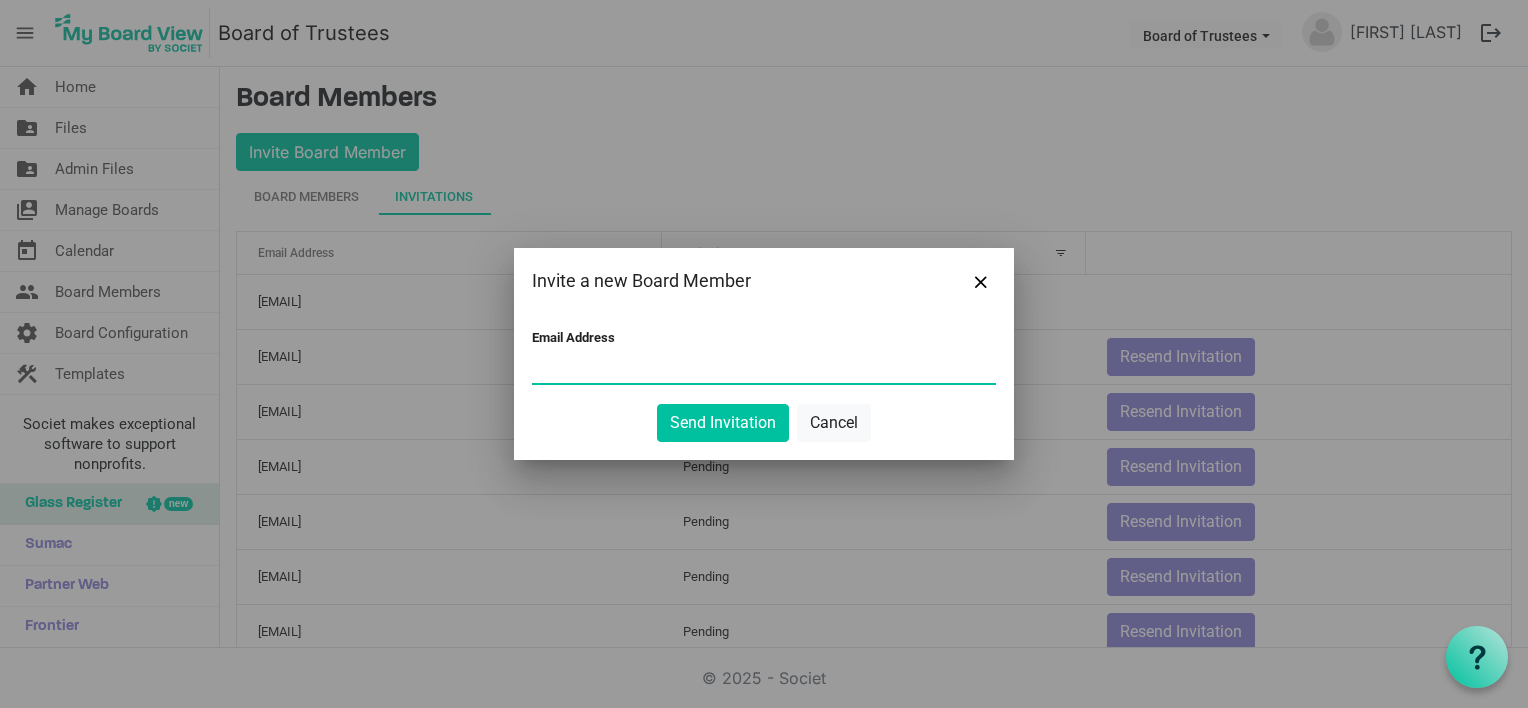 paste on "[EMAIL]" 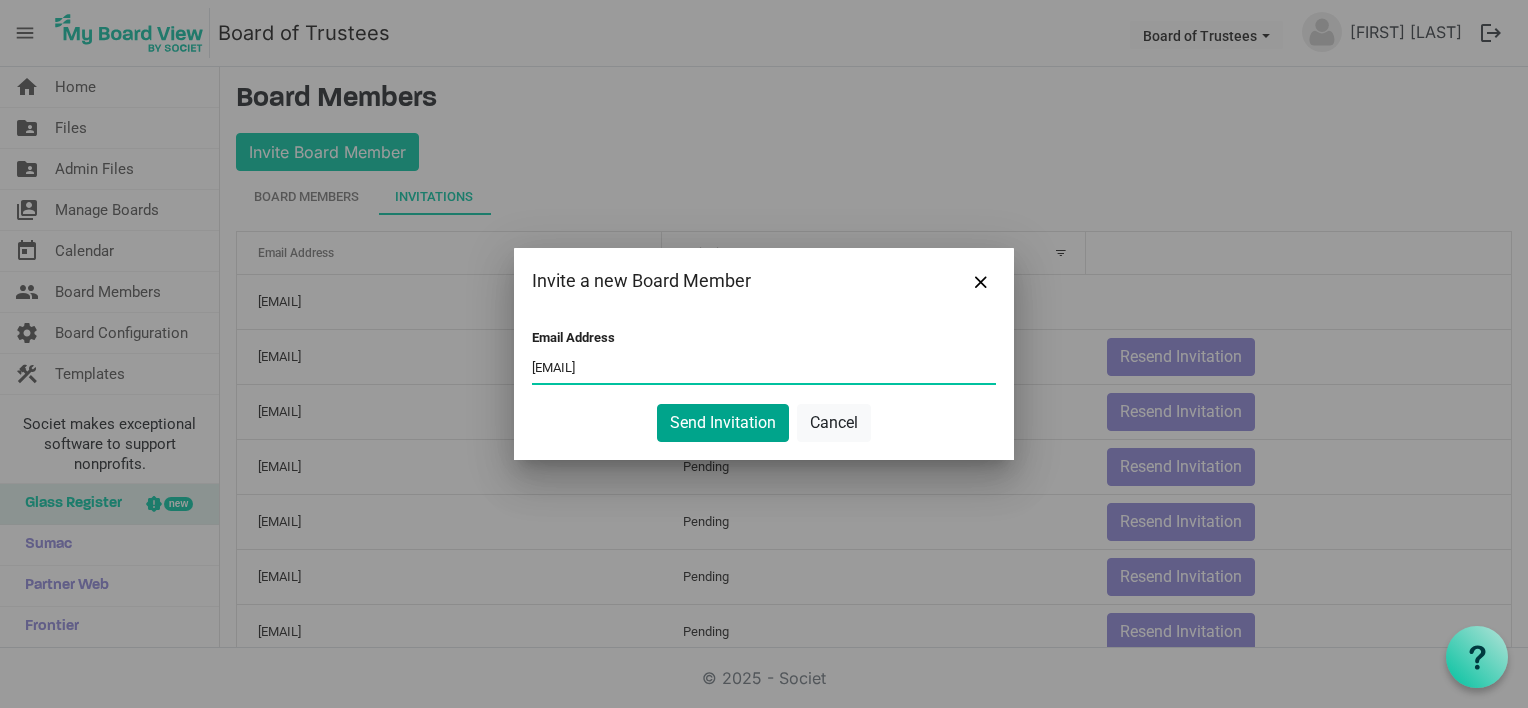 type on "[EMAIL]" 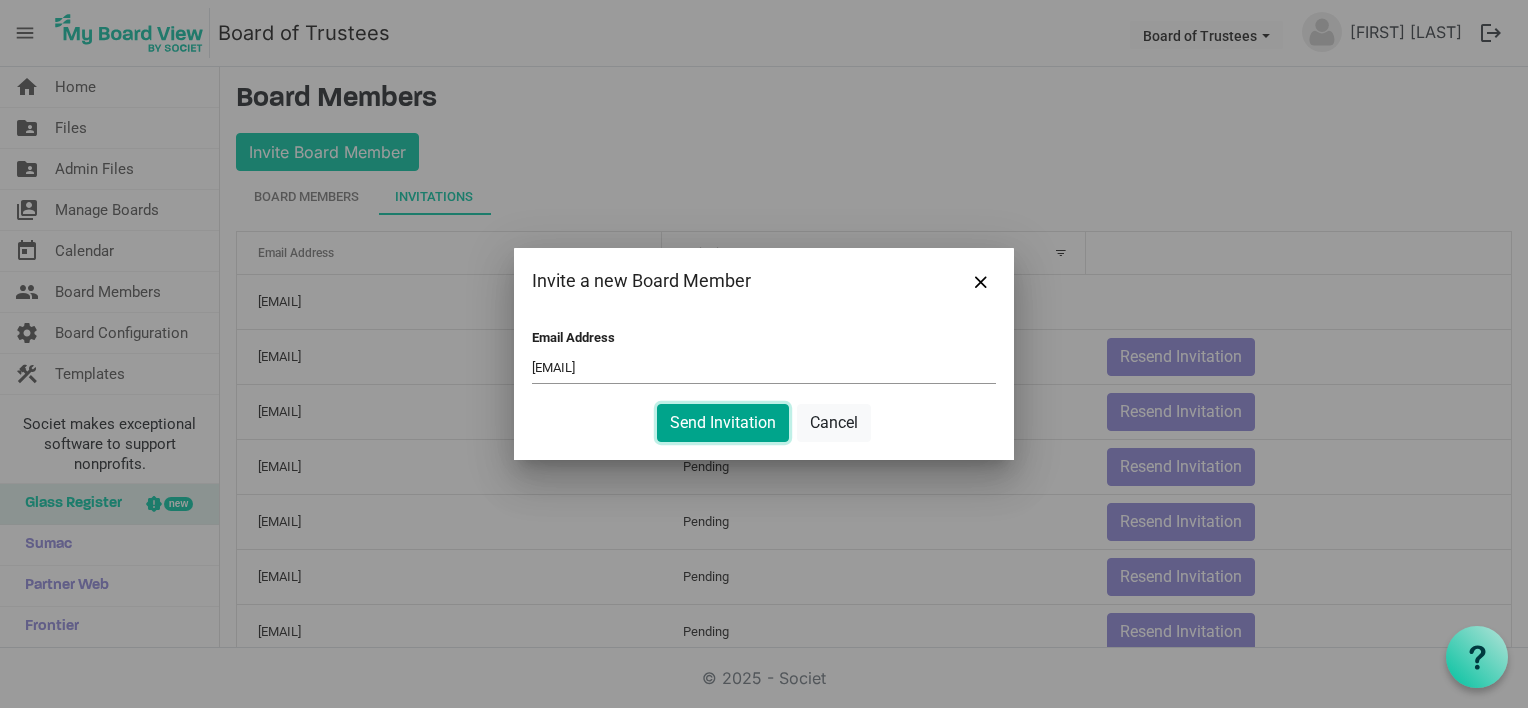 click on "Send Invitation" at bounding box center [723, 423] 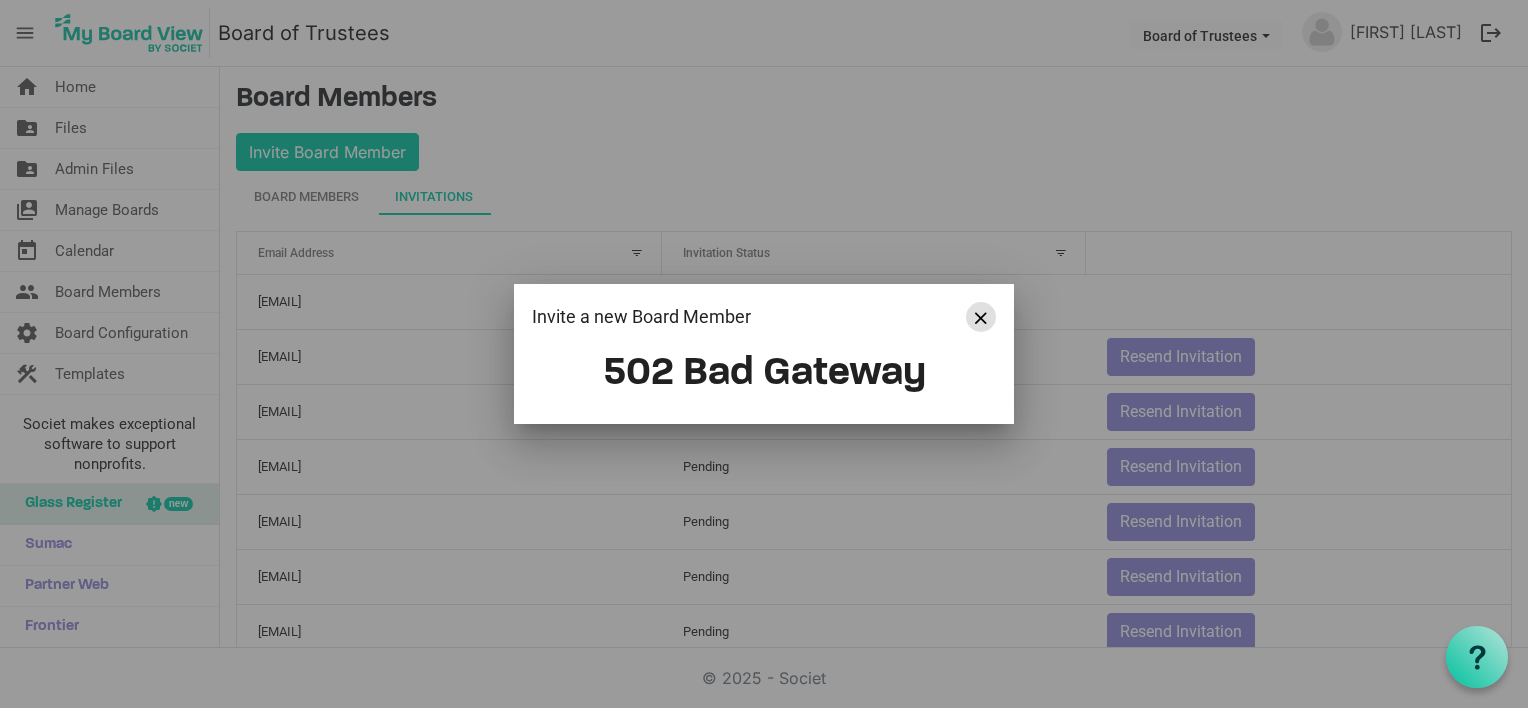 click at bounding box center [981, 318] 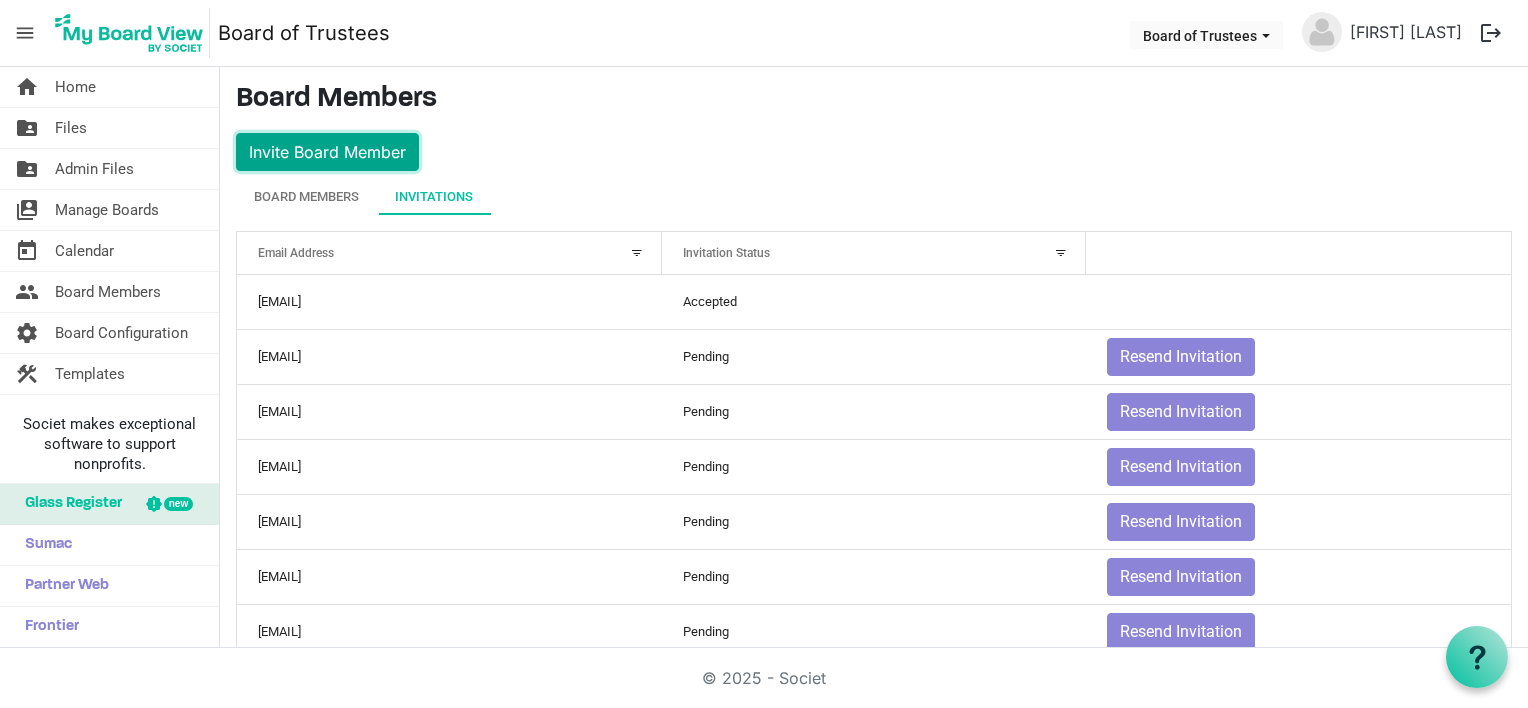 click on "Invite Board Member" at bounding box center [327, 152] 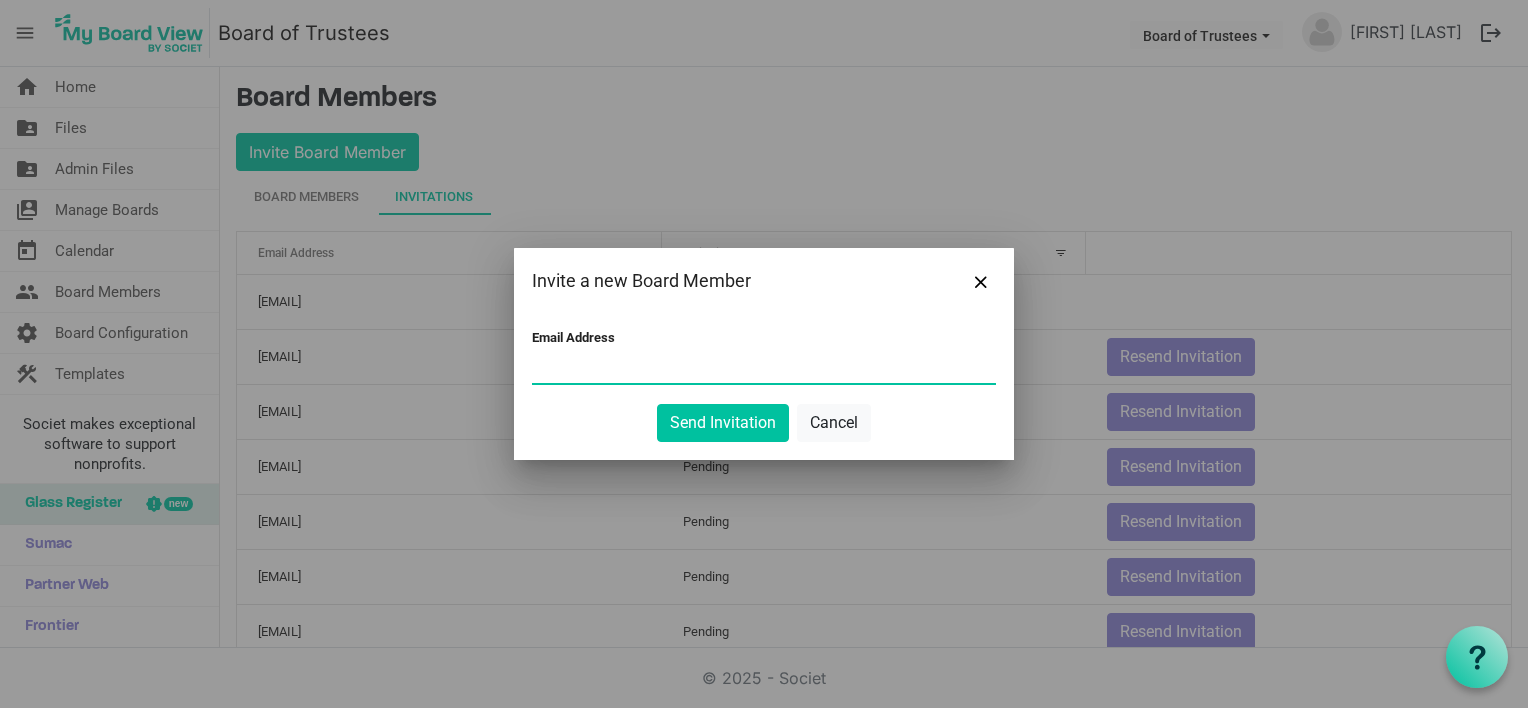 paste on "[EMAIL]" 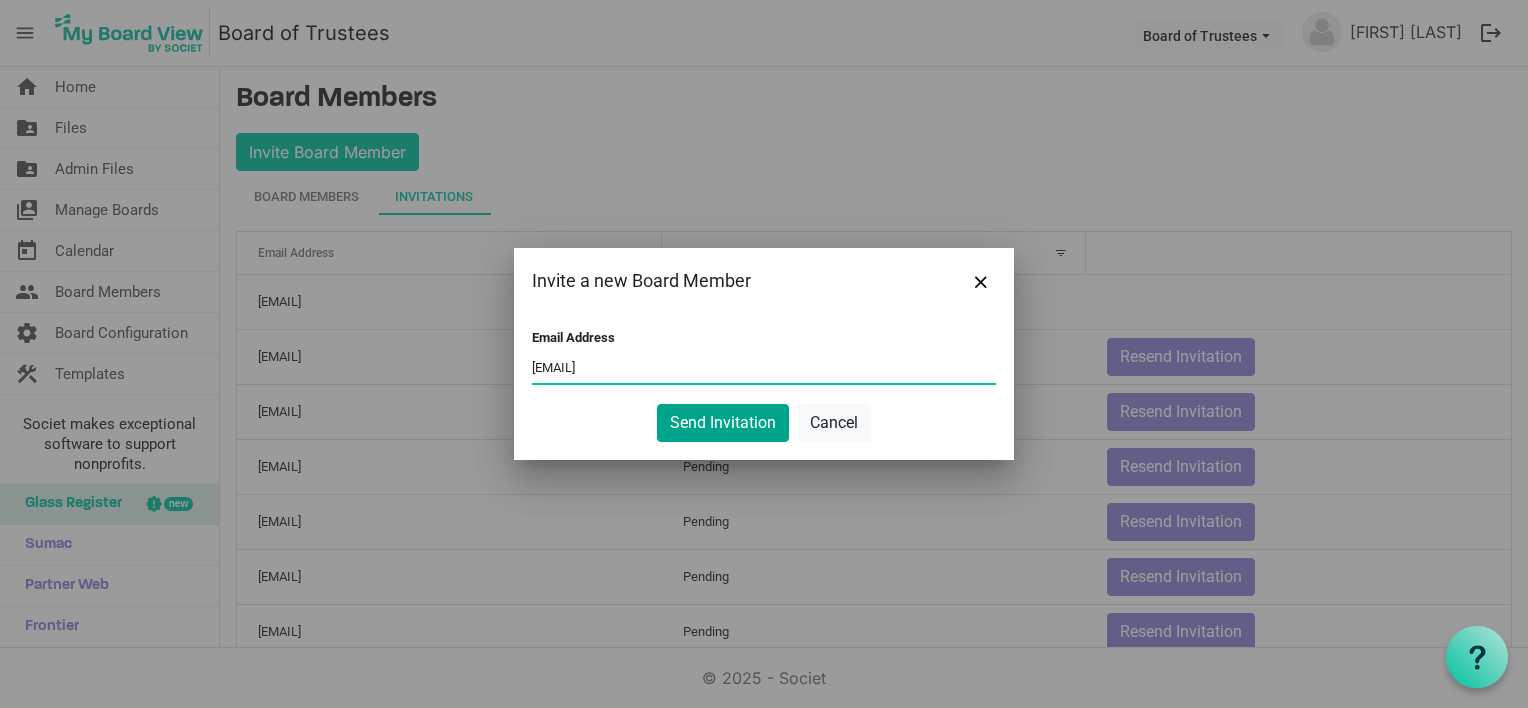 type on "[EMAIL]" 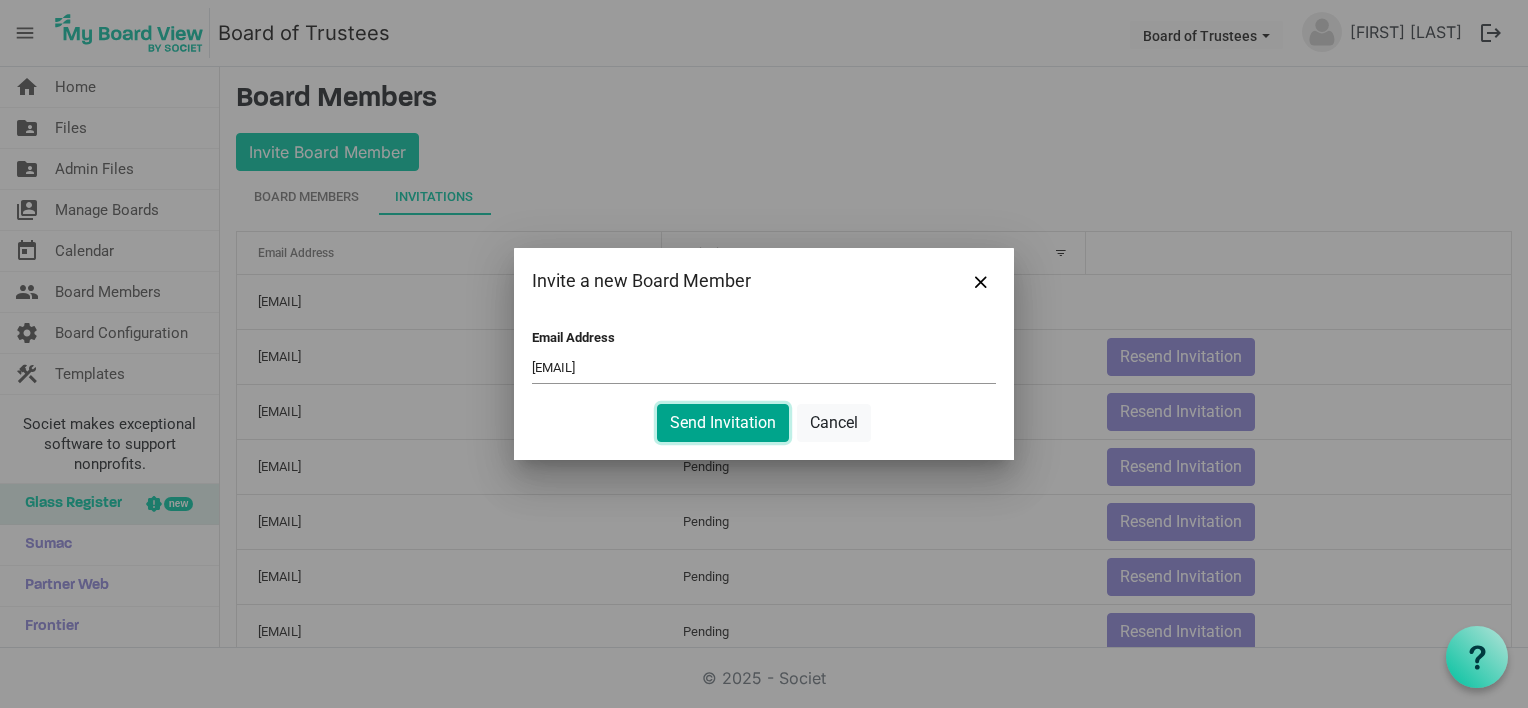 click on "Send Invitation" at bounding box center (723, 423) 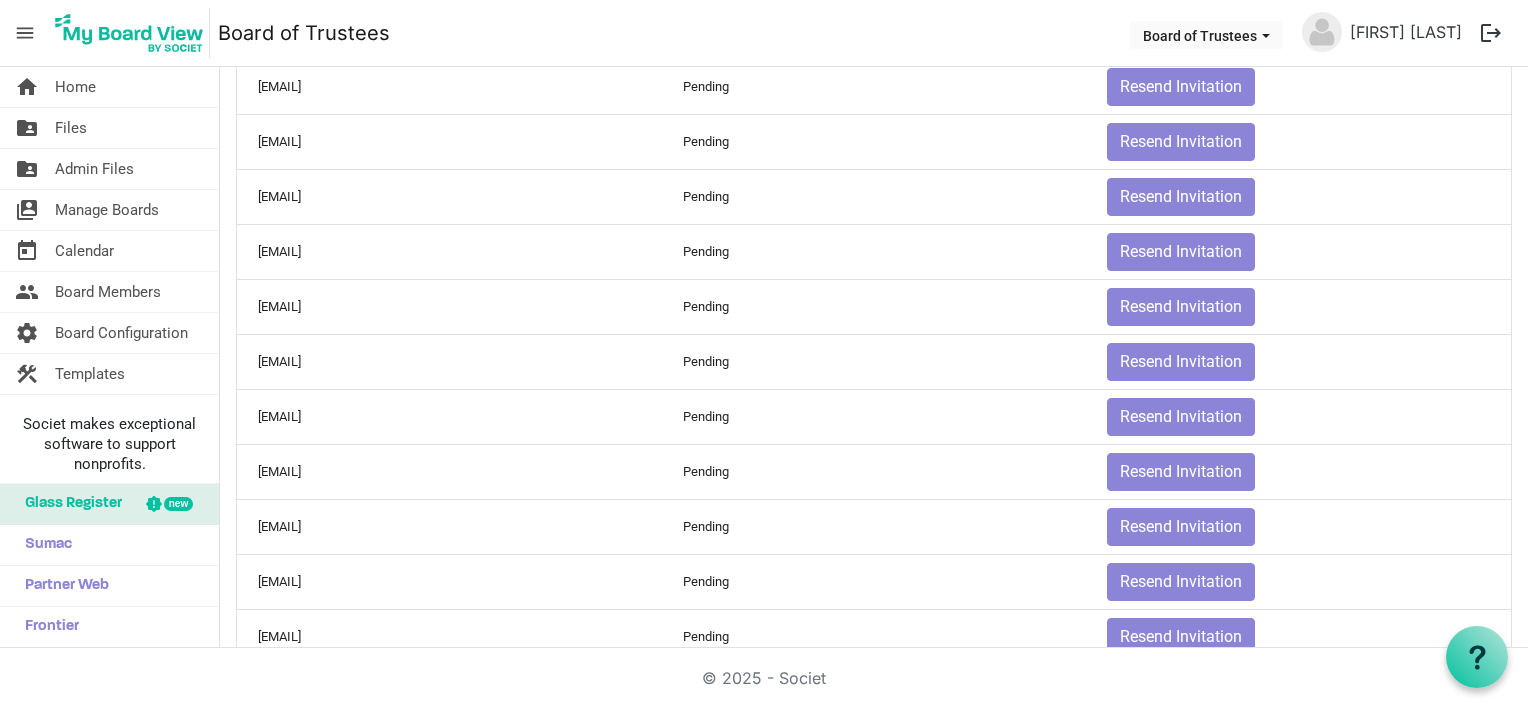 scroll, scrollTop: 0, scrollLeft: 0, axis: both 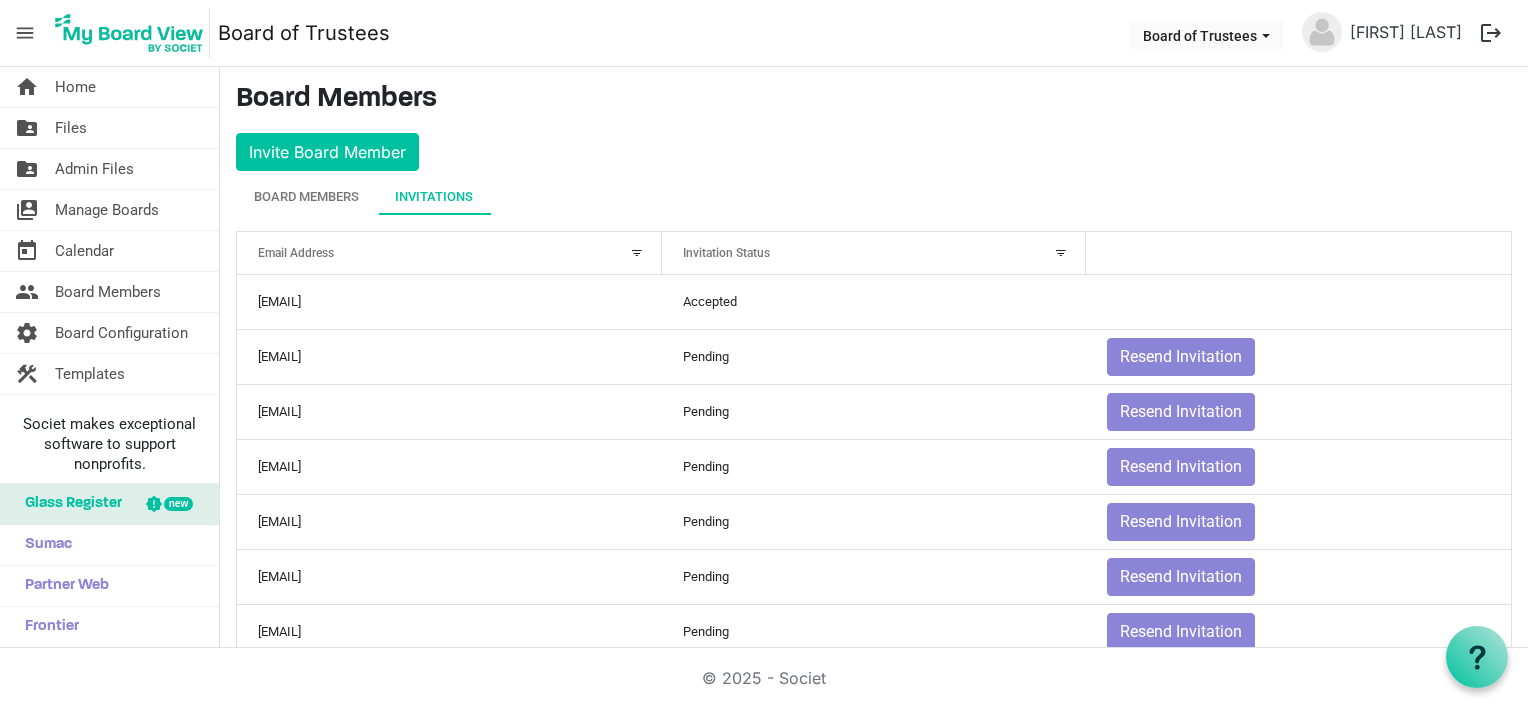 click on "logout" at bounding box center [1491, 33] 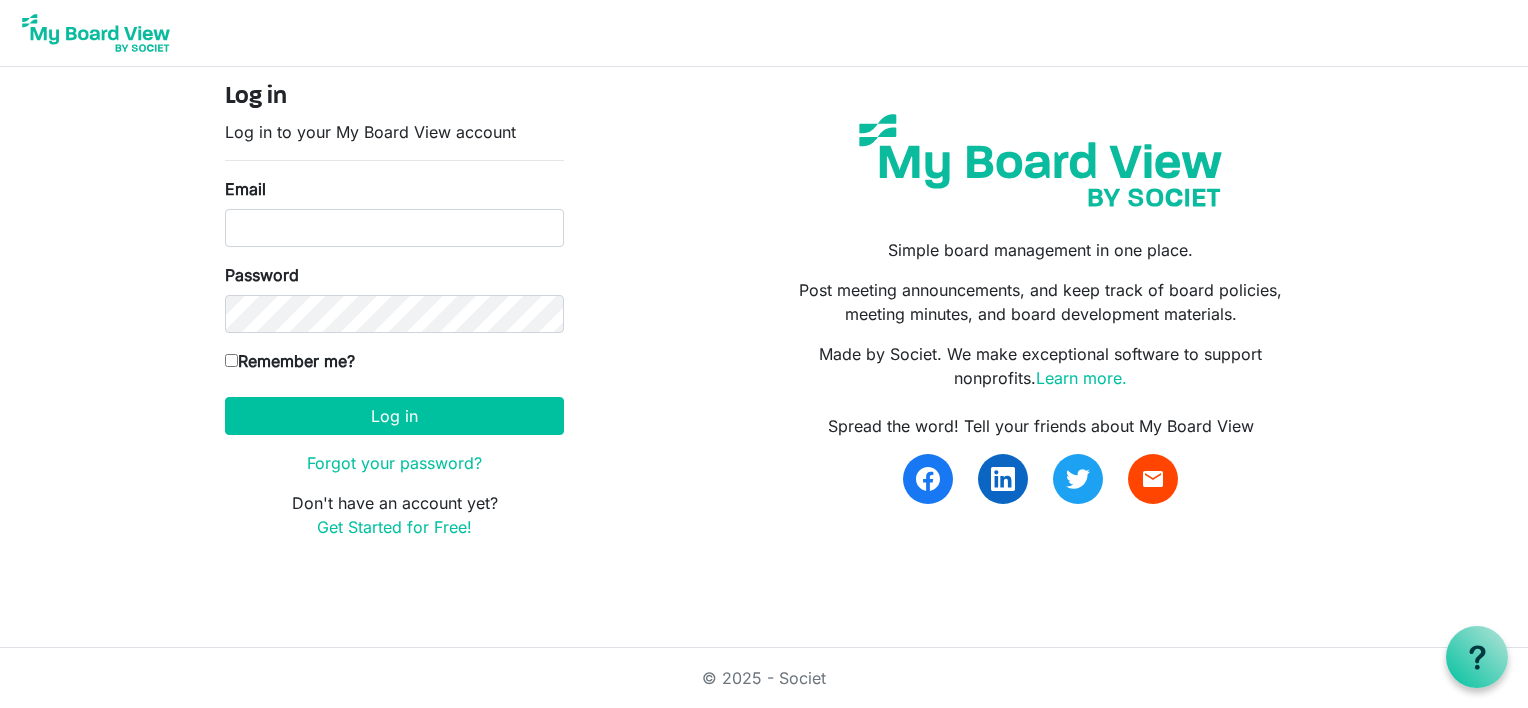 scroll, scrollTop: 0, scrollLeft: 0, axis: both 